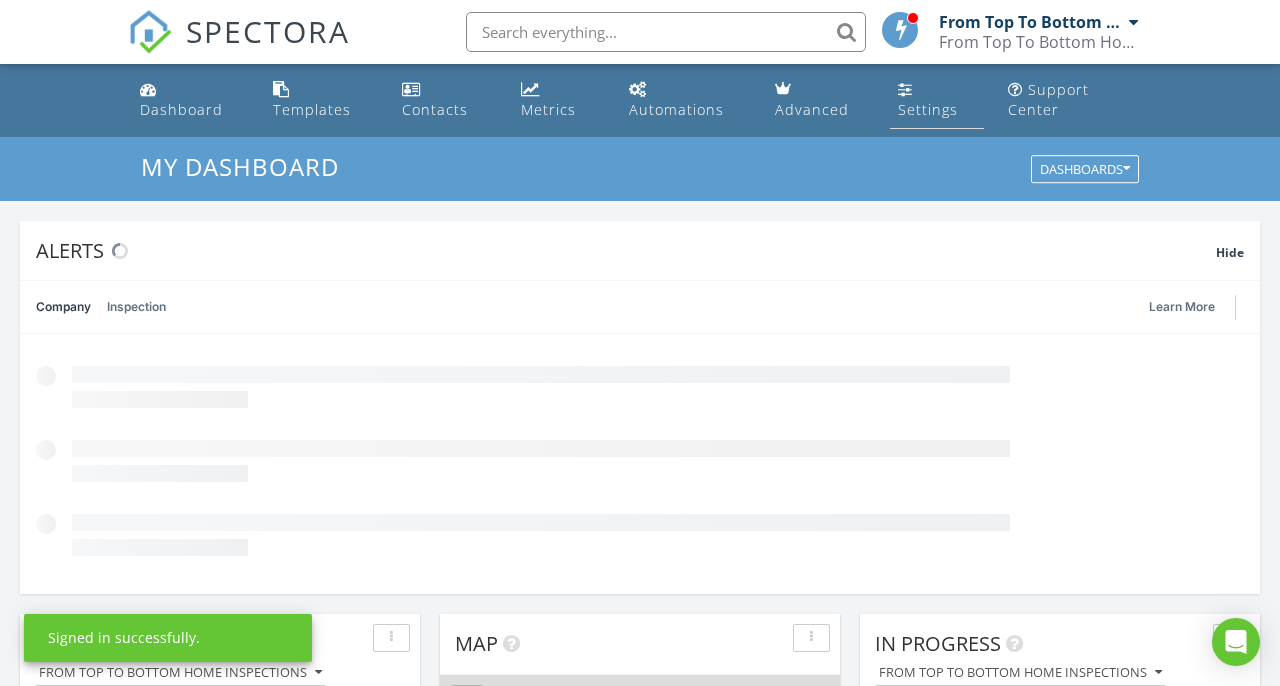 click on "Settings" at bounding box center [928, 109] 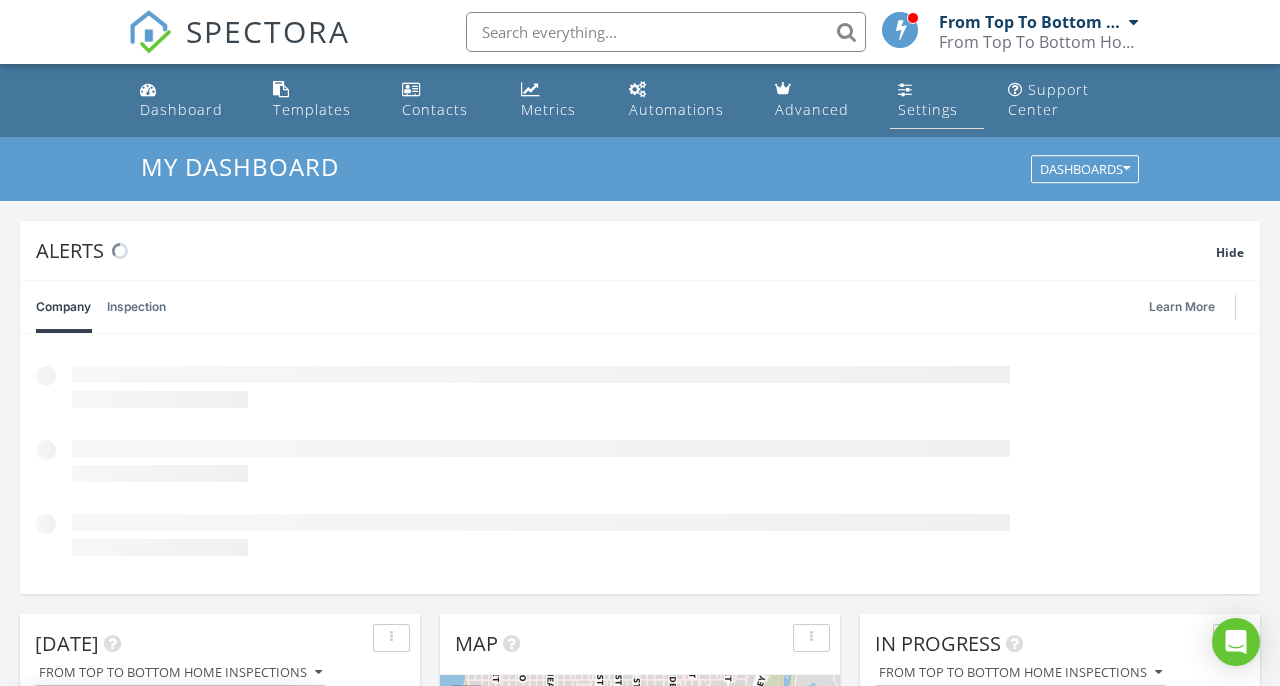 scroll, scrollTop: 0, scrollLeft: 0, axis: both 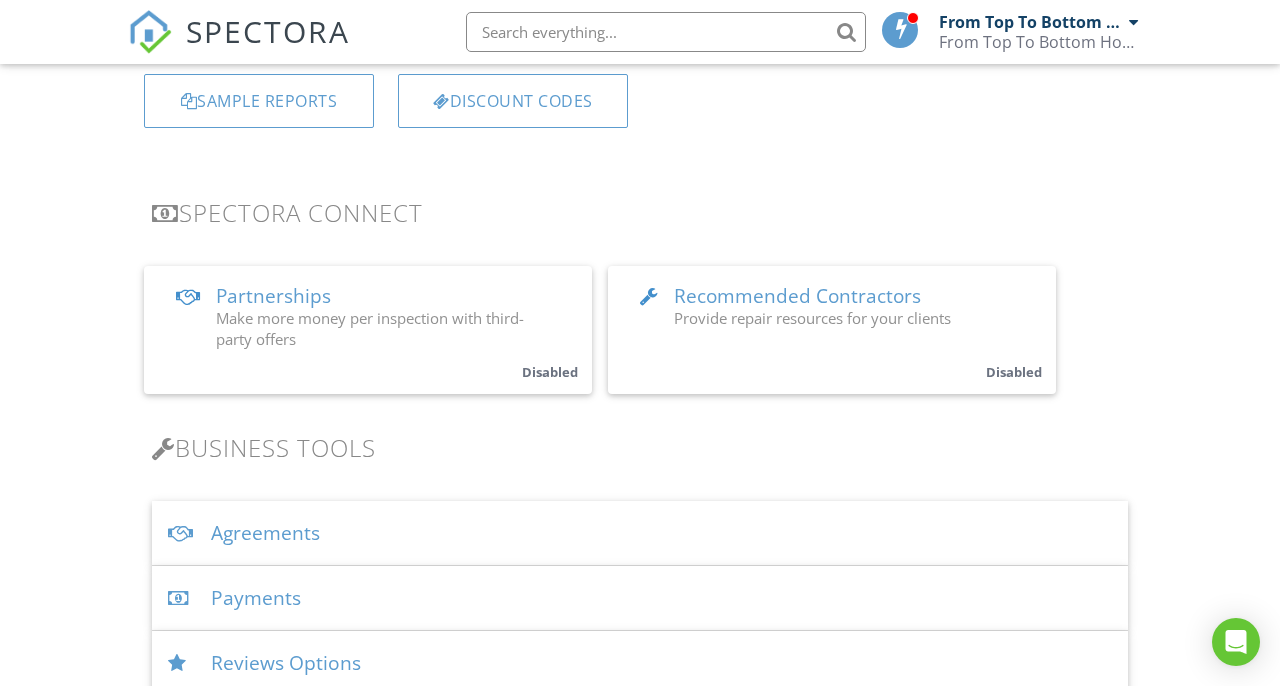 click on "Agreements" at bounding box center [640, 533] 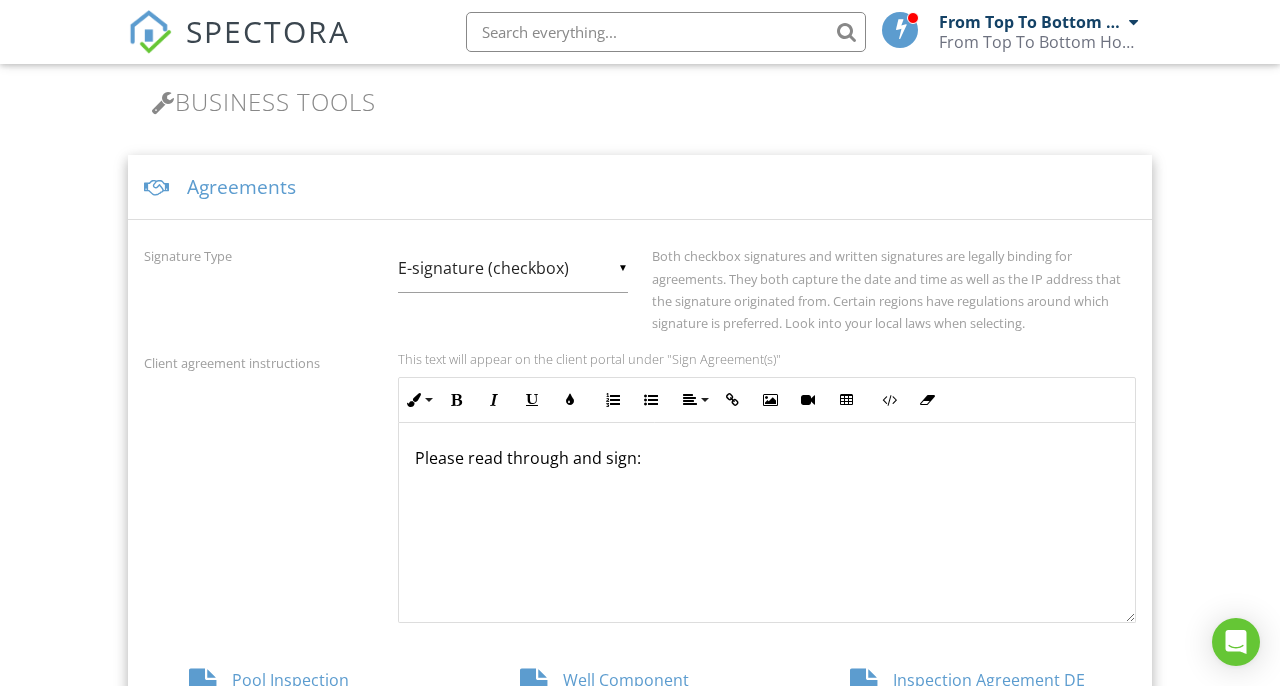 scroll, scrollTop: 684, scrollLeft: 1, axis: both 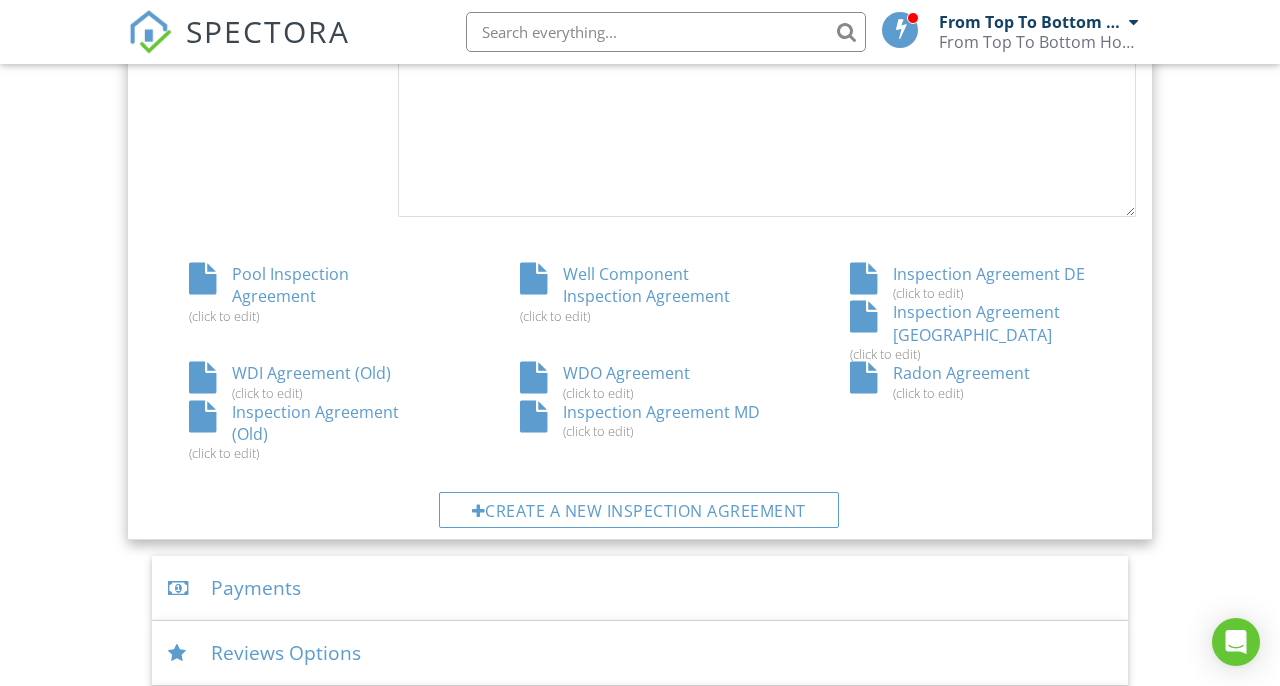 click on "Inspection Agreement DE
(click to edit)" at bounding box center [970, 282] 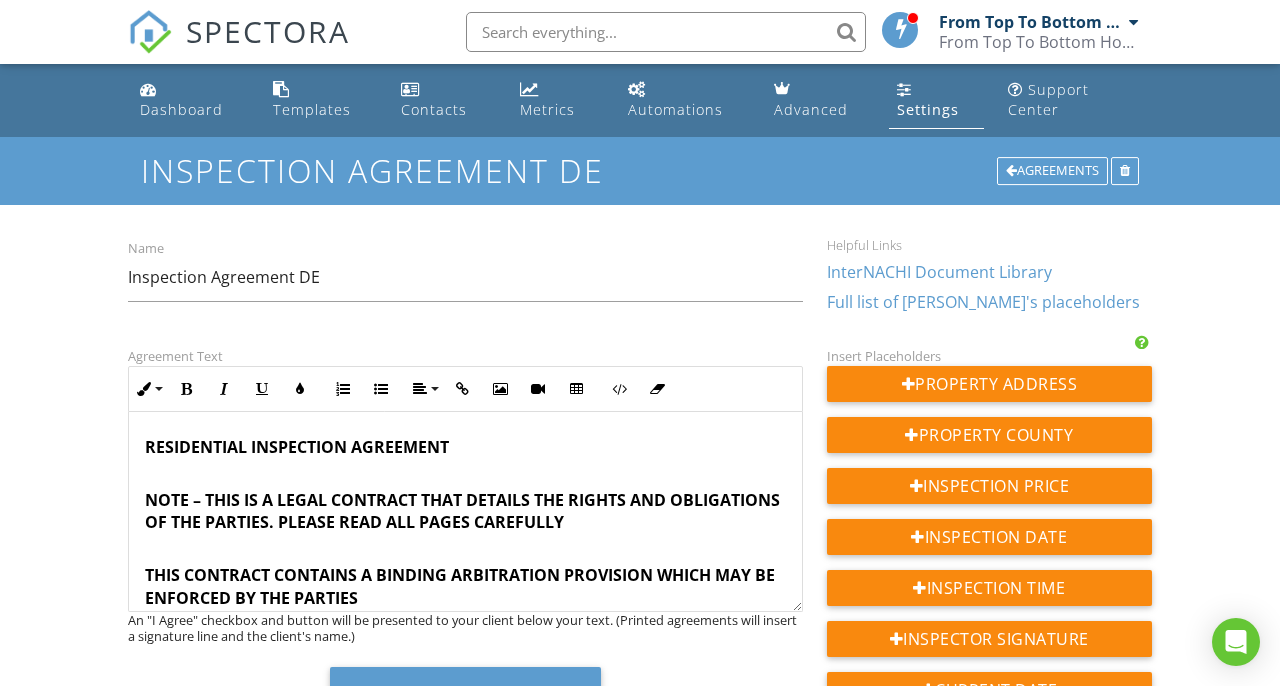 scroll, scrollTop: 0, scrollLeft: 0, axis: both 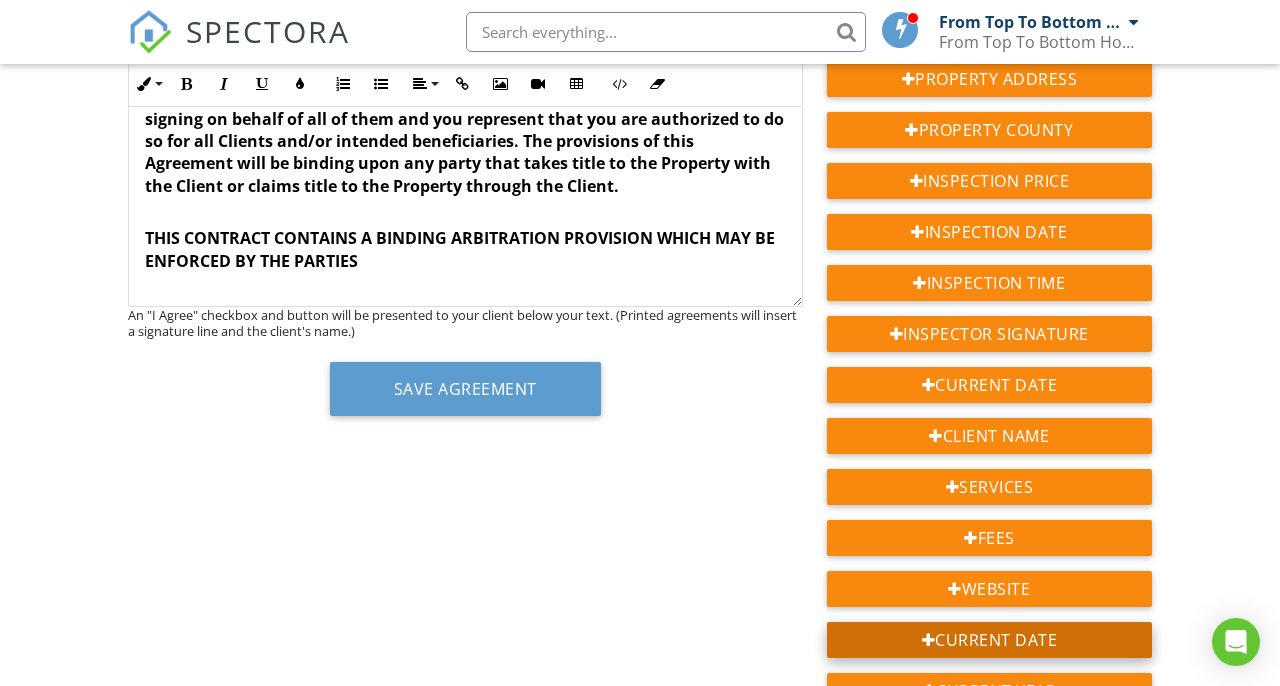click on "Current Date" at bounding box center (989, 640) 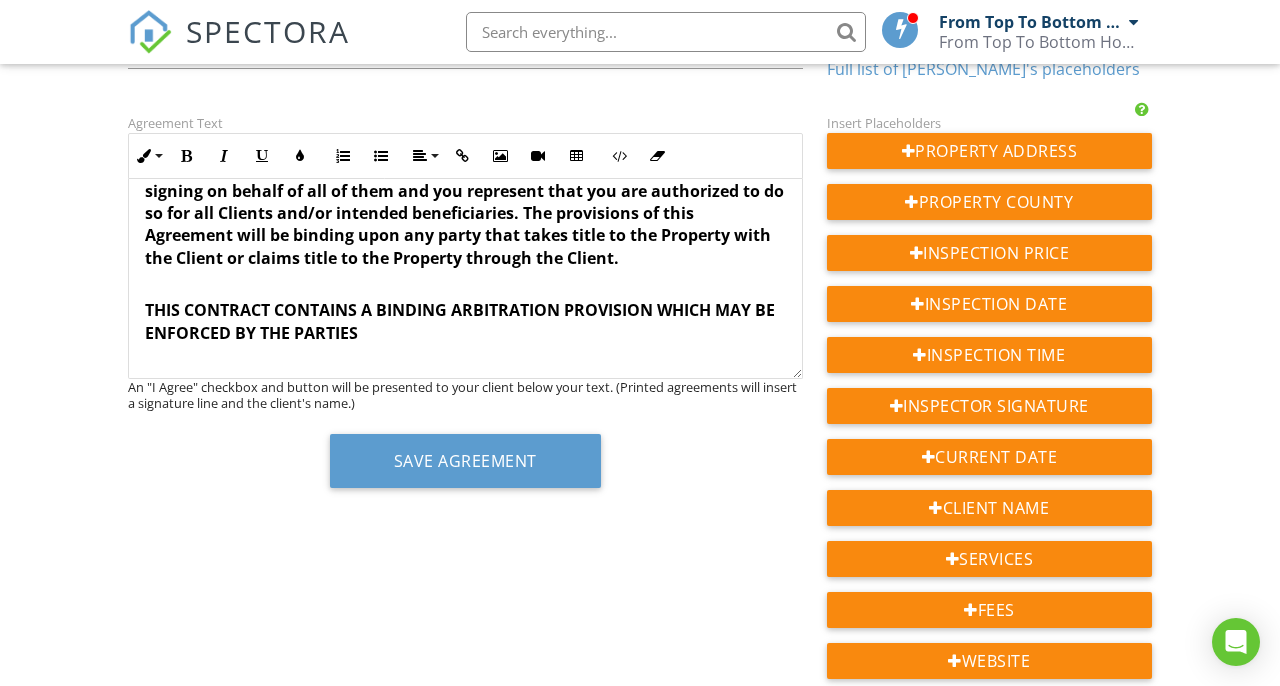 scroll, scrollTop: 249, scrollLeft: 0, axis: vertical 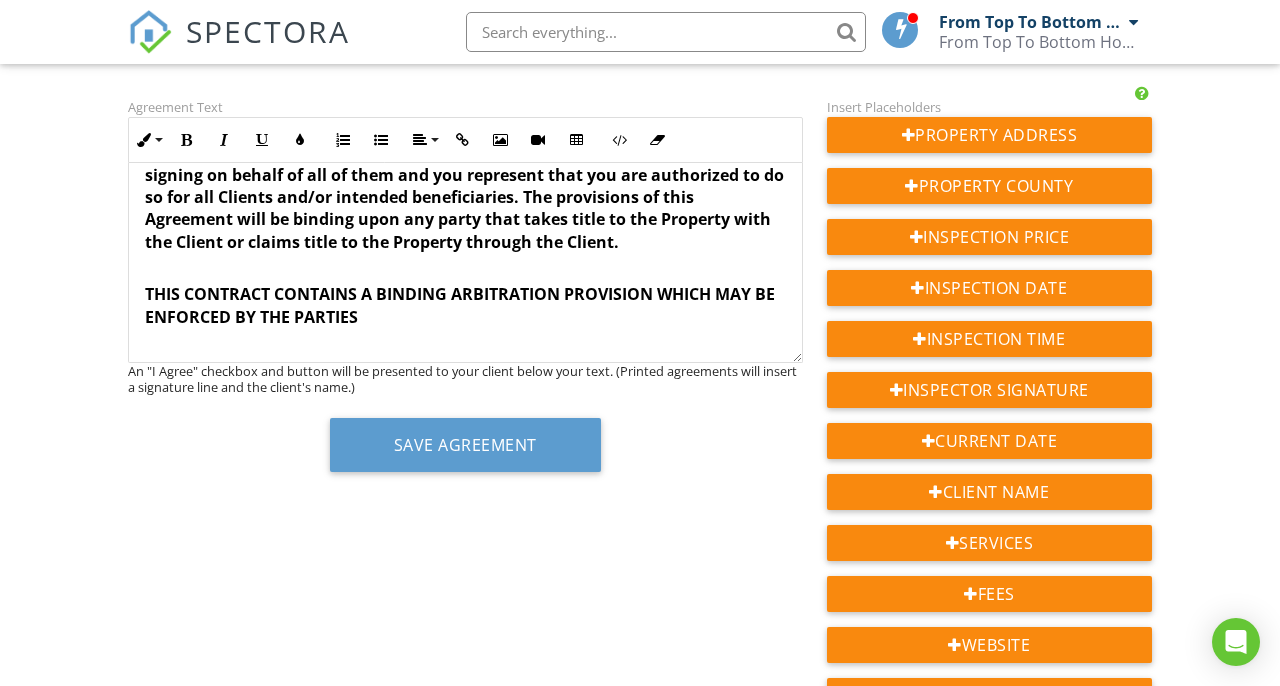 click on "RESIDENTIAL INSPECTION AGREEMENT NOTE – THIS IS A LEGAL CONTRACT THAT DETAILS THE RIGHTS AND OBLIGATIONS OF THE PARTIES. PLEASE READ ALL PAGES CAREFULLY THIS CONTRACT CONTAINS A BINDING ARBITRATION PROVISION WHICH MAY BE ENFORCED BY THE PARTIES This Agreement dated: {{CURRENT_DATE}} is between: Client: {{CLIENT_NAME}} and Inspector: Shawn Hemmert For an inspection of the following Property: Common Street Address: {{ADDRESS}} Fee: {{PRICE}}                                                 SCOPE OF SERVICES PROVIDED SCOPE OF THE INSPECTION : A home inspection is a noninvasive, visual observation and operation of the accessible systems and components of real property, including buildings and other improvements. Its purpose is a) to identify conditions that, in the professional opinion of the Inspector, are significantly deficient or b) to identify systems and components that are at the end of their service lives. CLIENT'S DUTY" at bounding box center (465, -2181) 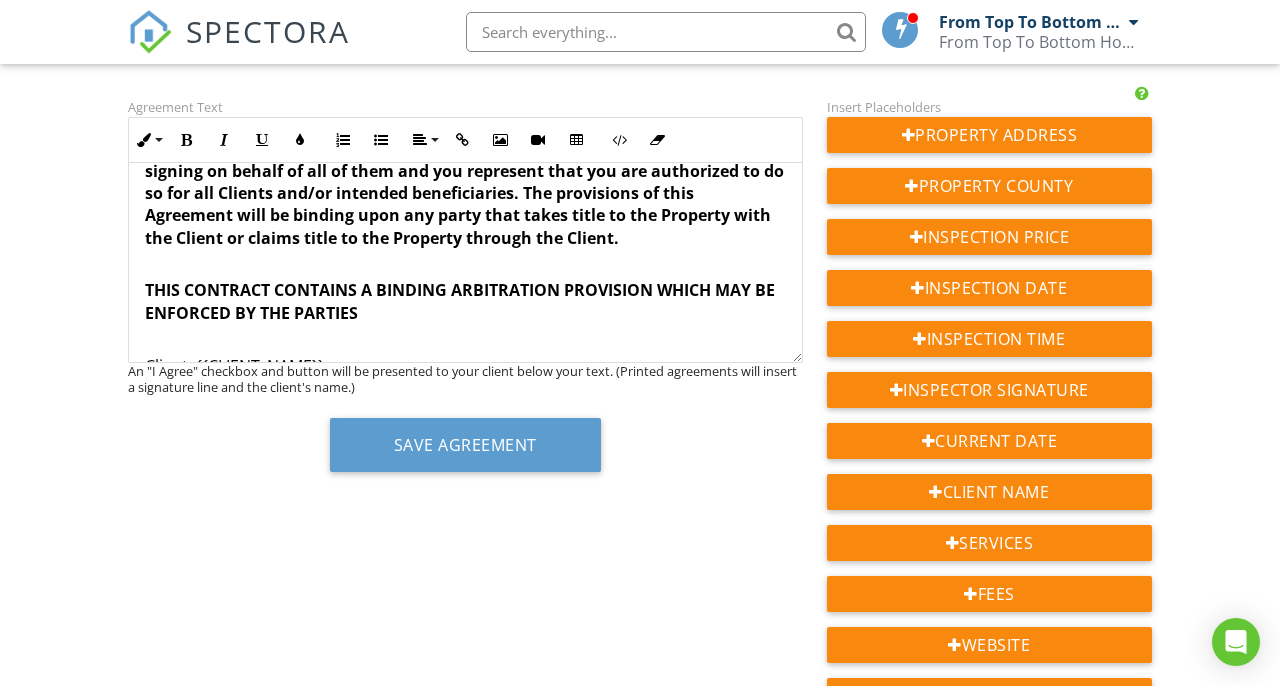scroll, scrollTop: 5075, scrollLeft: 0, axis: vertical 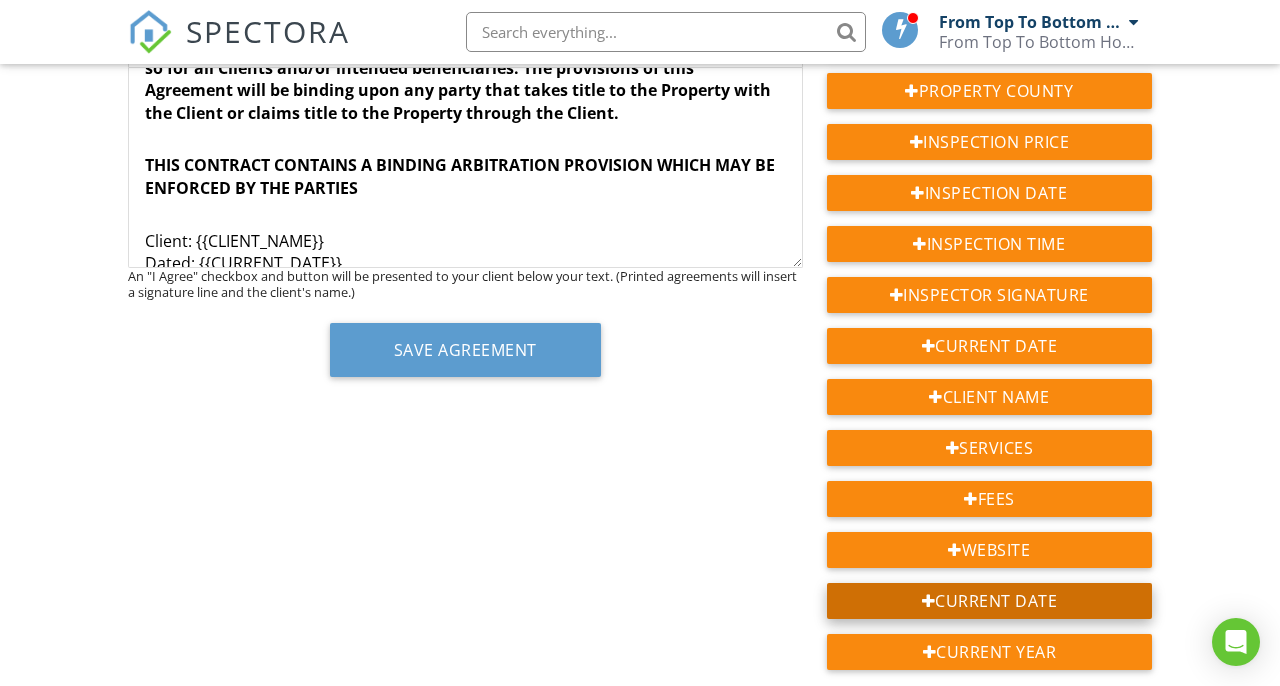 click on "Current Date" at bounding box center (989, 601) 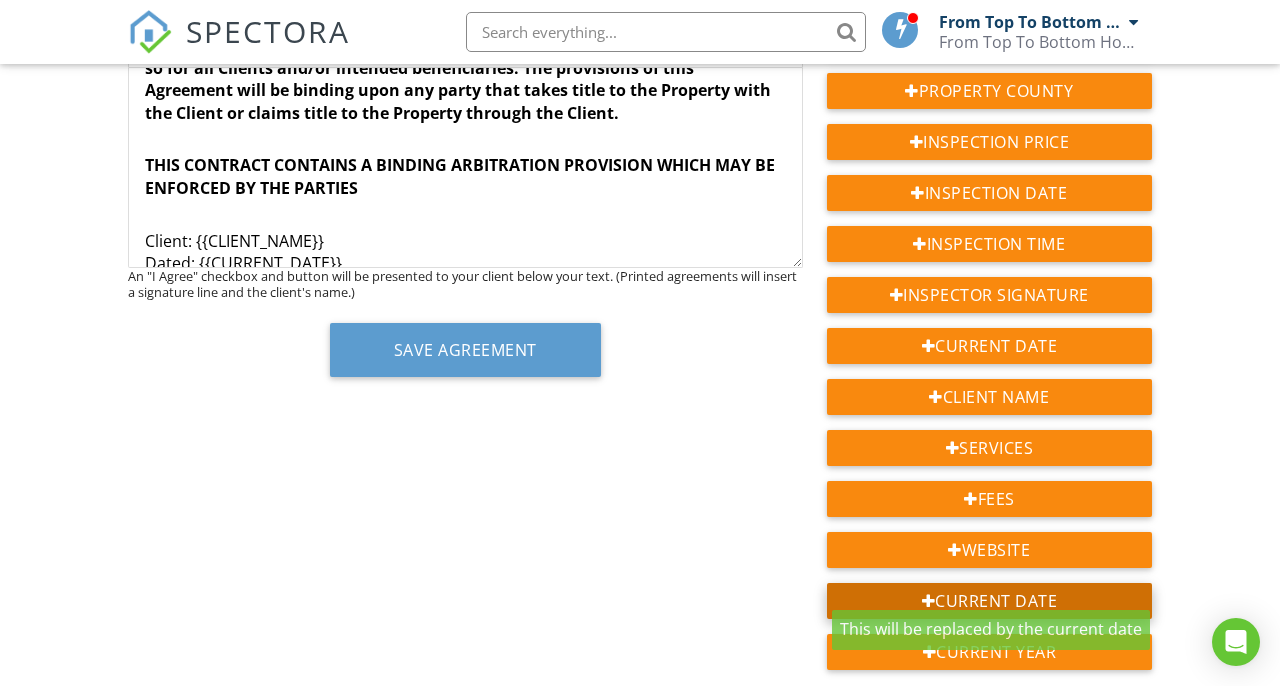 scroll, scrollTop: 5105, scrollLeft: 0, axis: vertical 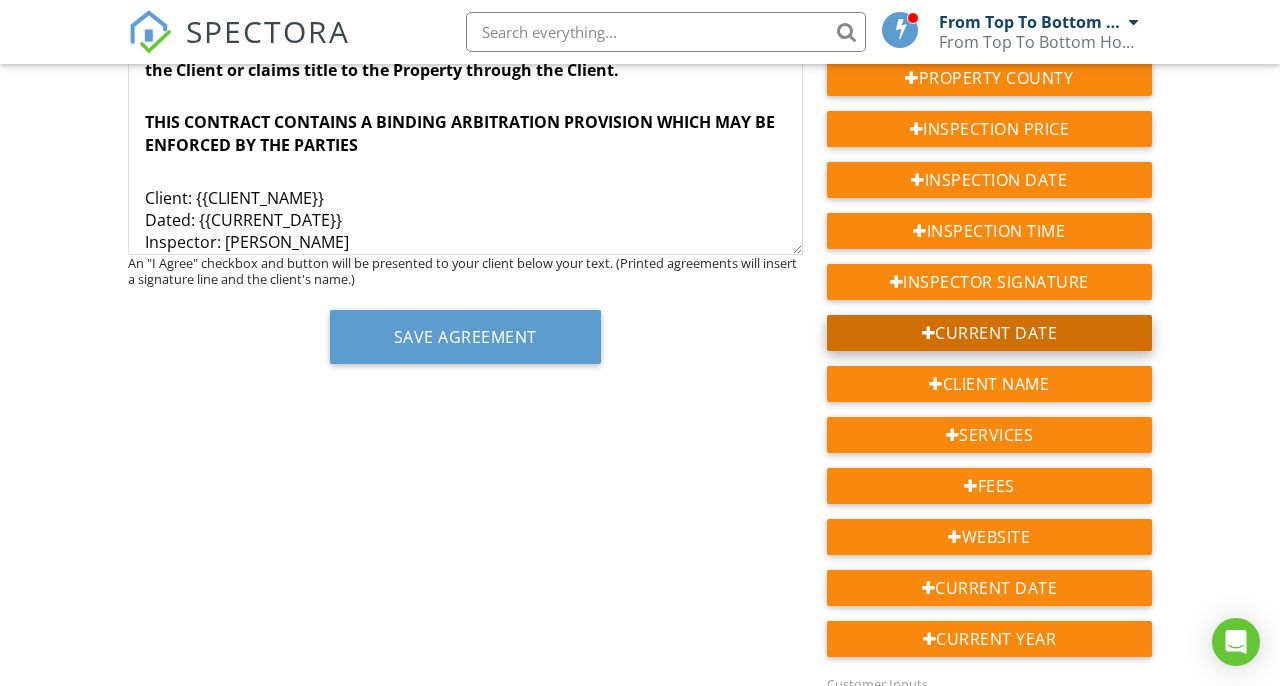 click on "Current Date" at bounding box center (989, 333) 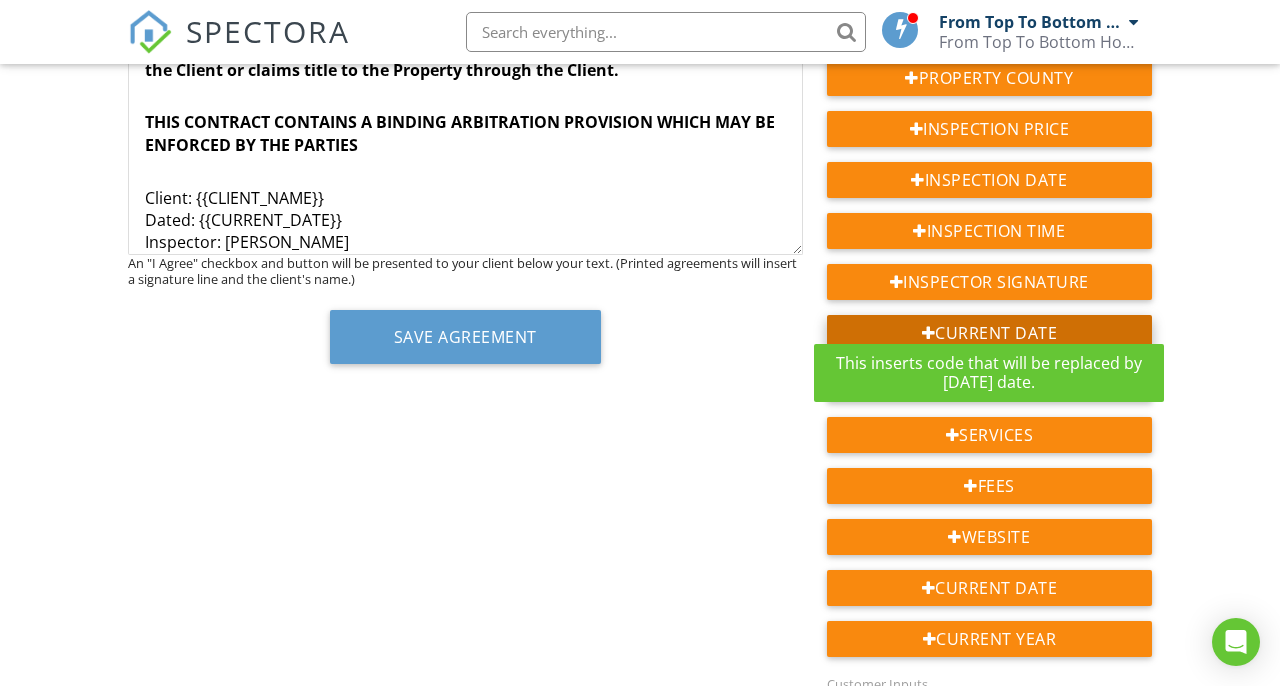 scroll, scrollTop: 5135, scrollLeft: 0, axis: vertical 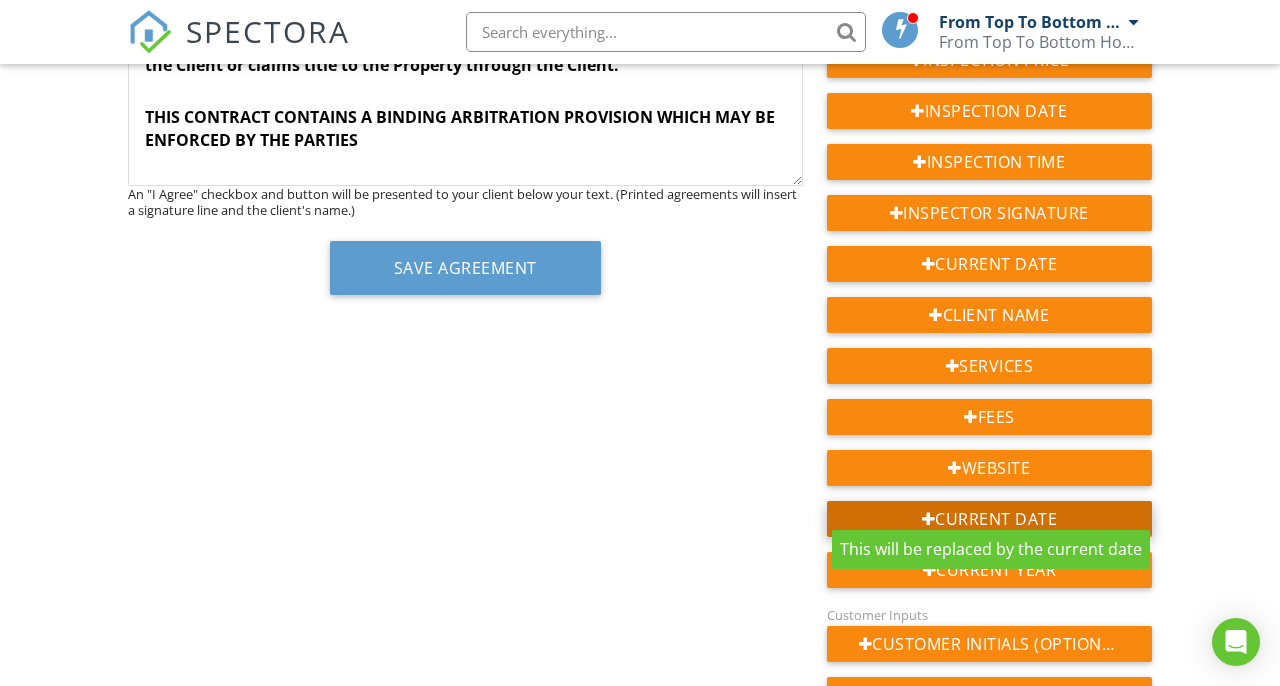 click on "Current Date" at bounding box center [989, 519] 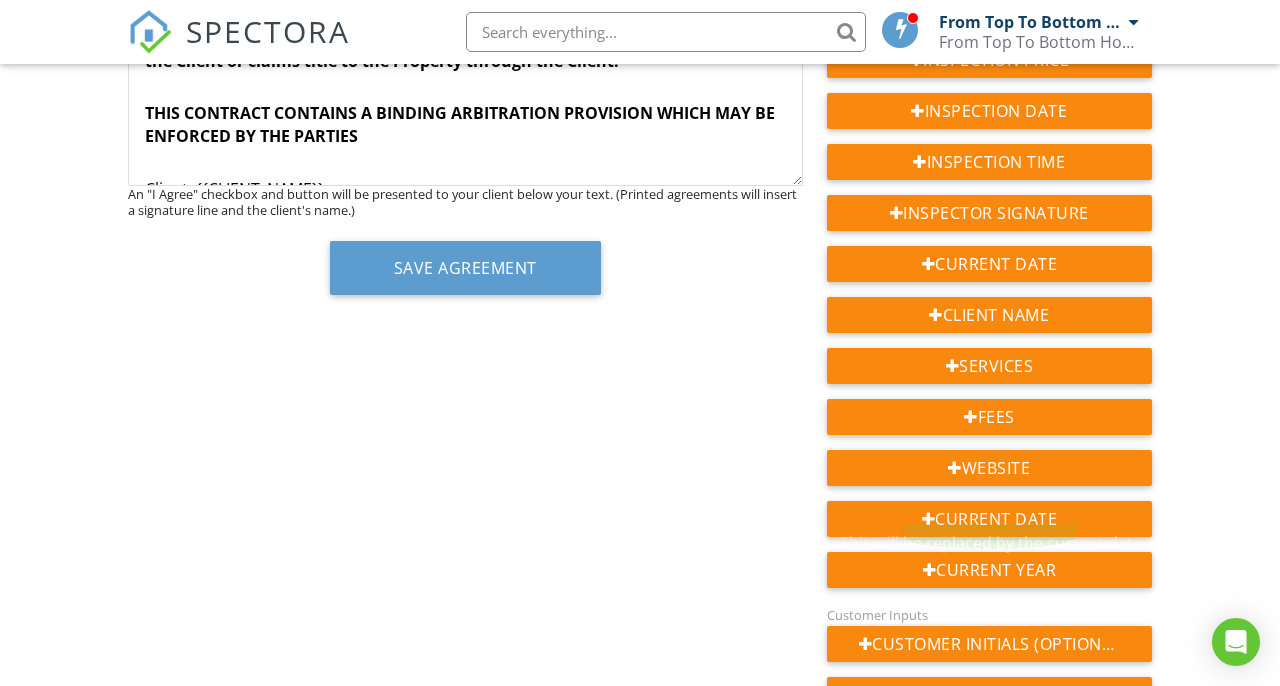 scroll, scrollTop: 292, scrollLeft: 0, axis: vertical 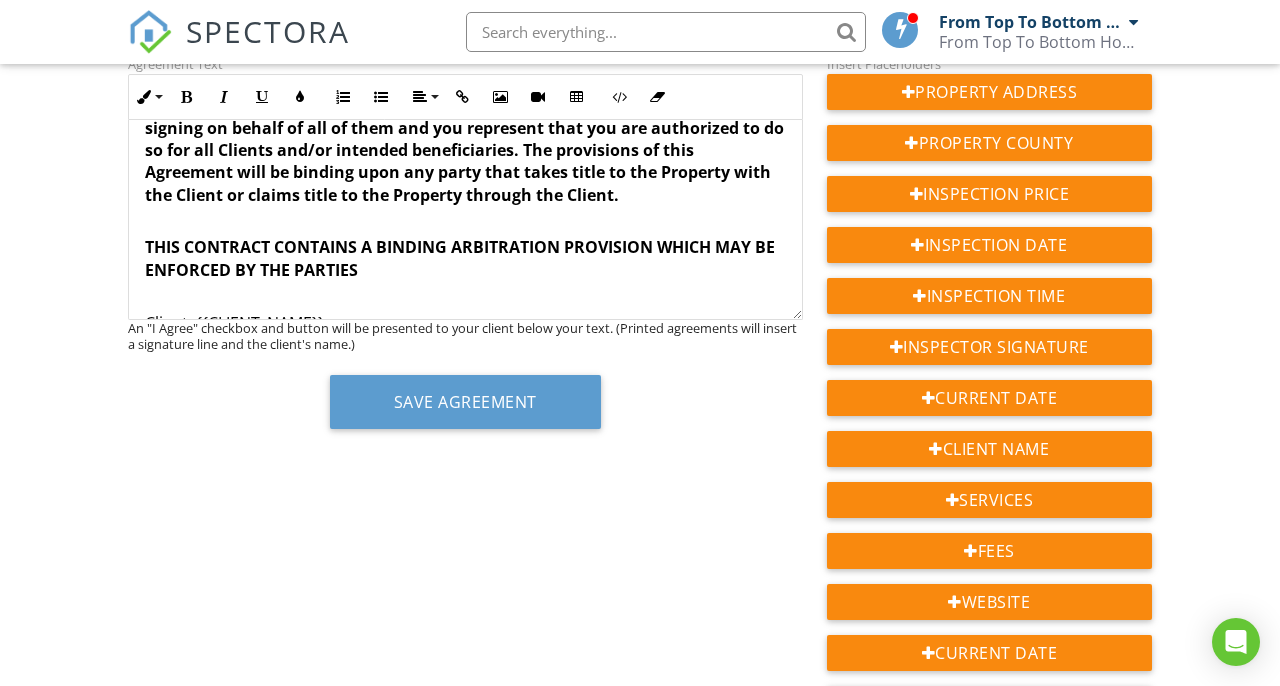drag, startPoint x: 345, startPoint y: 221, endPoint x: 197, endPoint y: 221, distance: 148 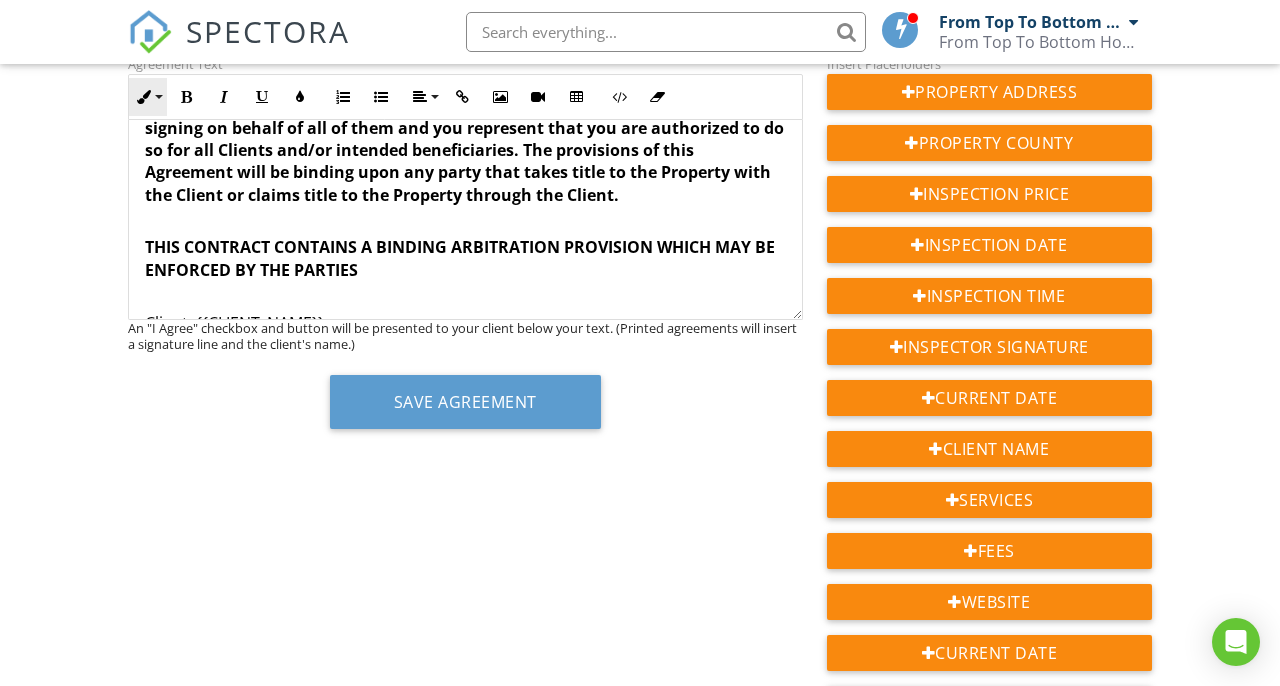type 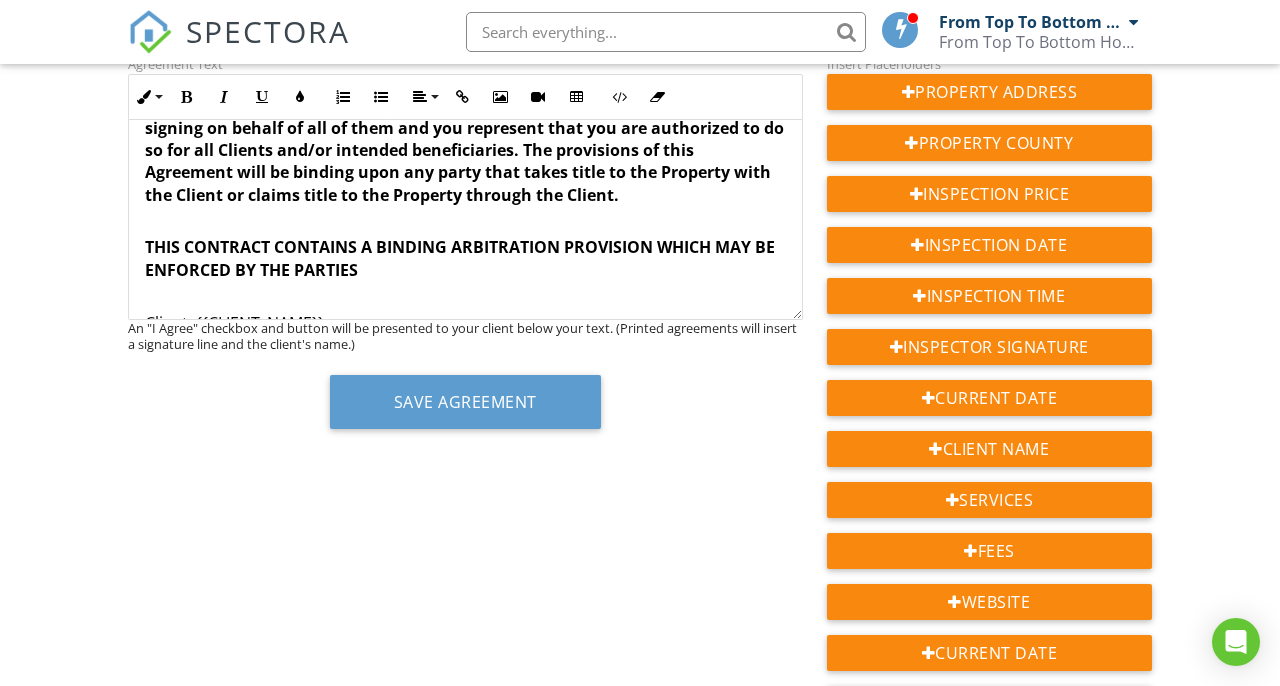 scroll, scrollTop: 5041, scrollLeft: 0, axis: vertical 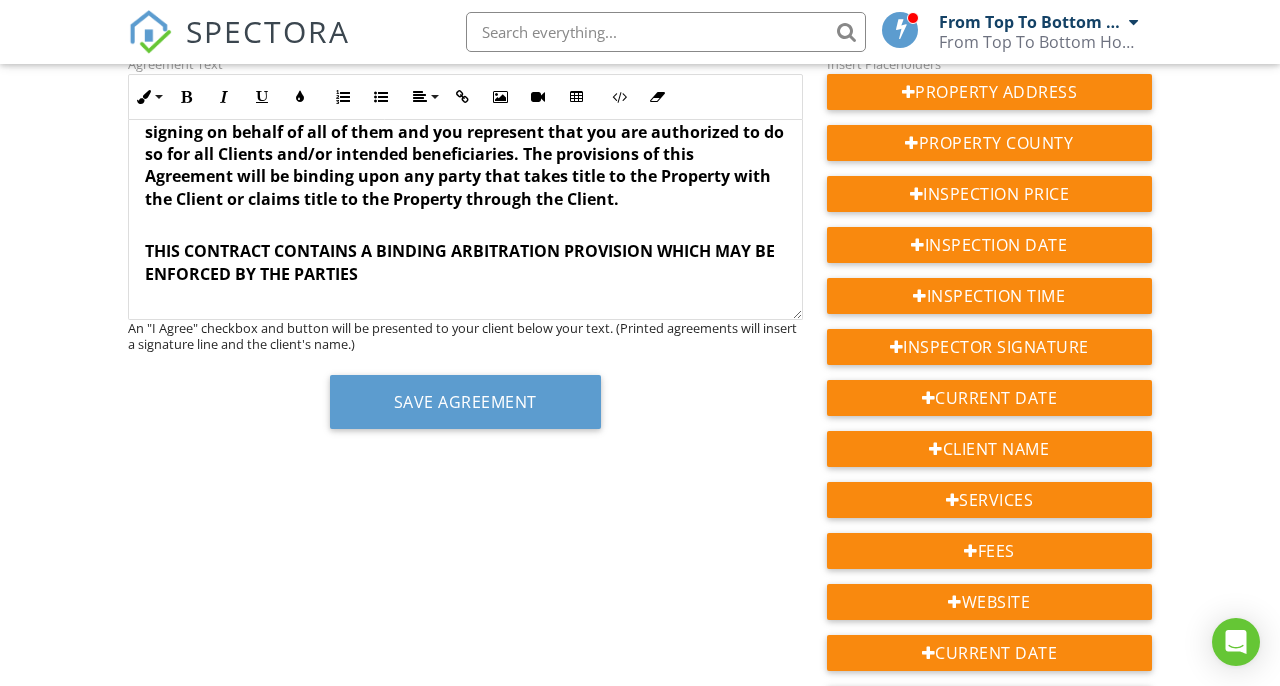 click on "Client: {{CLIENT_NAME}} Dated: {{CURRENT_DATE}} Inspector: Shawn Hemmert Dated:  State License No.: H4-0000126 License Expiration Date: 8/31/2027" at bounding box center (465, 371) 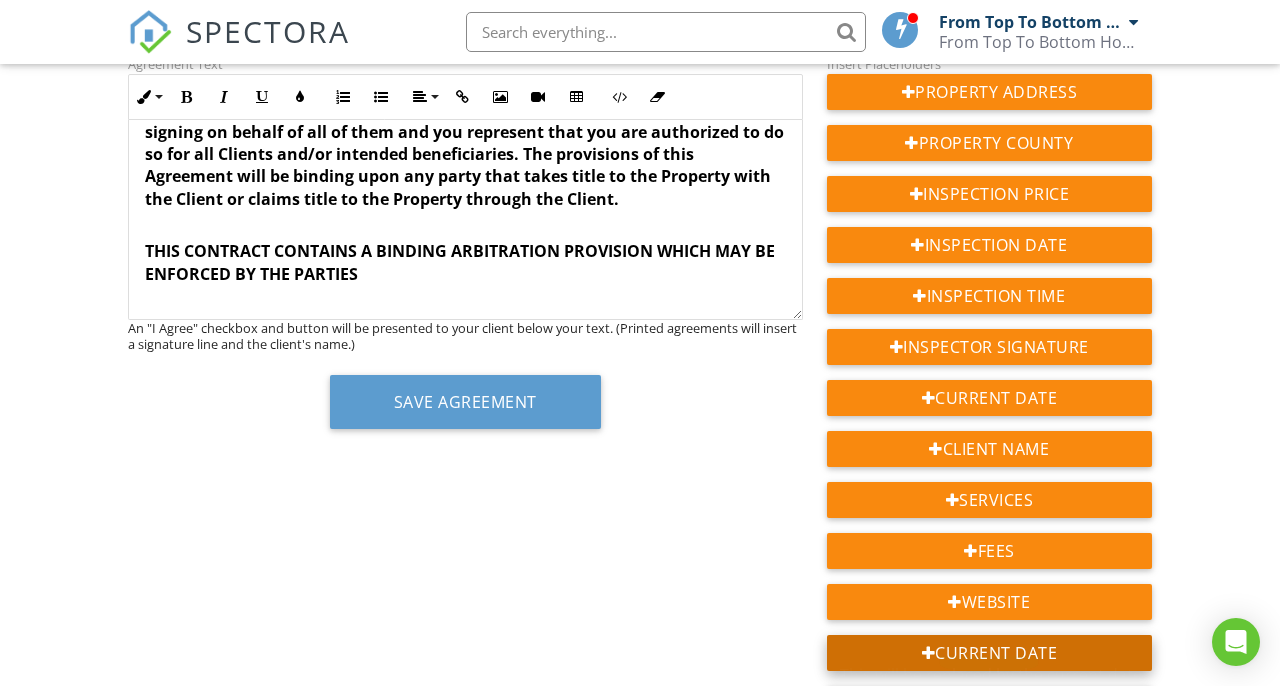 click on "Current Date" at bounding box center [989, 653] 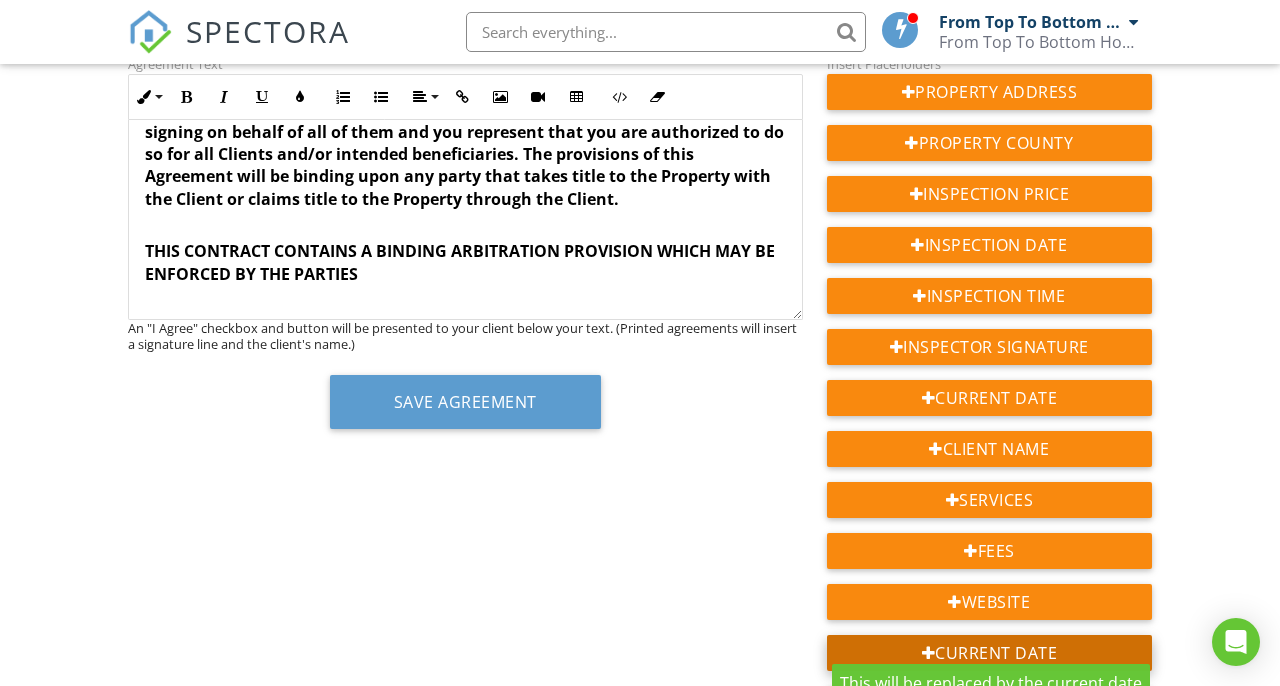 scroll, scrollTop: 5075, scrollLeft: 0, axis: vertical 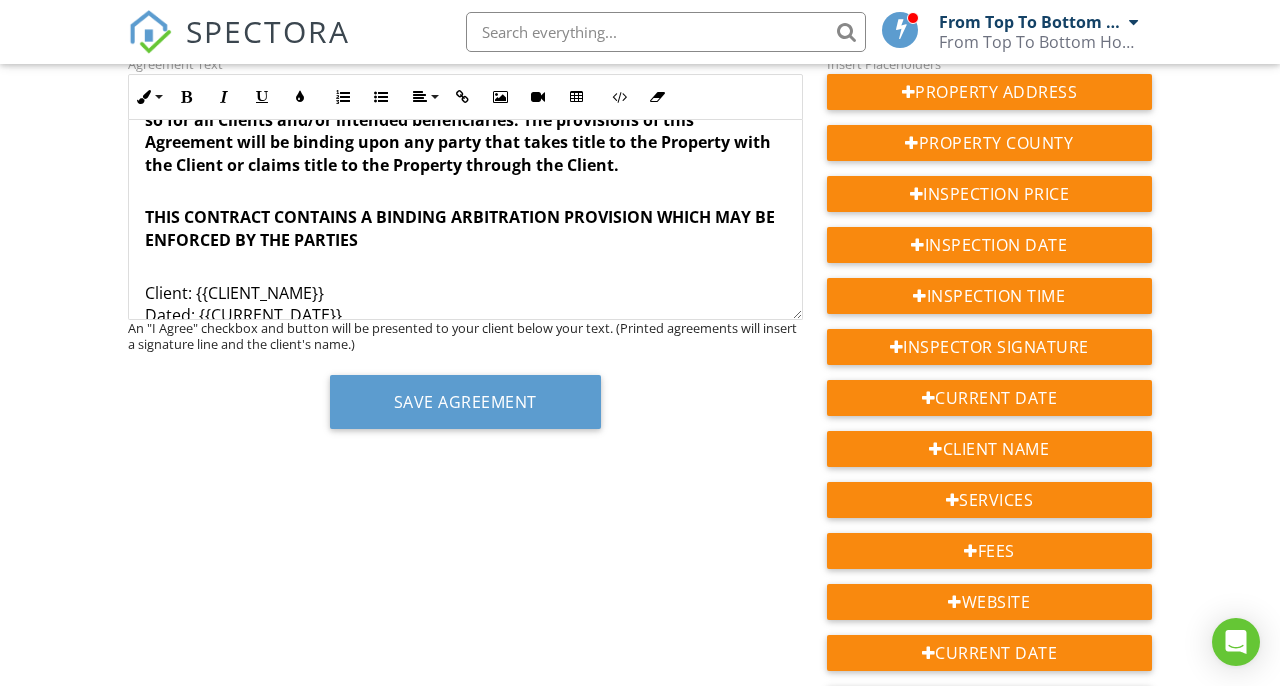 drag, startPoint x: 316, startPoint y: 284, endPoint x: 178, endPoint y: 270, distance: 138.70833 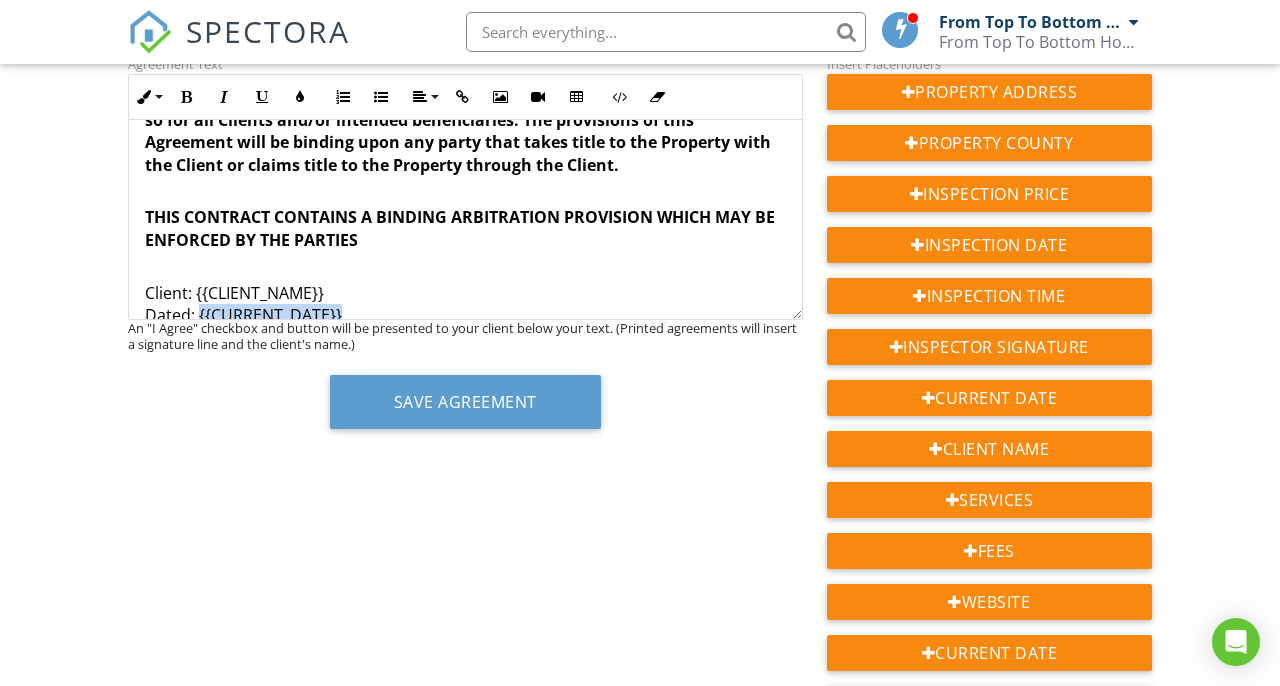 drag, startPoint x: 344, startPoint y: 146, endPoint x: 198, endPoint y: 144, distance: 146.0137 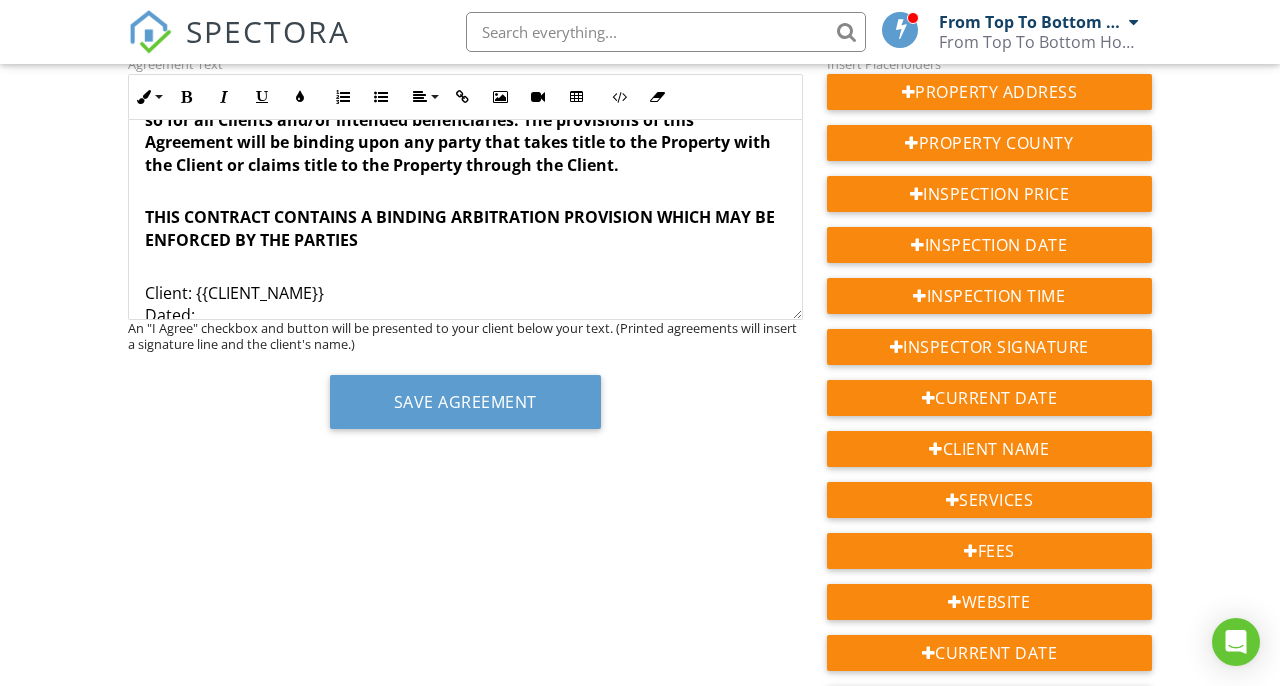 drag, startPoint x: 301, startPoint y: 284, endPoint x: 140, endPoint y: 293, distance: 161.25136 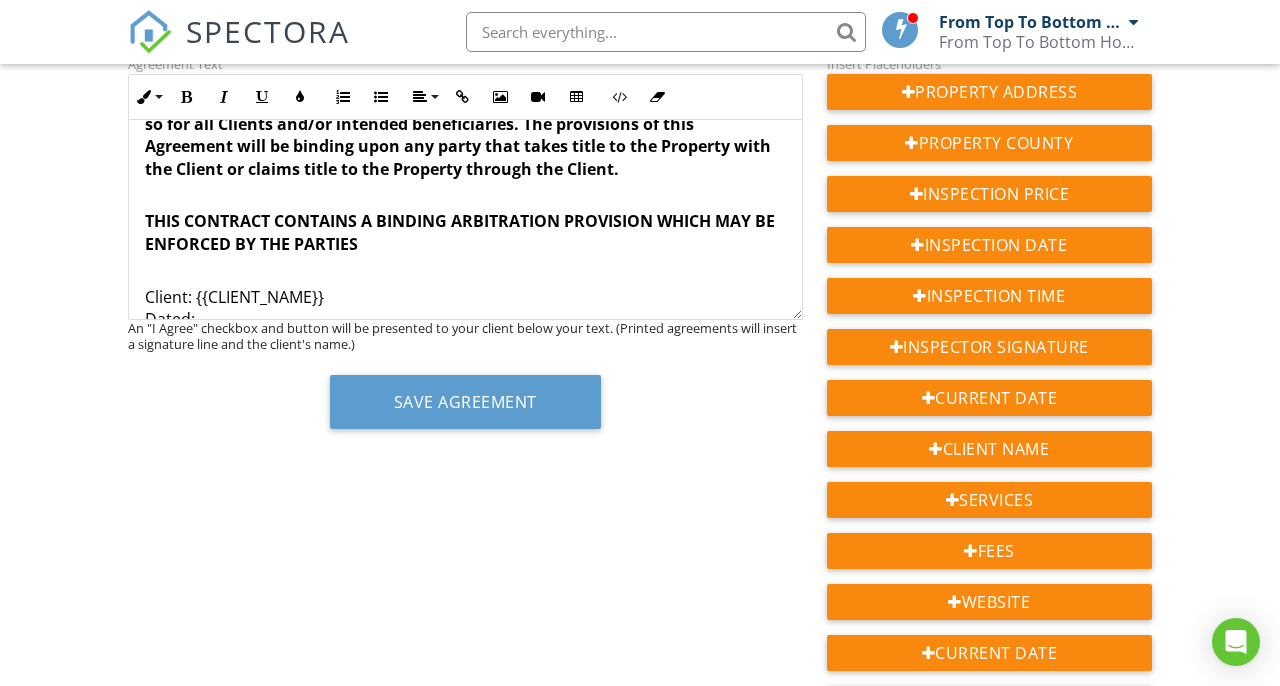 click on "Client: {{CLIENT_NAME}} Dated:  Inspector: Shawn Hemmert Dated: {{CURRENT_DATE}} State License No.: H4-0000126 License Expiration Date: 8/31/2027" at bounding box center [465, 341] 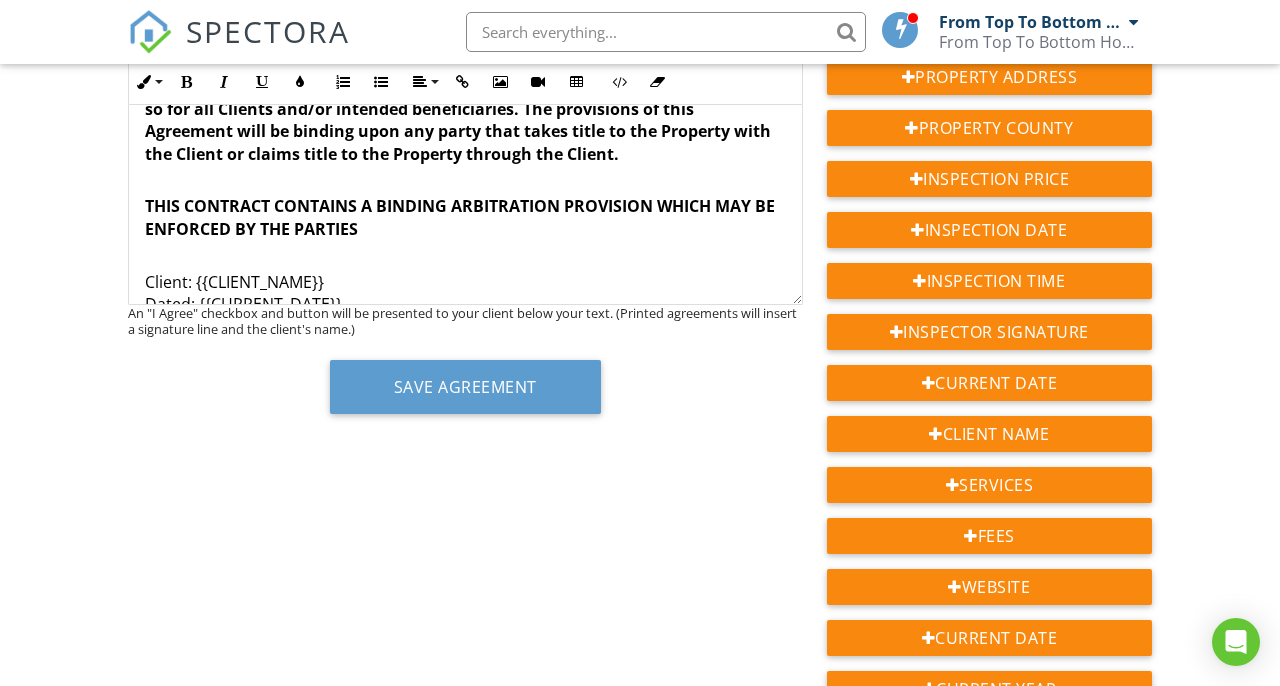 scroll, scrollTop: 307, scrollLeft: 0, axis: vertical 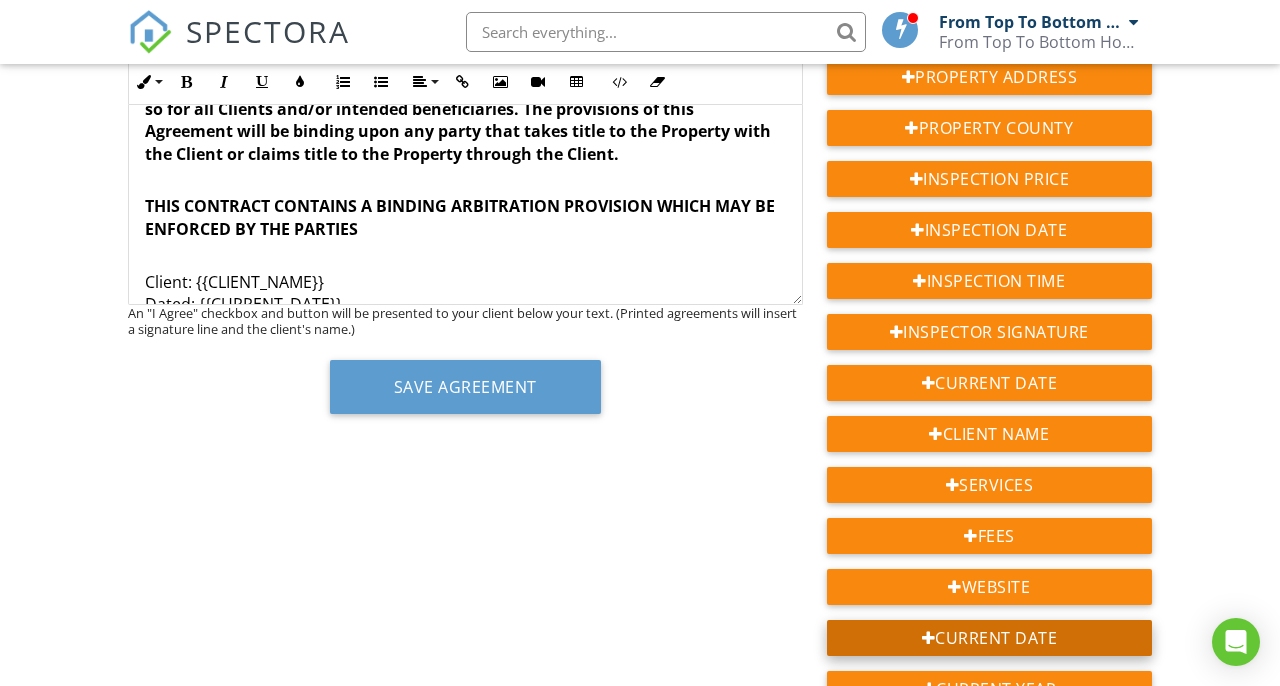 click on "Current Date" at bounding box center [989, 638] 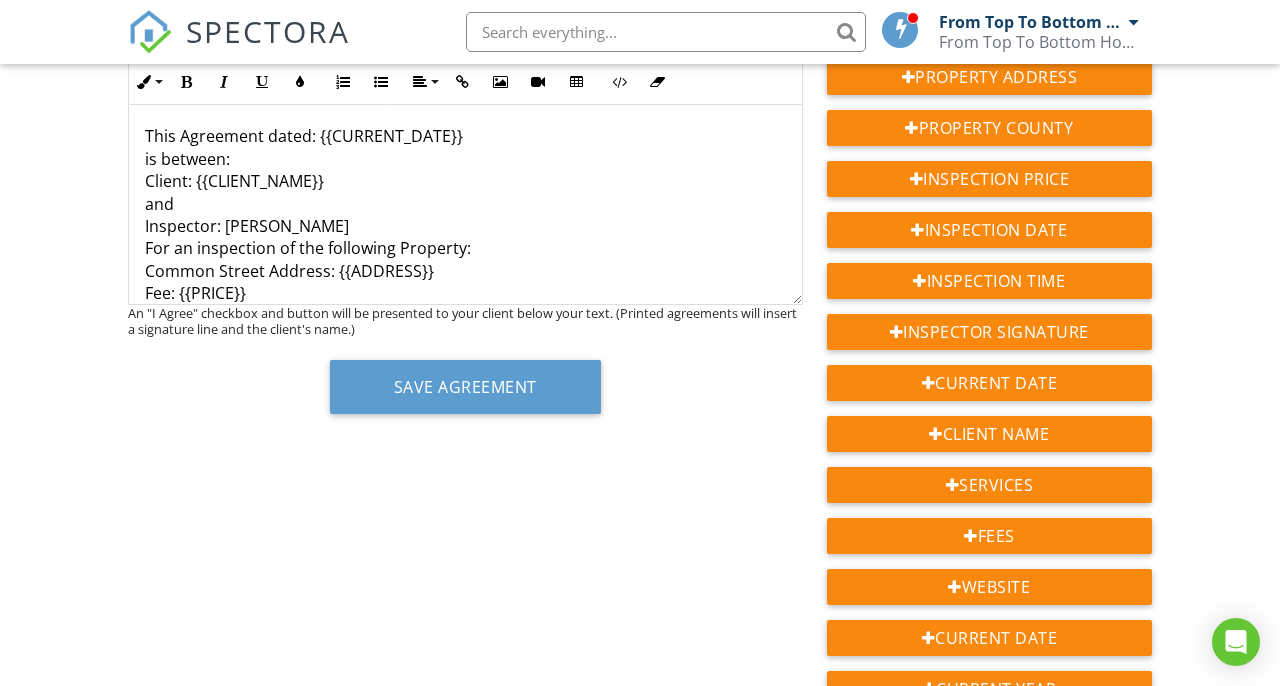 scroll, scrollTop: 193, scrollLeft: 0, axis: vertical 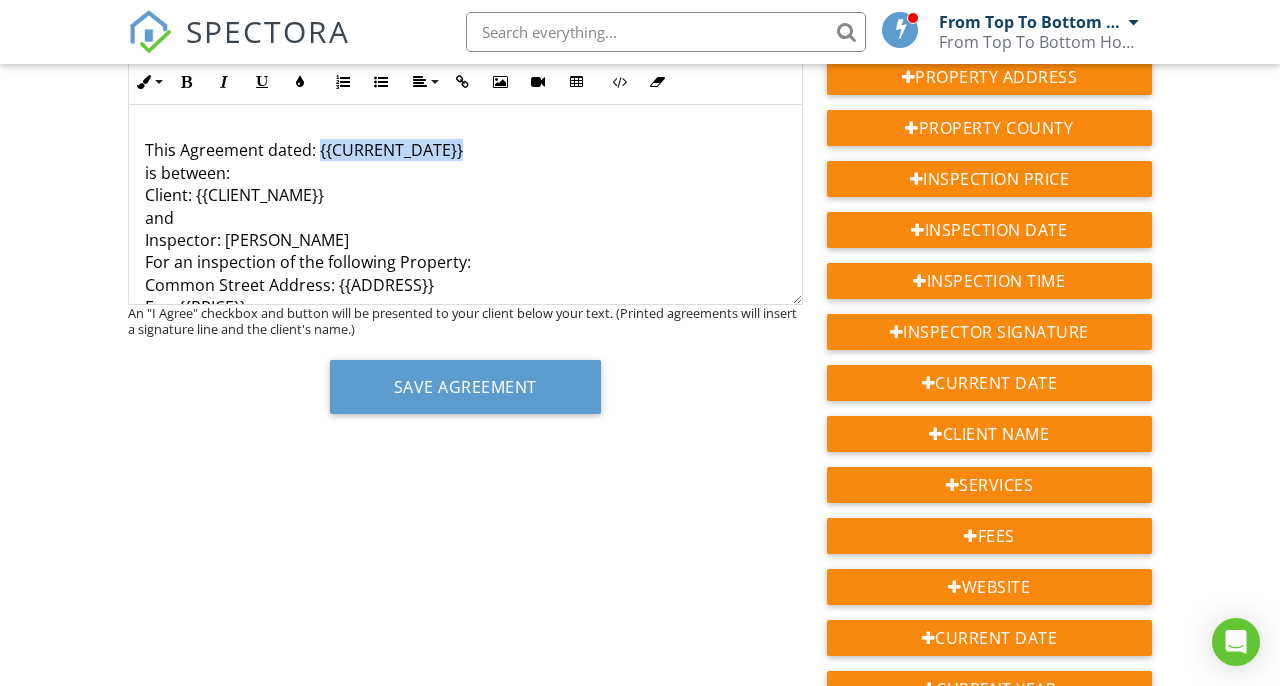 drag, startPoint x: 476, startPoint y: 125, endPoint x: 317, endPoint y: 128, distance: 159.0283 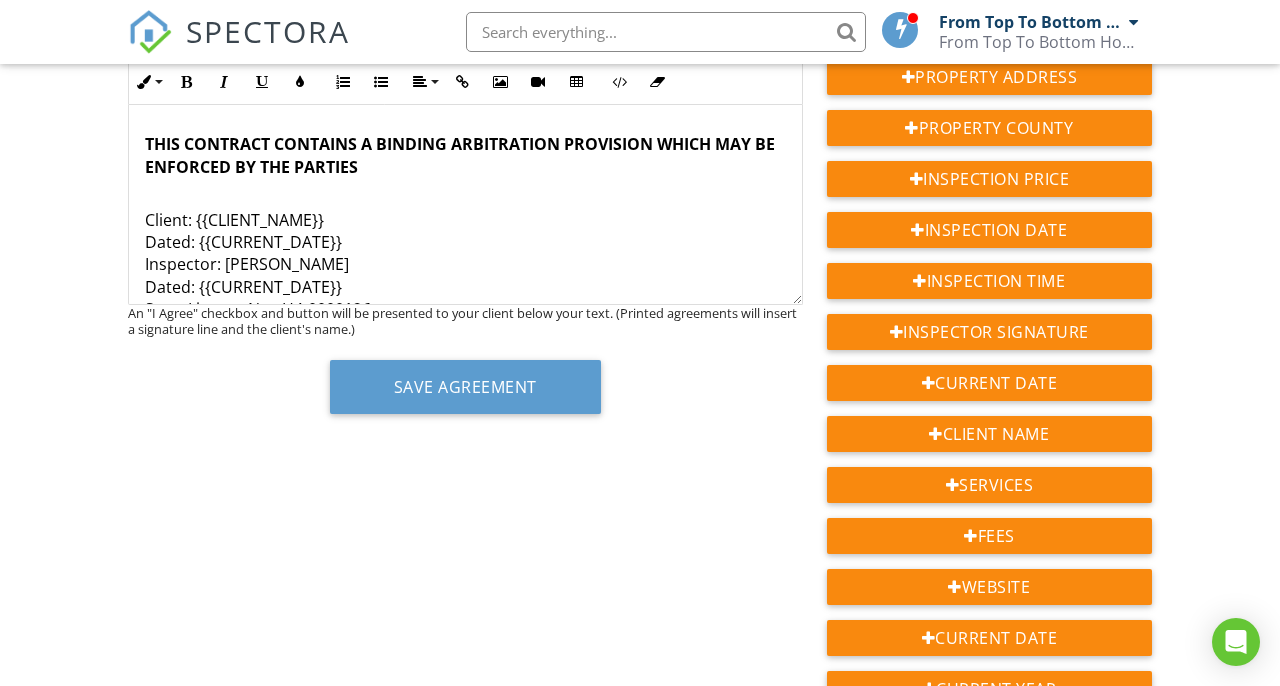 scroll, scrollTop: 5131, scrollLeft: 0, axis: vertical 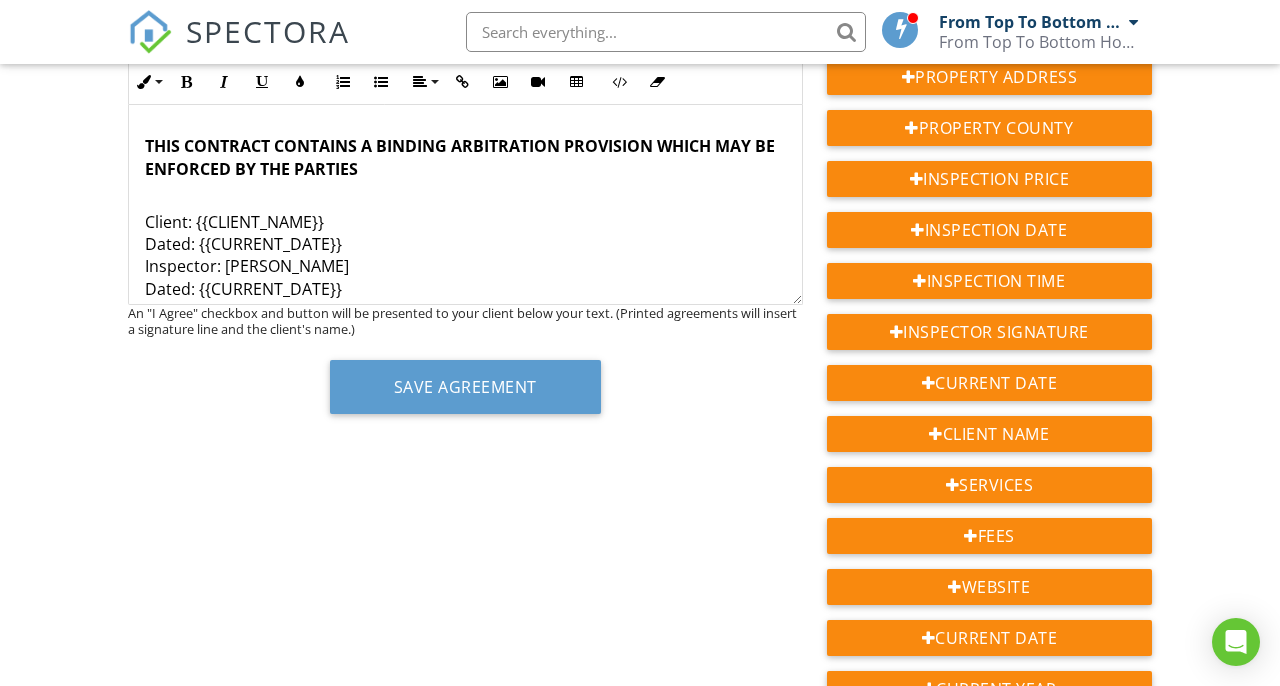 drag, startPoint x: 295, startPoint y: 267, endPoint x: 141, endPoint y: 246, distance: 155.42522 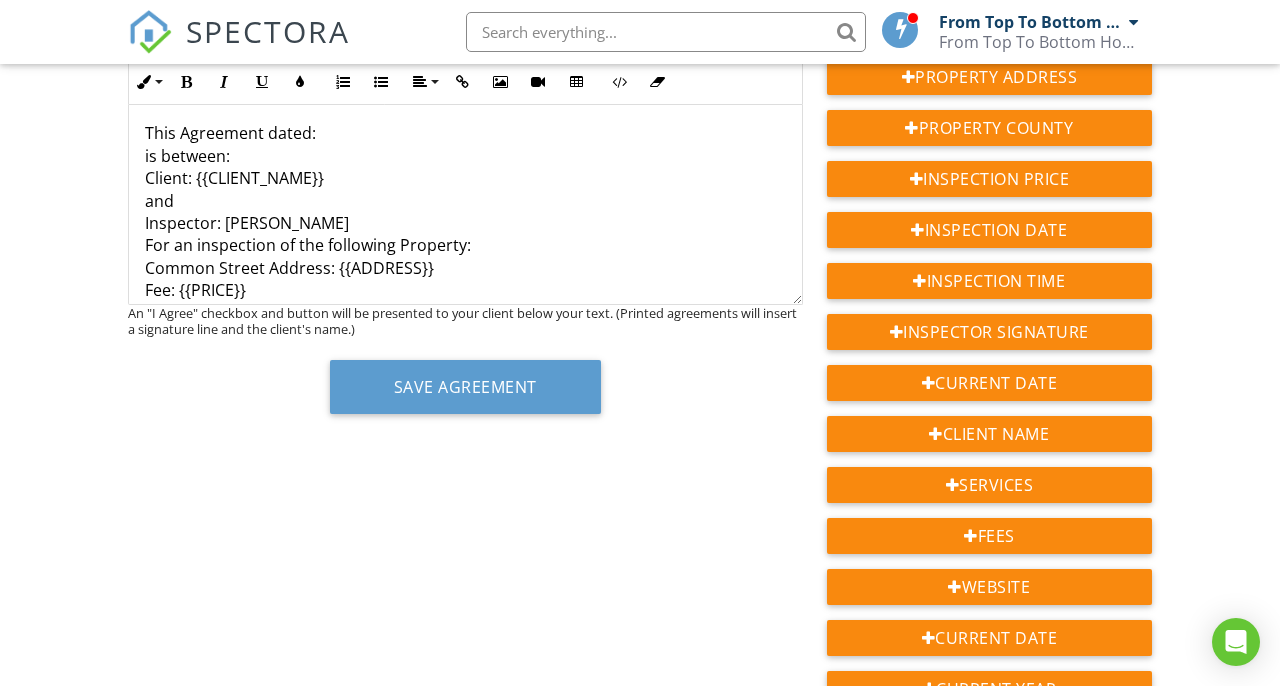 scroll, scrollTop: 201, scrollLeft: 0, axis: vertical 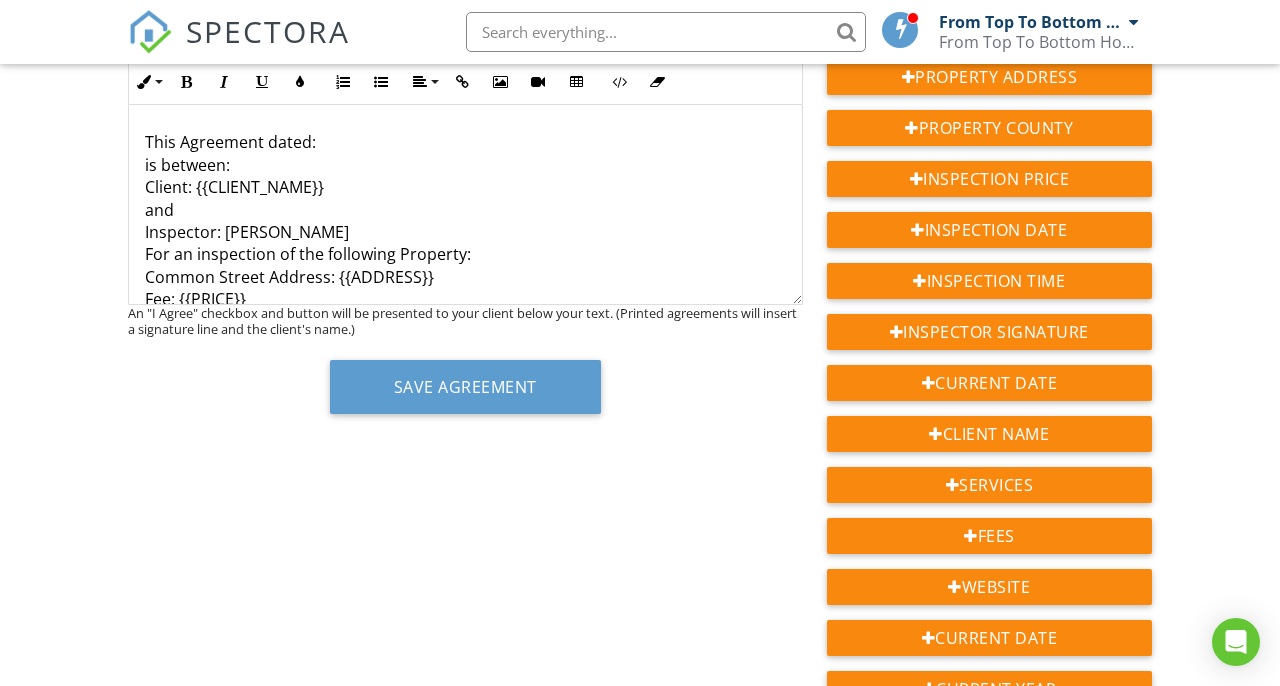 click on "This Agreement dated:  is between: Client: {{CLIENT_NAME}} and Inspector: Shawn Hemmert For an inspection of the following Property: Common Street Address: {{ADDRESS}} Fee: {{PRICE}}" at bounding box center [465, 210] 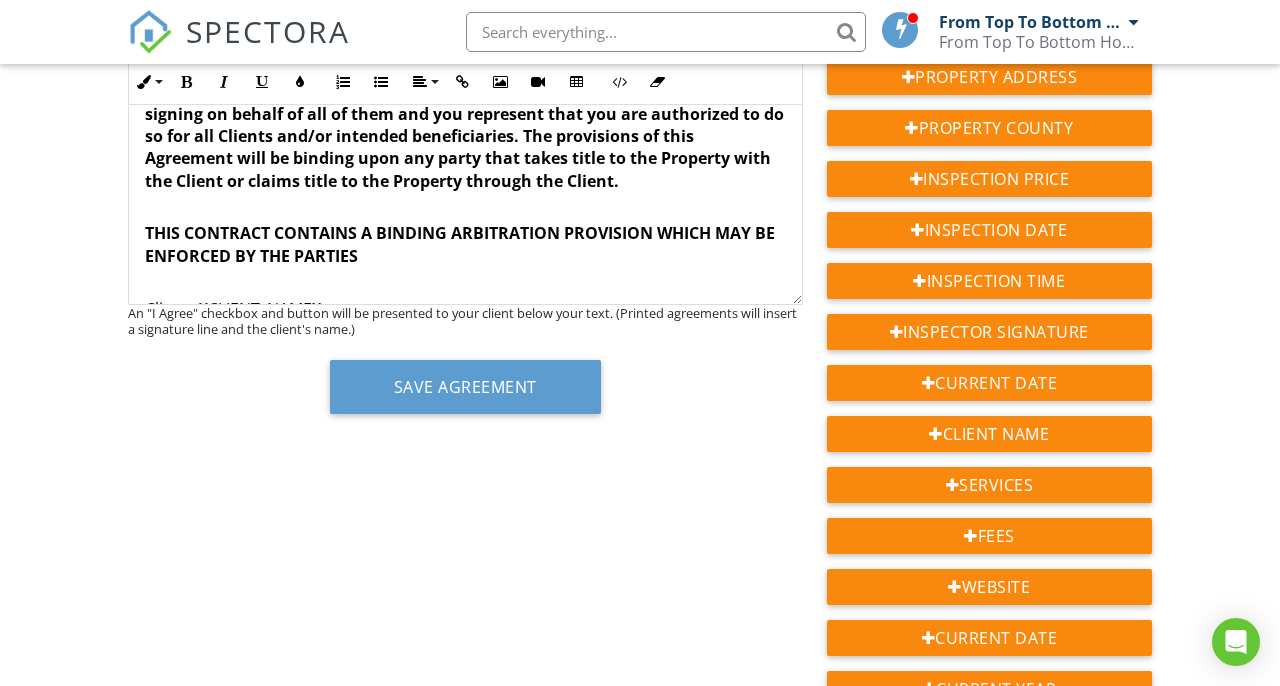 scroll, scrollTop: 5040, scrollLeft: 0, axis: vertical 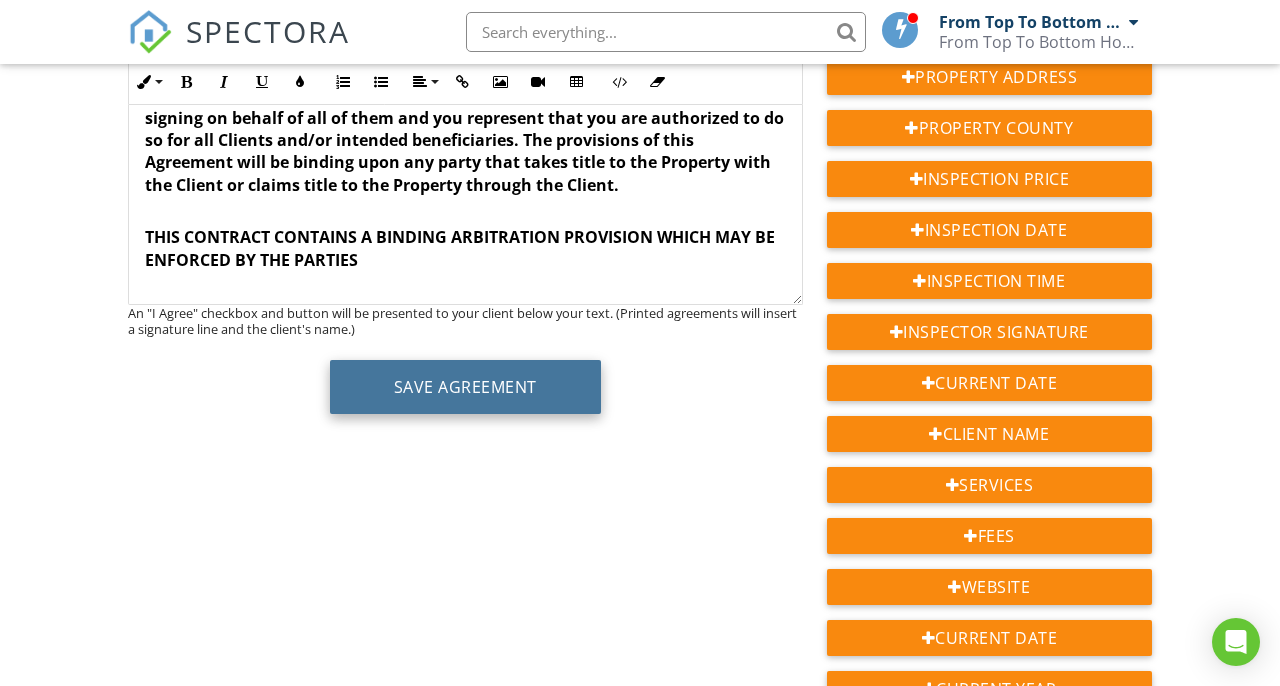 click on "Save Agreement" at bounding box center [465, 387] 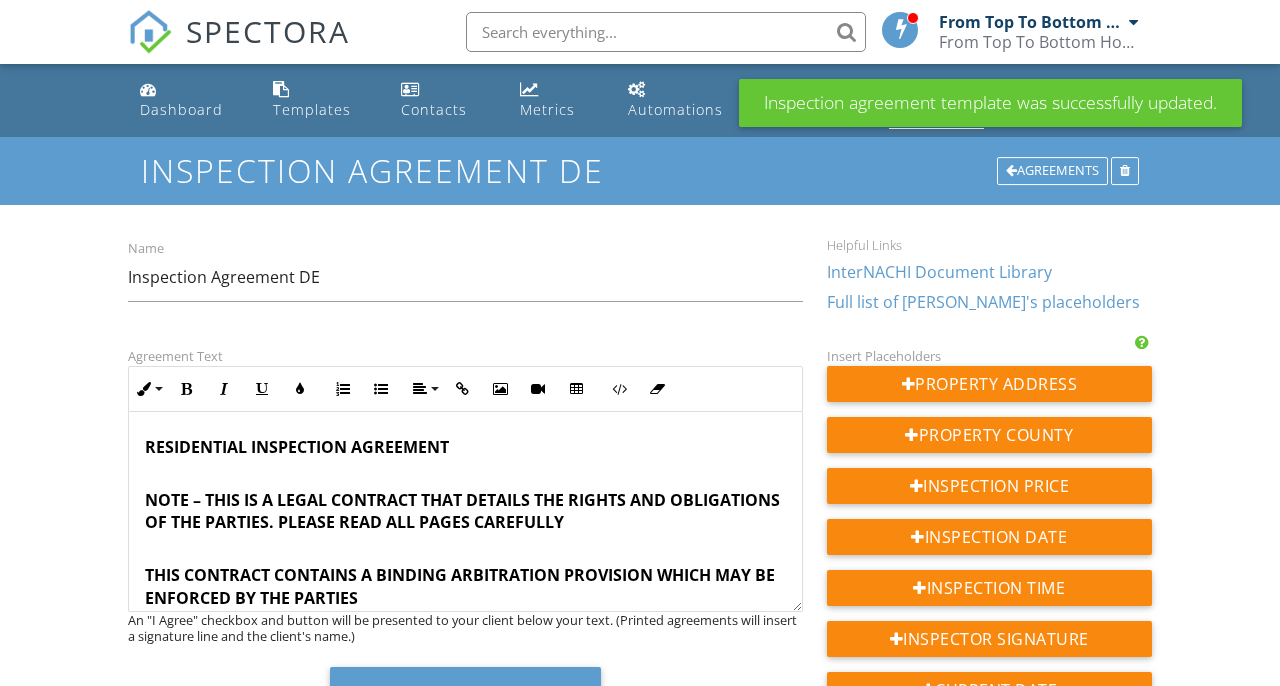 scroll, scrollTop: 0, scrollLeft: 0, axis: both 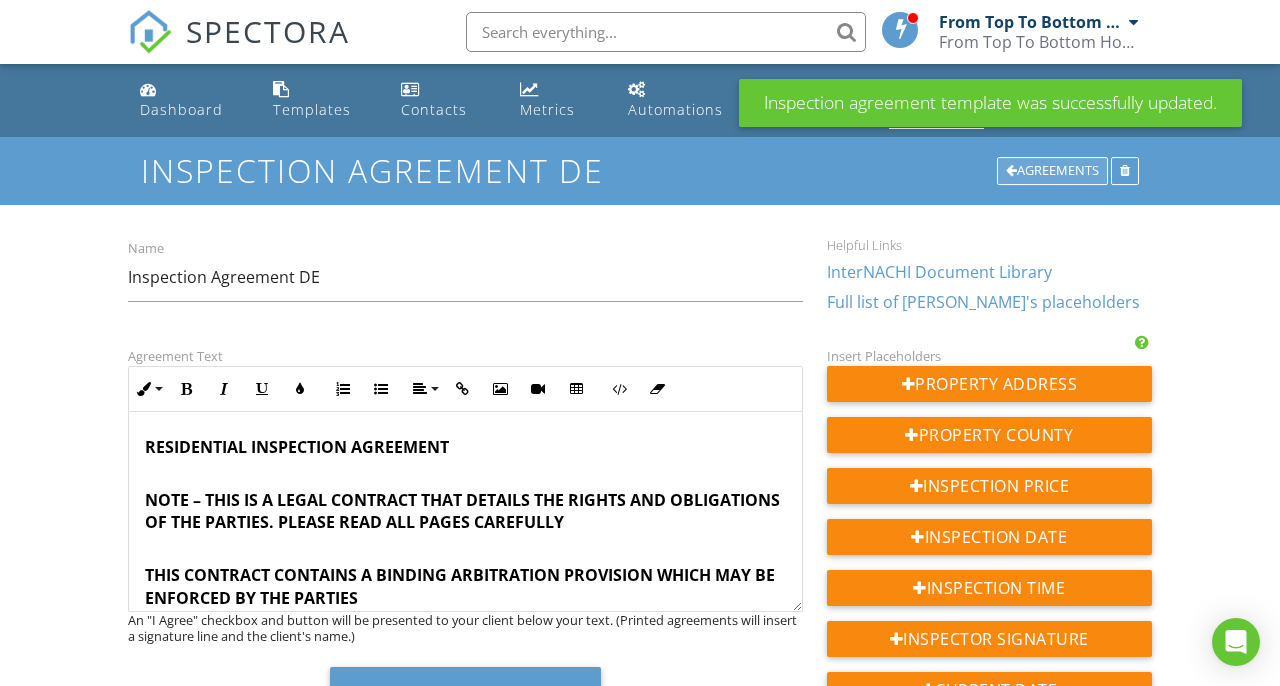 click on "Agreements" at bounding box center [1052, 171] 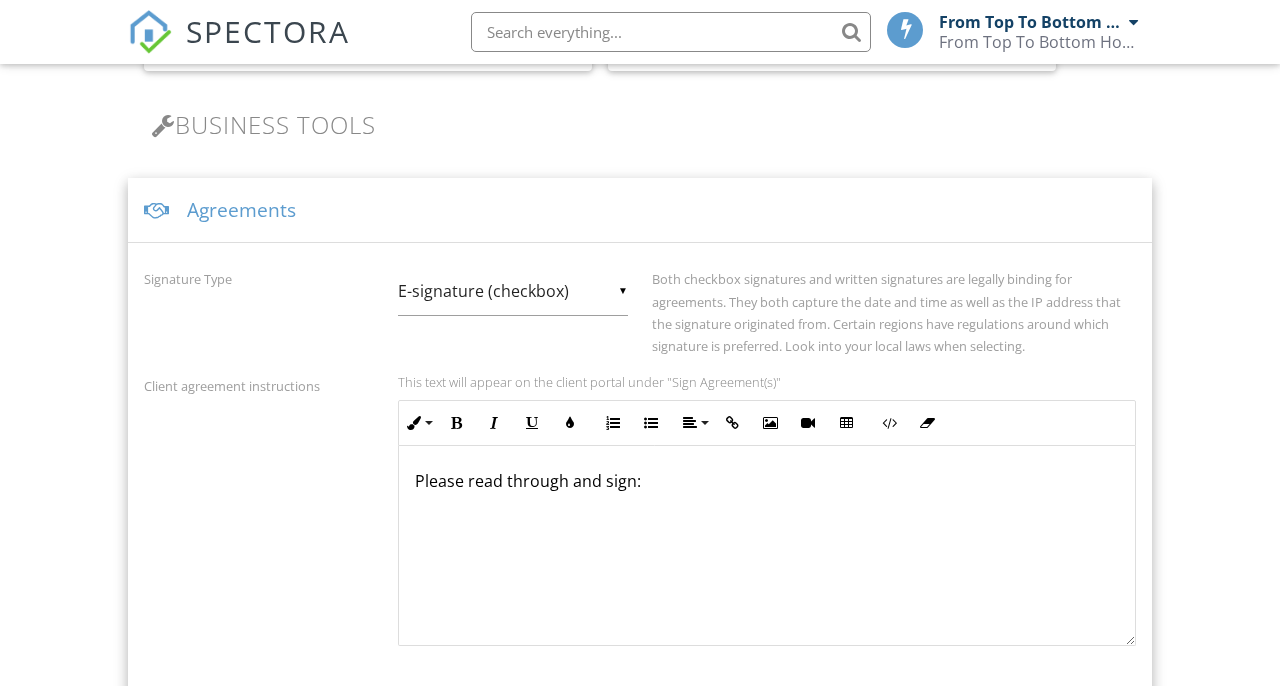scroll, scrollTop: 647, scrollLeft: 0, axis: vertical 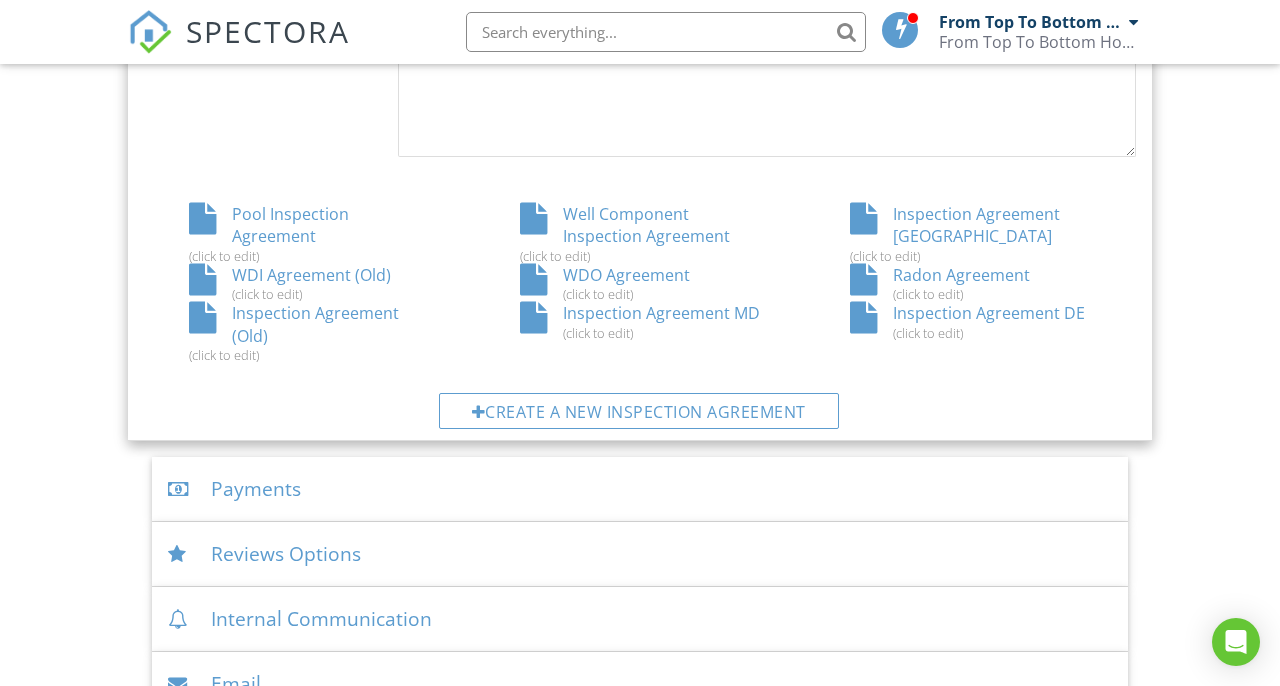 click on "Inspection Agreement MD
(click to edit)" at bounding box center [640, 321] 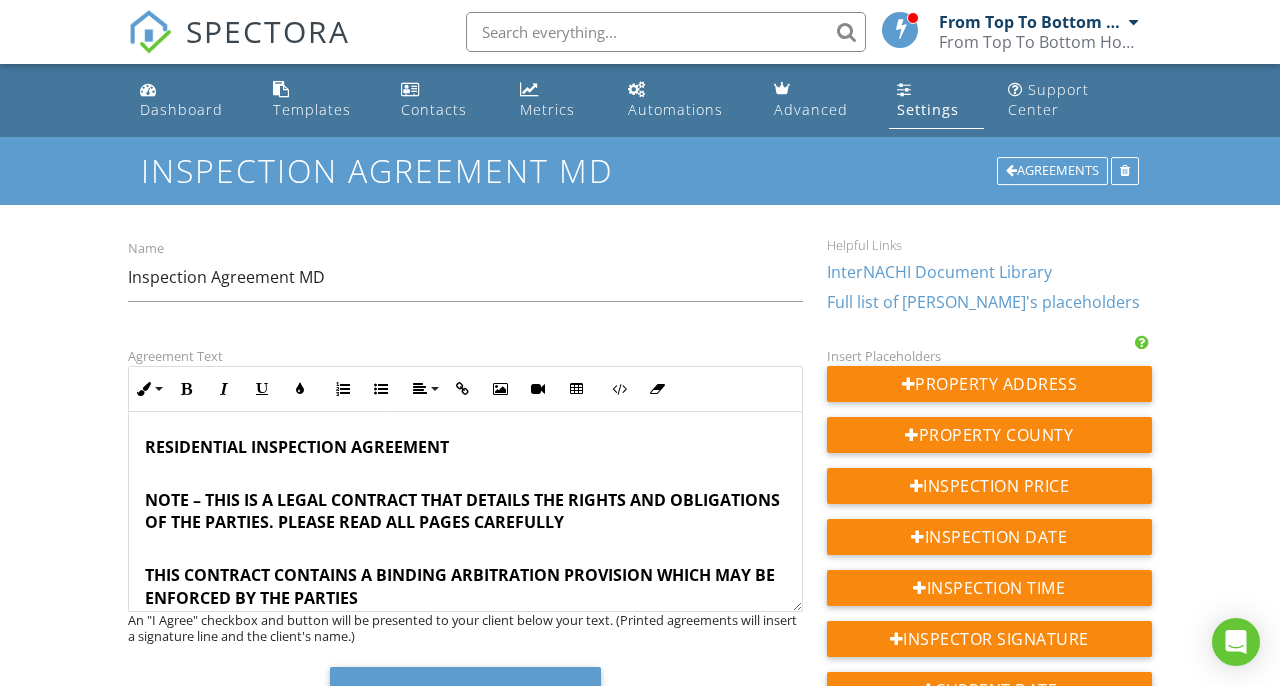 scroll, scrollTop: 0, scrollLeft: 0, axis: both 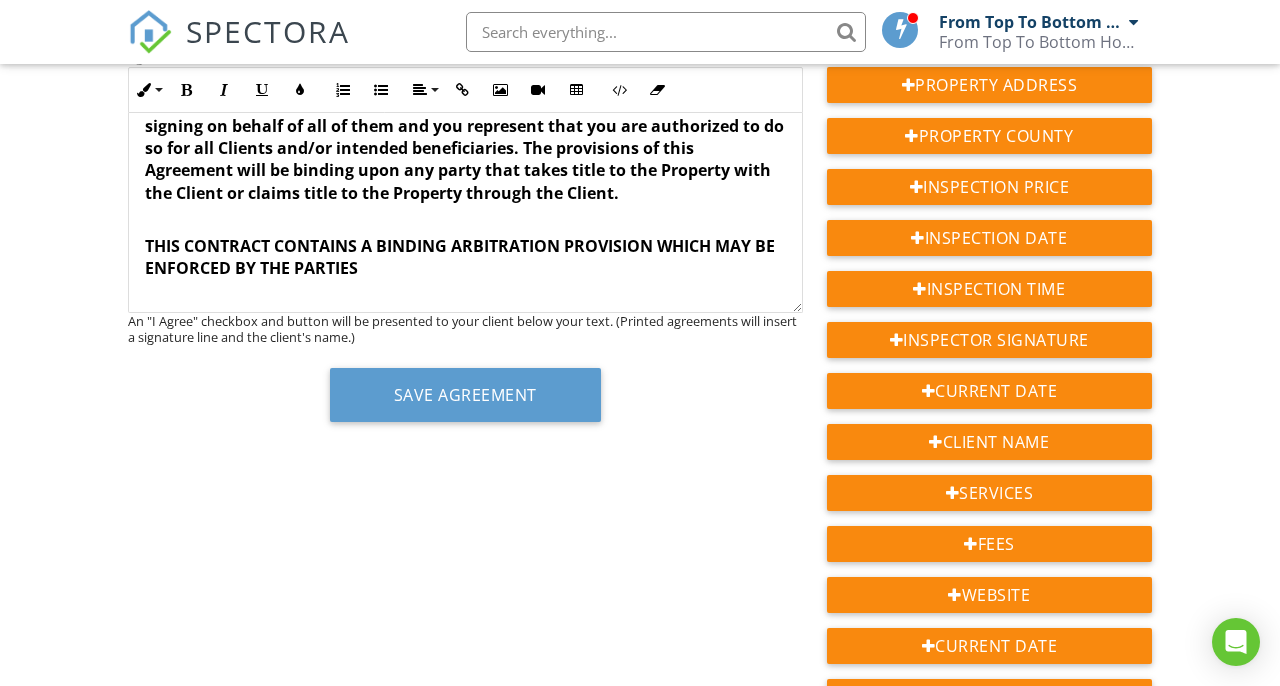click on "Client: {{CLIENT_NAME}} Dated: {{CURRENT_DATE}} Inspector: Shawn Hemmert Dated: {{CURRENT_DATE}} State License No.: 10-33355 License Expiration Date: 10/30/2026" at bounding box center (465, 365) 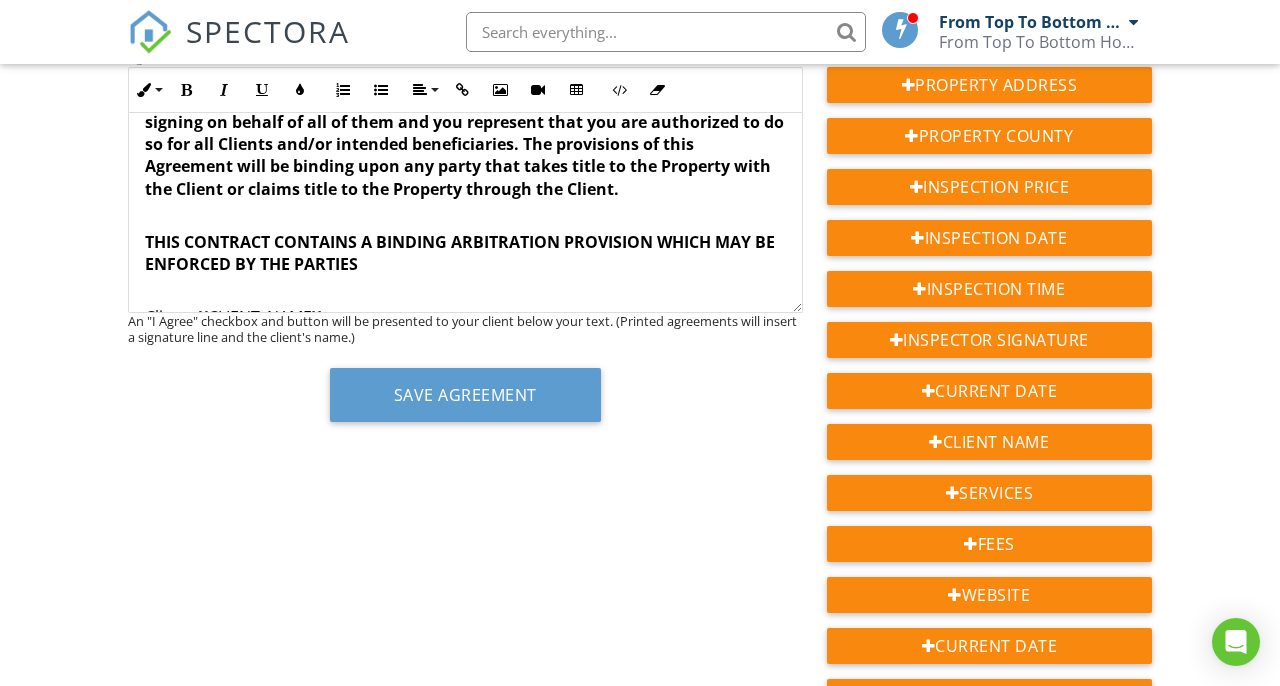 scroll, scrollTop: 5125, scrollLeft: 0, axis: vertical 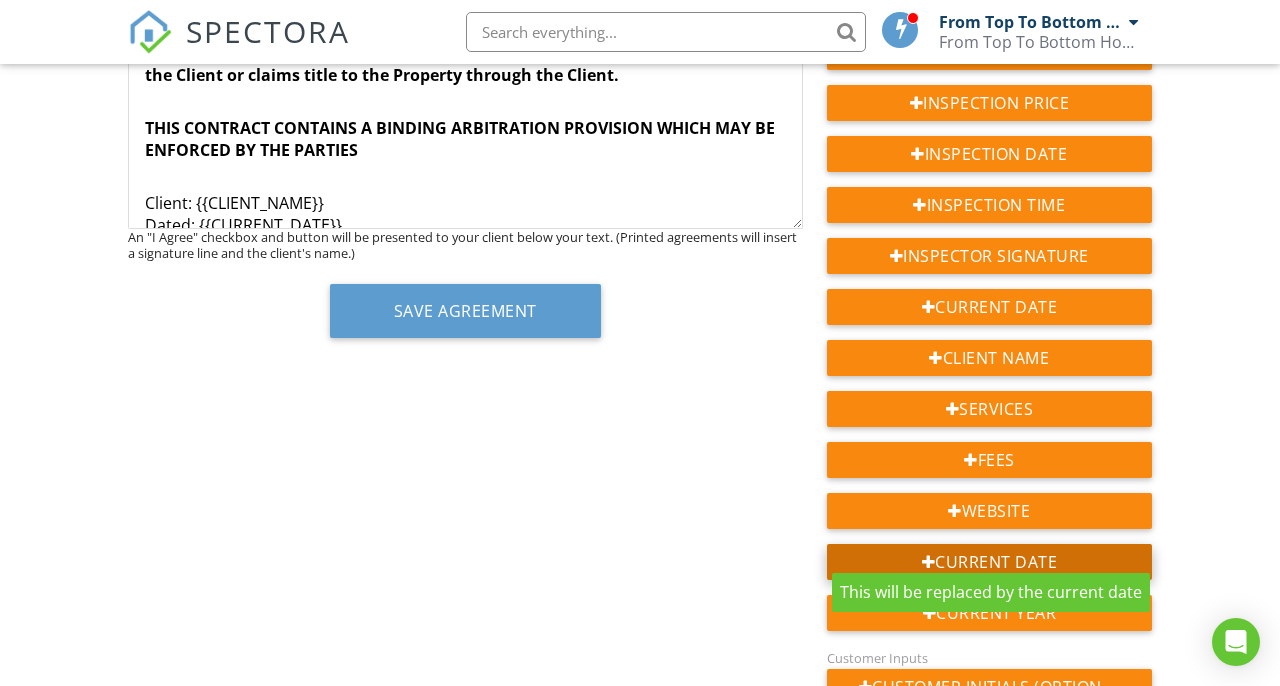 click on "Current Date" at bounding box center [989, 562] 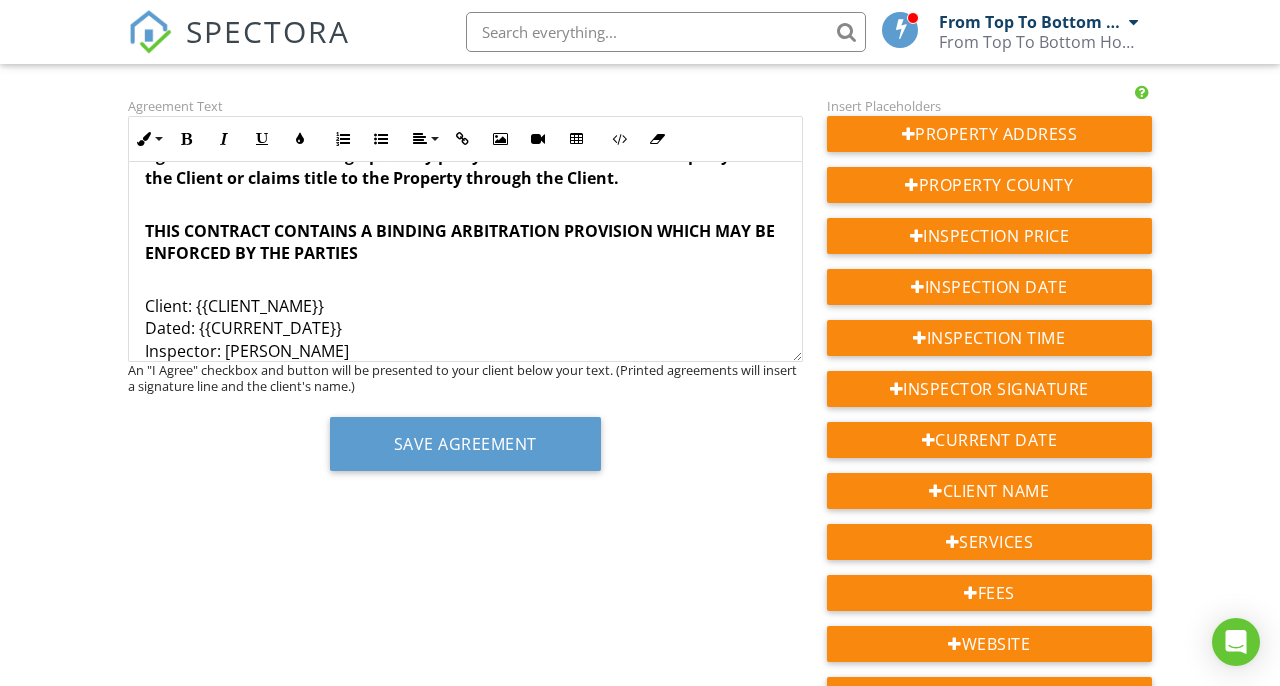 scroll, scrollTop: 254, scrollLeft: 0, axis: vertical 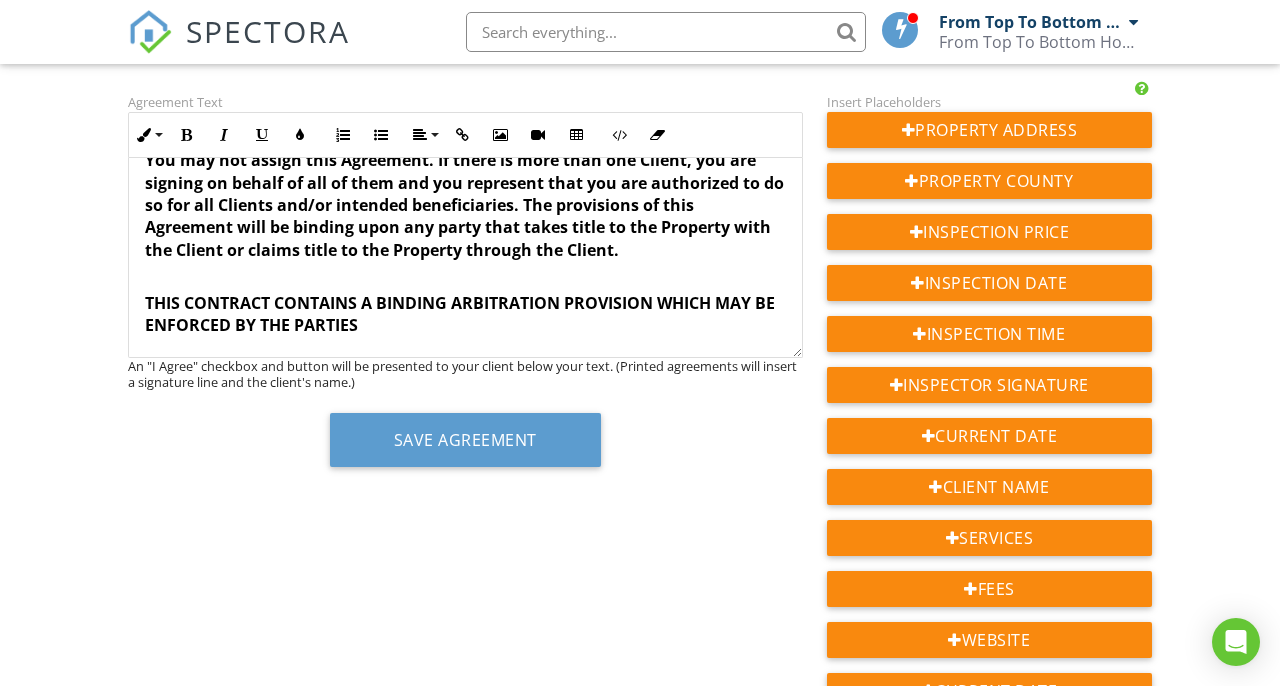 drag, startPoint x: 352, startPoint y: 273, endPoint x: 198, endPoint y: 271, distance: 154.01299 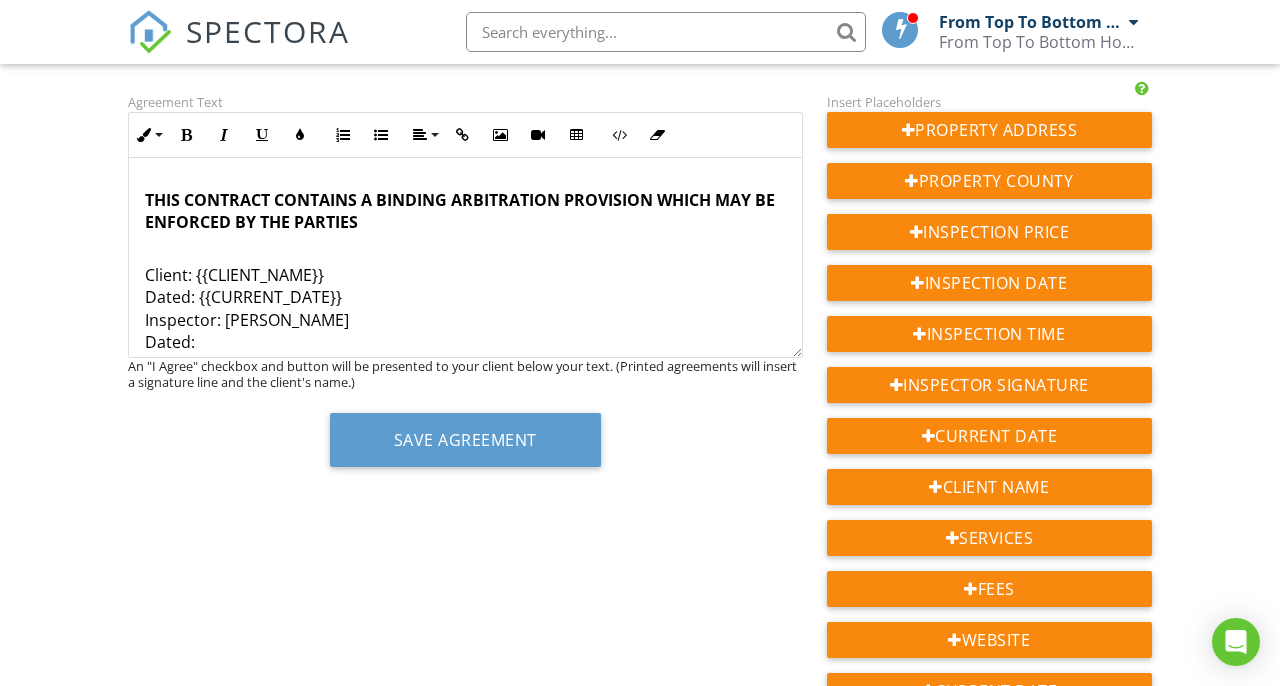 scroll, scrollTop: 5181, scrollLeft: 0, axis: vertical 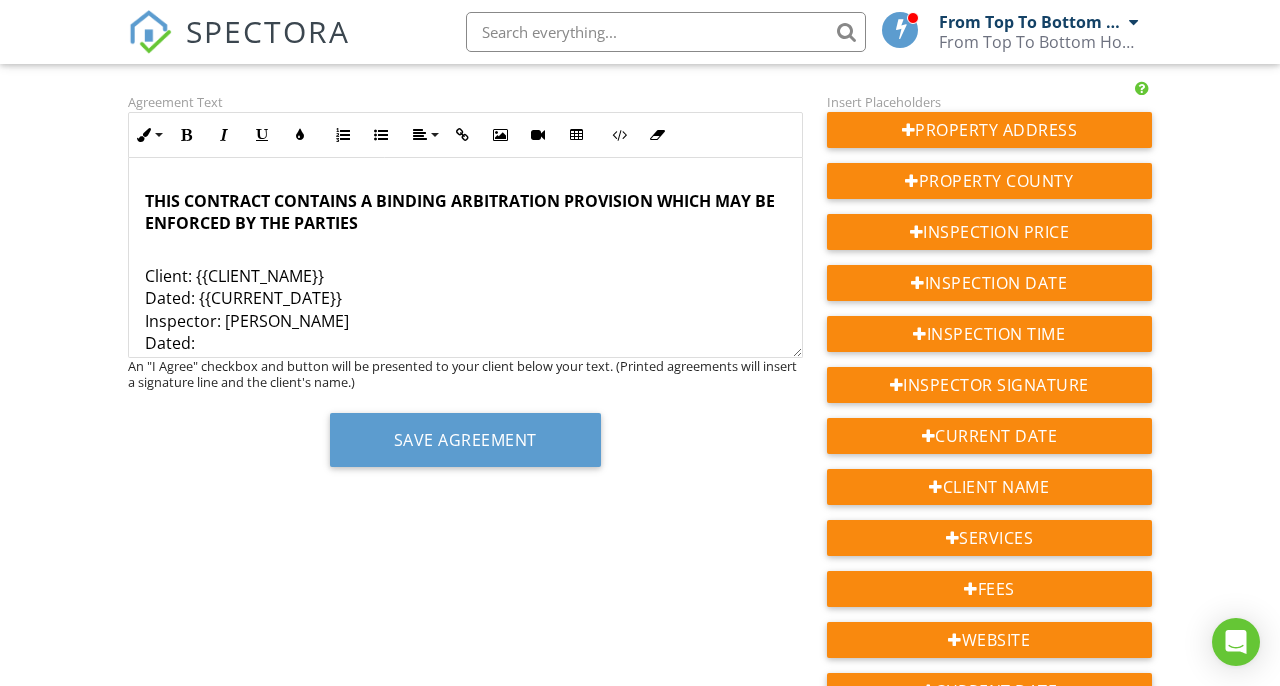 drag, startPoint x: 317, startPoint y: 298, endPoint x: 138, endPoint y: 304, distance: 179.10052 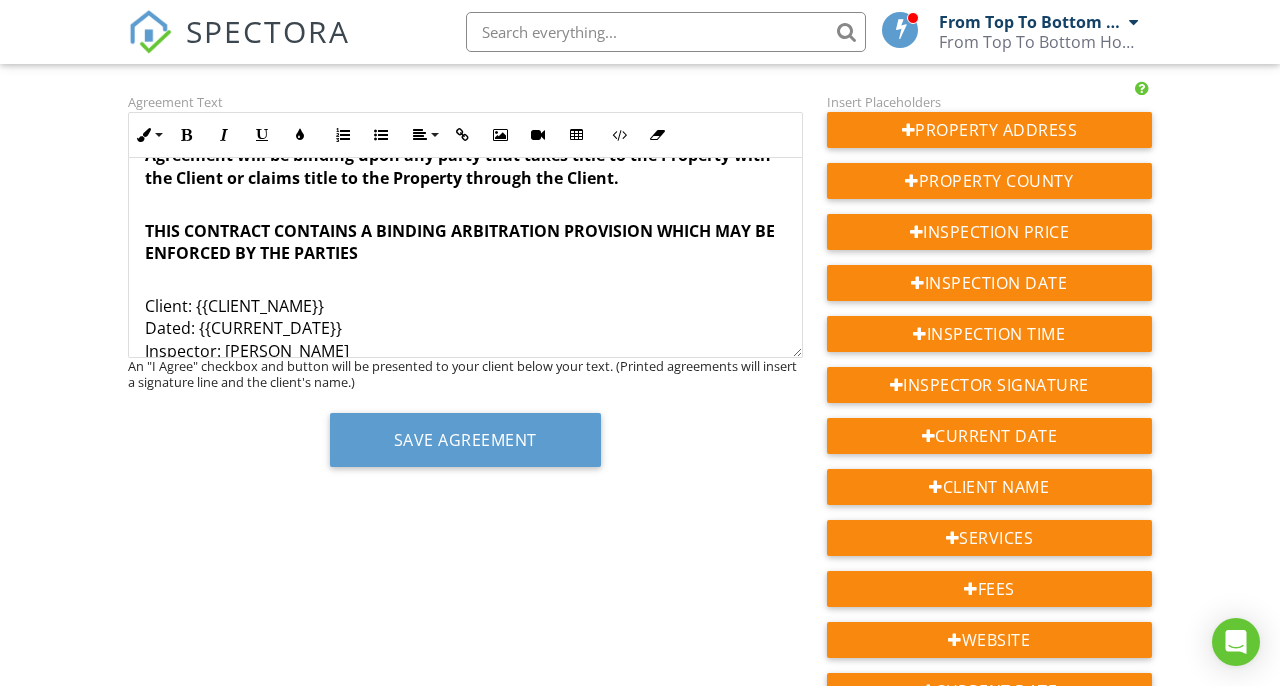 click on "Client: {{CLIENT_NAME}} Dated: {{CURRENT_DATE}} Inspector: Shawn Hemmert Dated:  State License No.: 10-33355 License Expiration Date: 10/30/2026" at bounding box center [465, 350] 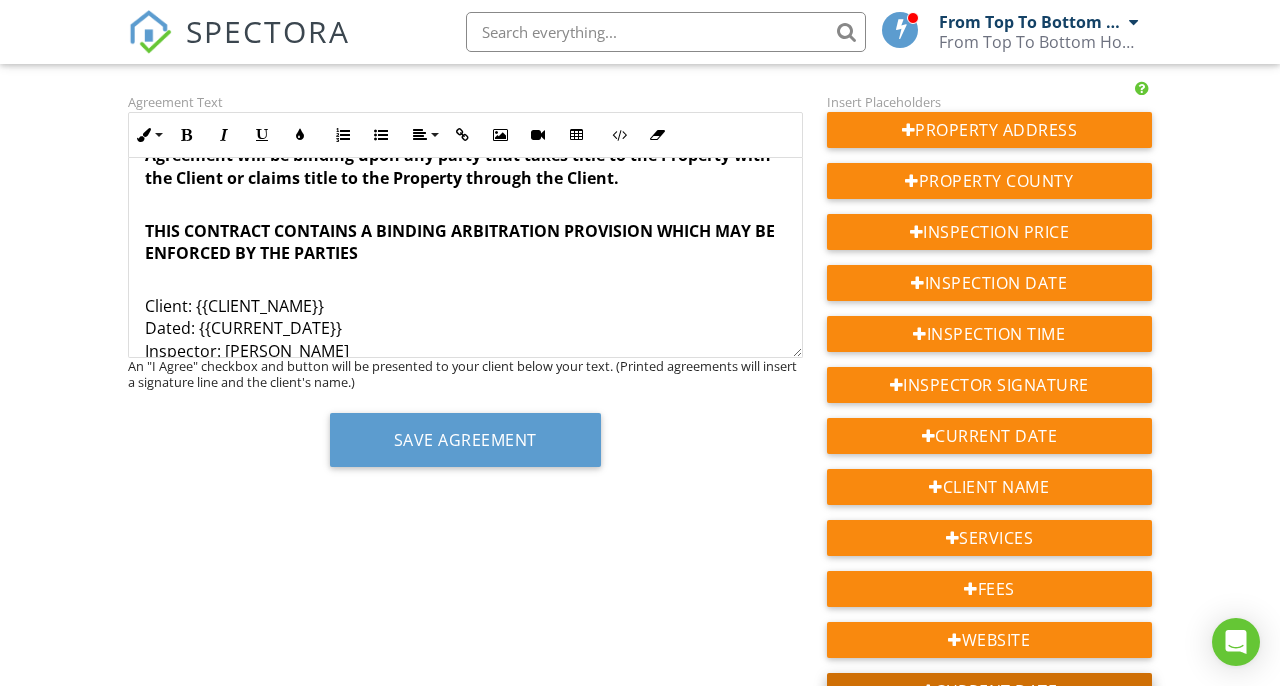 click on "Current Date" at bounding box center [989, 691] 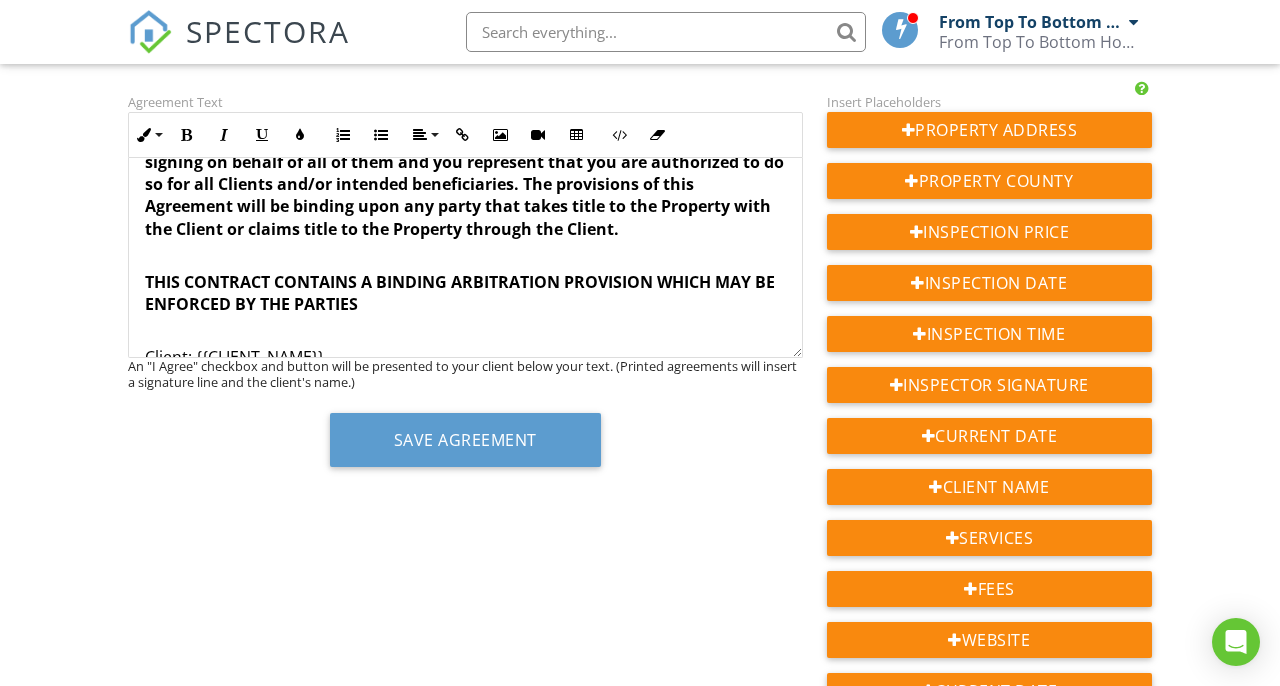 scroll, scrollTop: 5099, scrollLeft: 0, axis: vertical 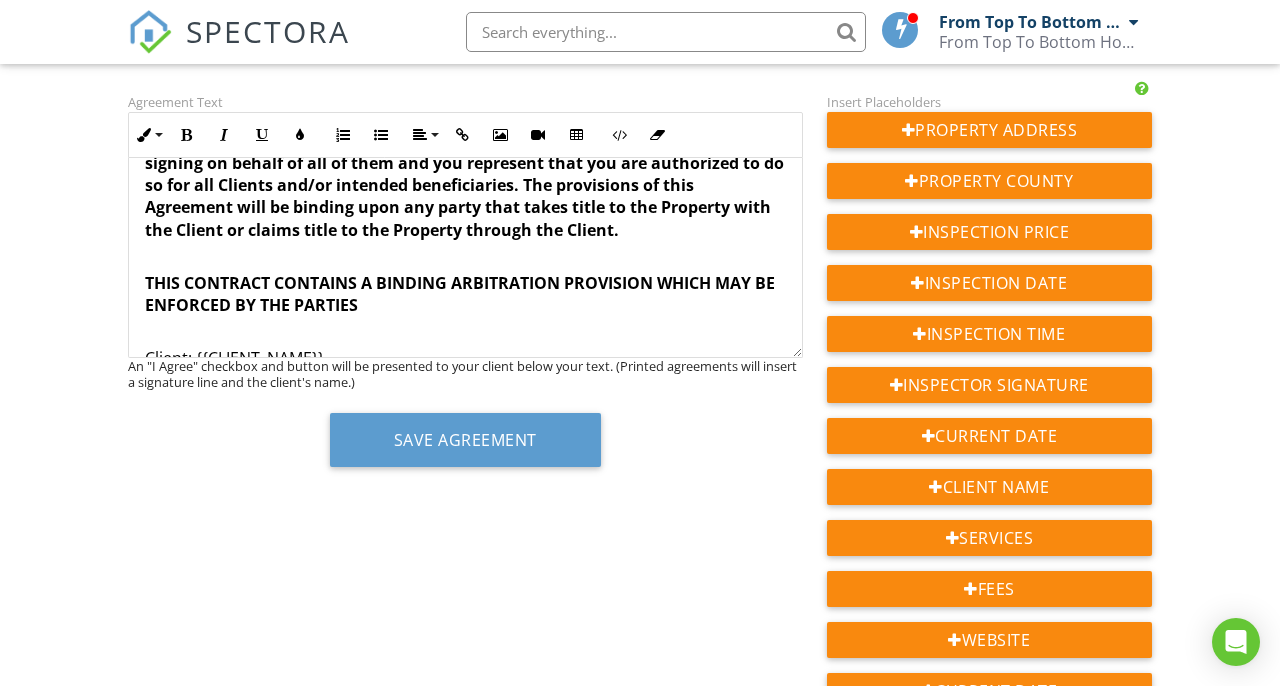 drag, startPoint x: 351, startPoint y: 209, endPoint x: 201, endPoint y: 207, distance: 150.01334 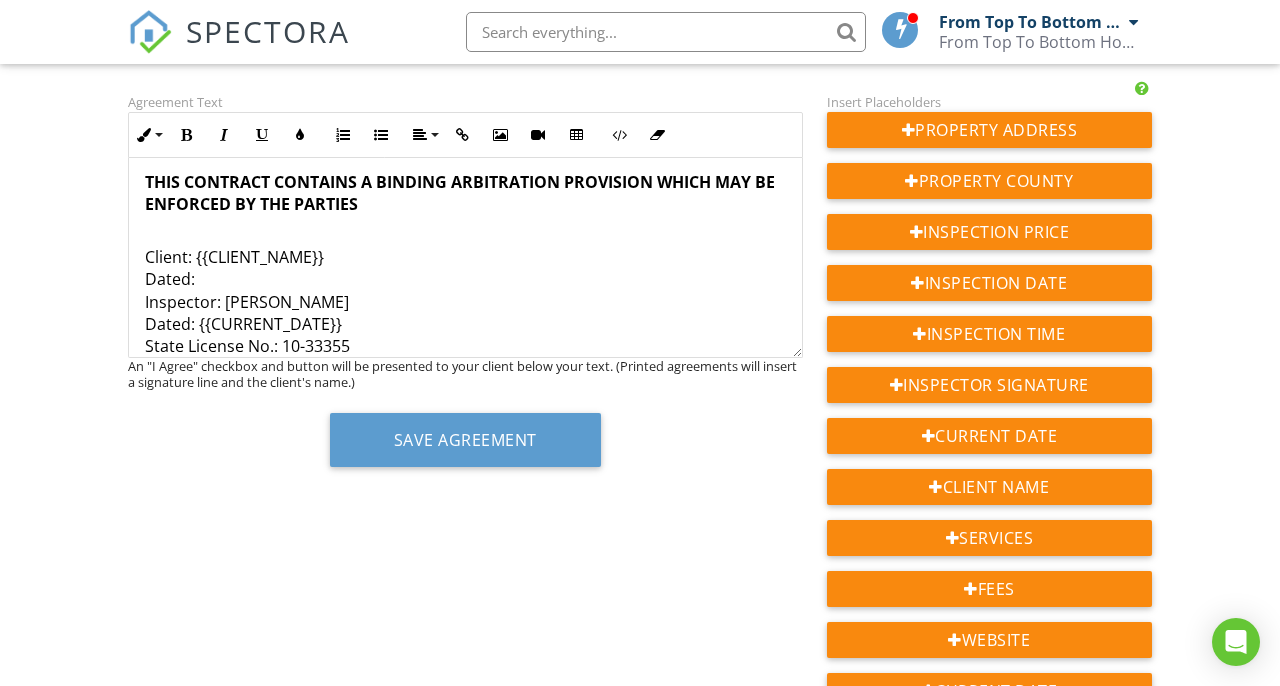 drag, startPoint x: 325, startPoint y: 304, endPoint x: 139, endPoint y: 315, distance: 186.32498 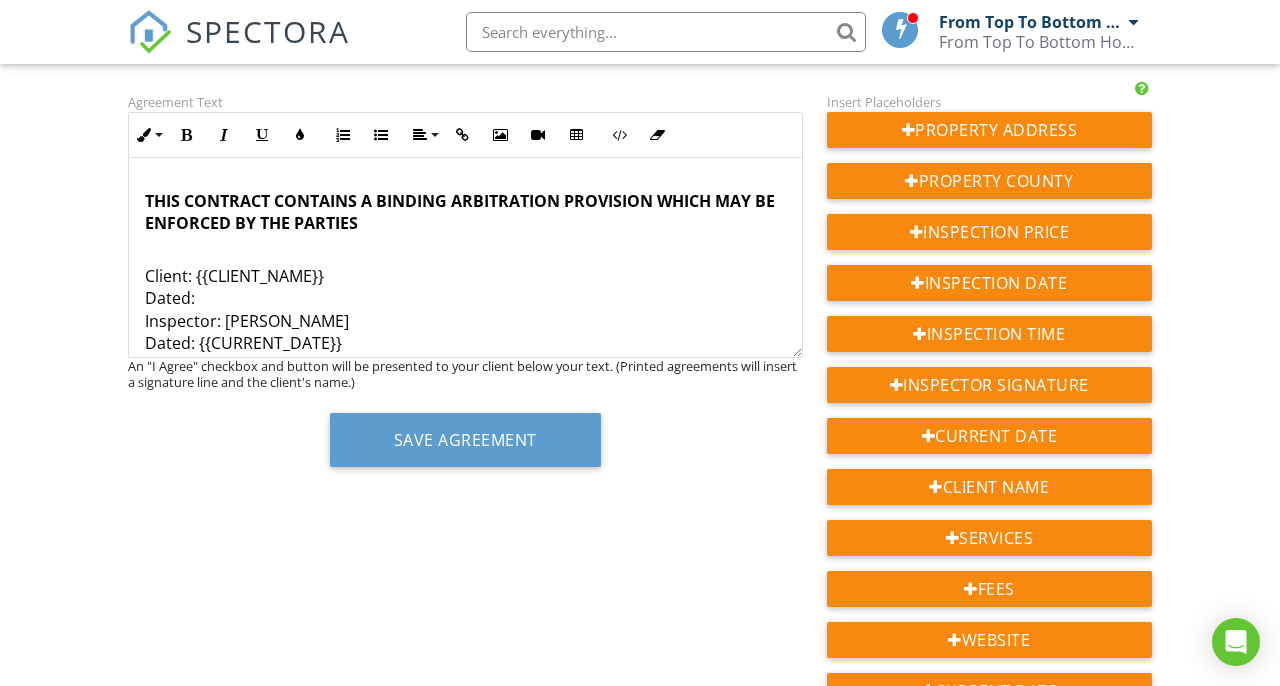 scroll, scrollTop: 5080, scrollLeft: 0, axis: vertical 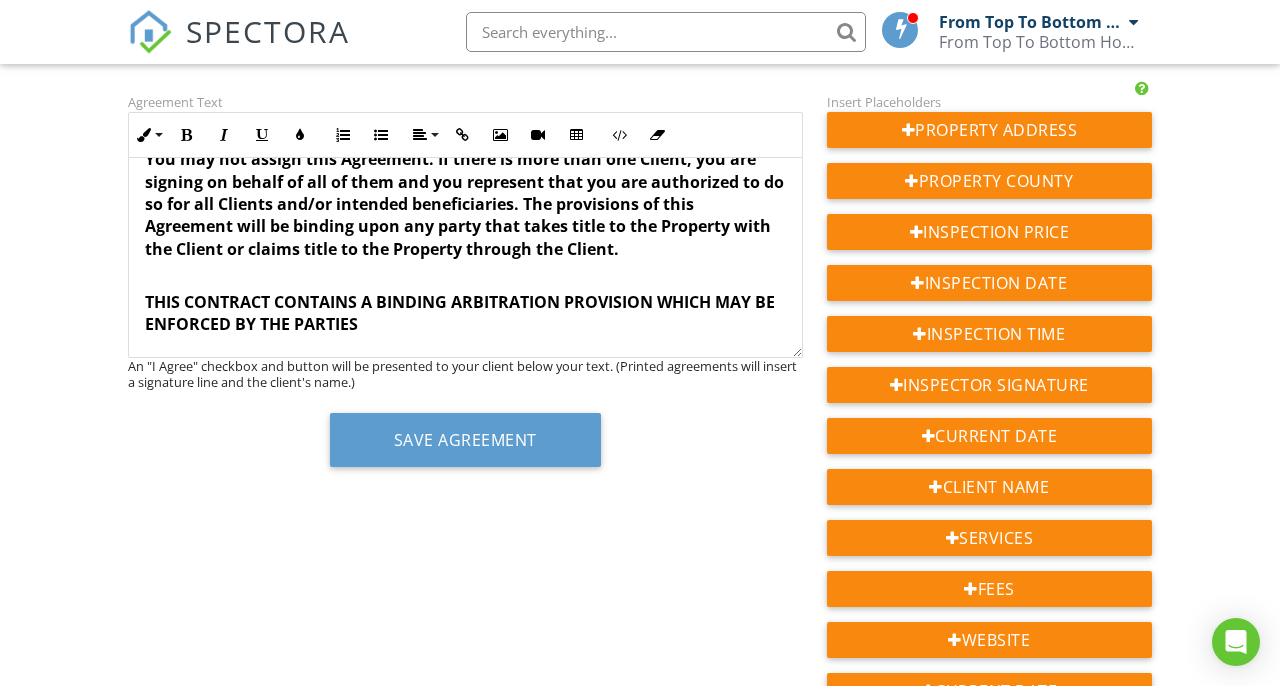 click on "Client: {{CLIENT_NAME}} Dated:  Inspector: Shawn Hemmert Dated: {{CURRENT_DATE}} State License No.: 10-33355 License Expiration Date: 10/30/2026" at bounding box center [465, 421] 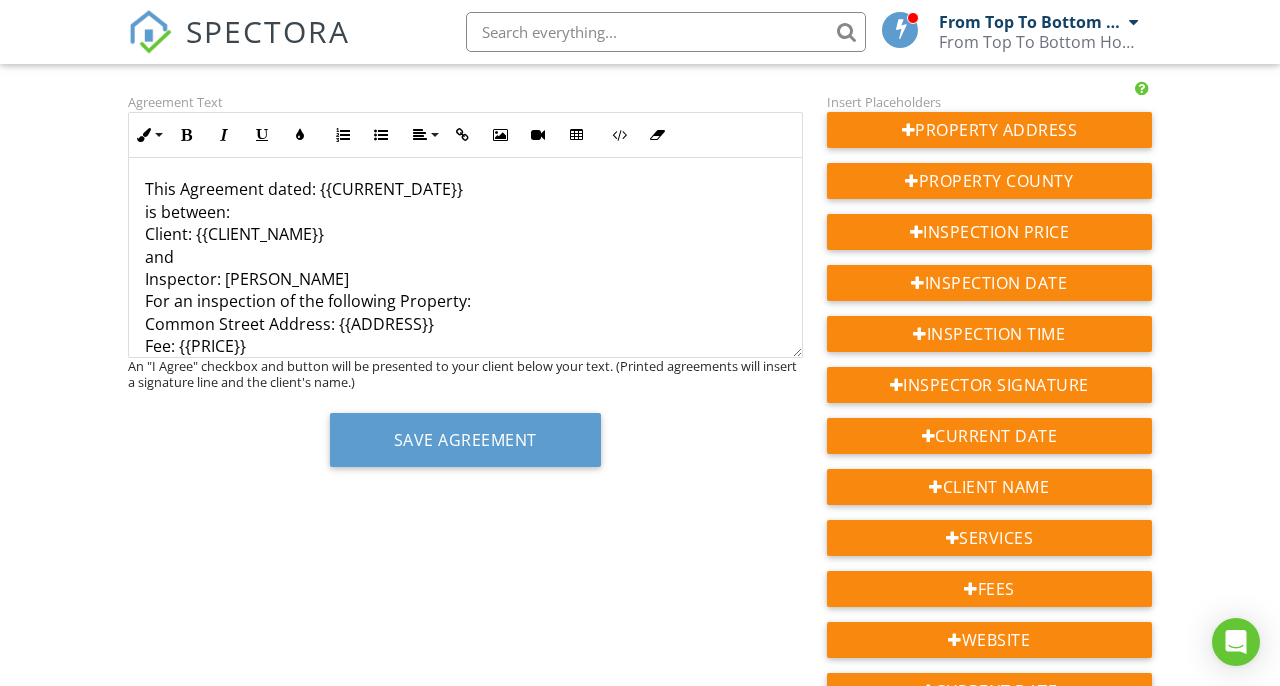scroll, scrollTop: 212, scrollLeft: 0, axis: vertical 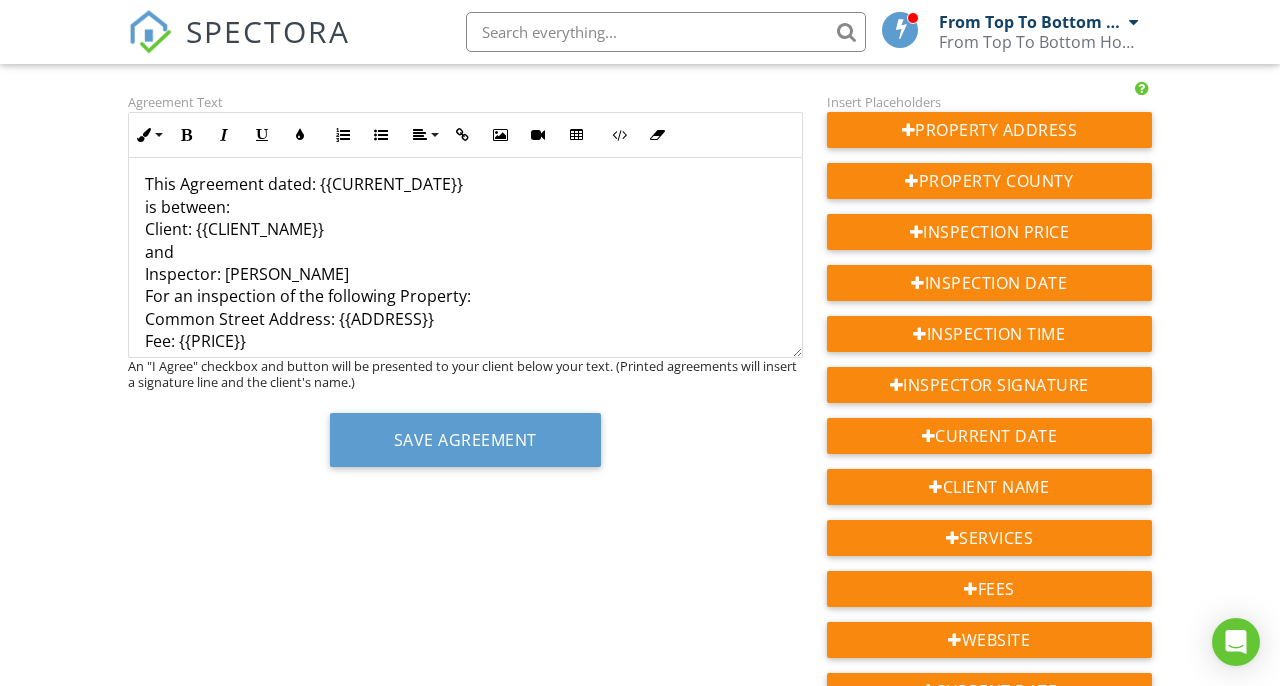 click on "This Agreement dated: {{CURRENT_DATE}} is between: Client: {{CLIENT_NAME}} and Inspector: Shawn Hemmert For an inspection of the following Property: Common Street Address: {{ADDRESS}} Fee: {{PRICE}}" at bounding box center (465, 252) 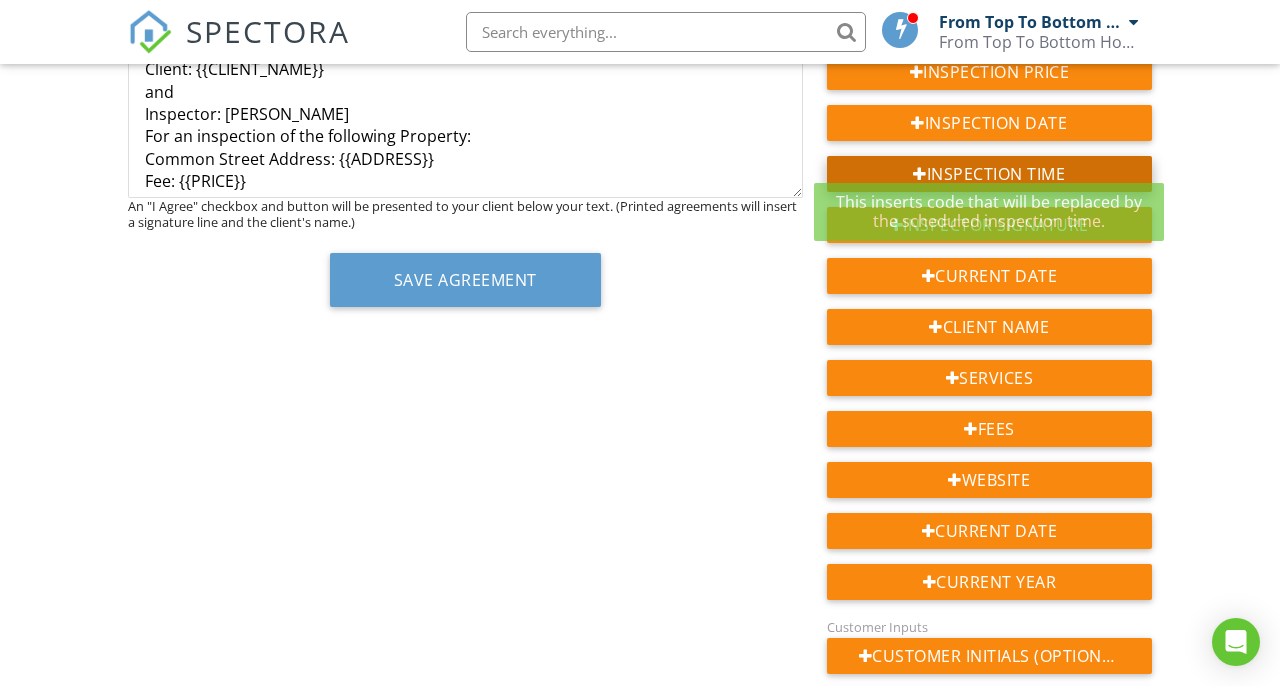 scroll, scrollTop: 433, scrollLeft: 0, axis: vertical 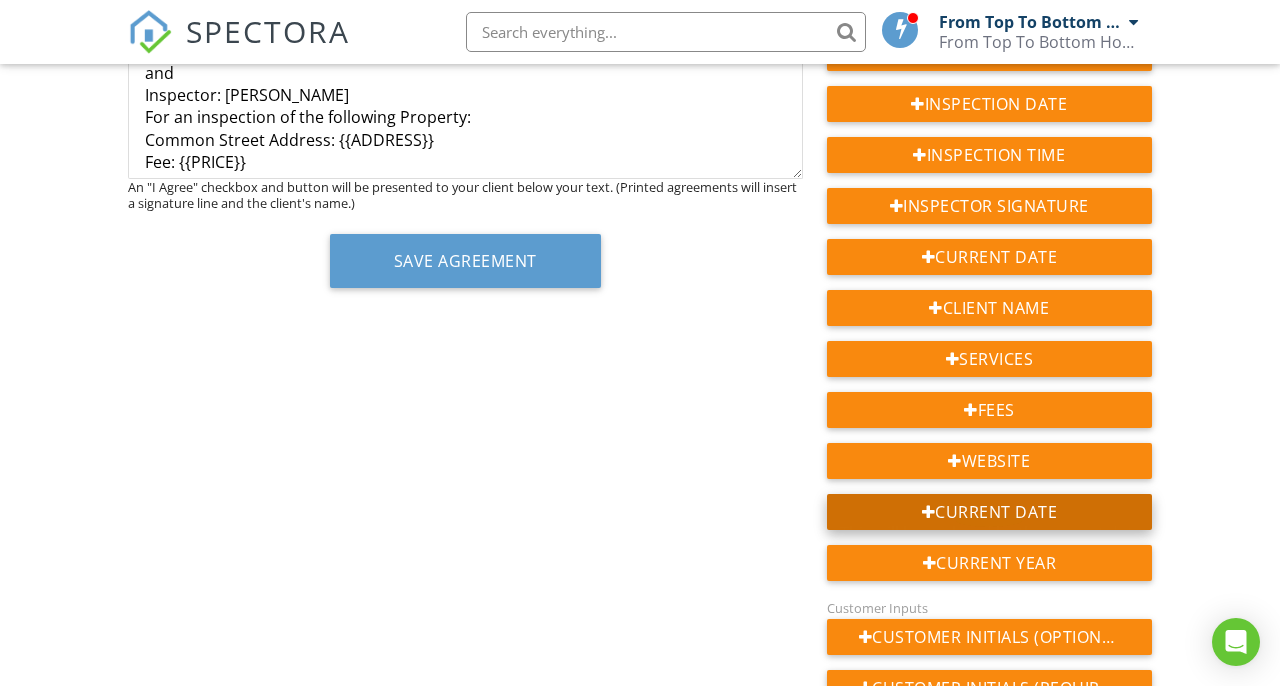 click on "Current Date" at bounding box center (989, 512) 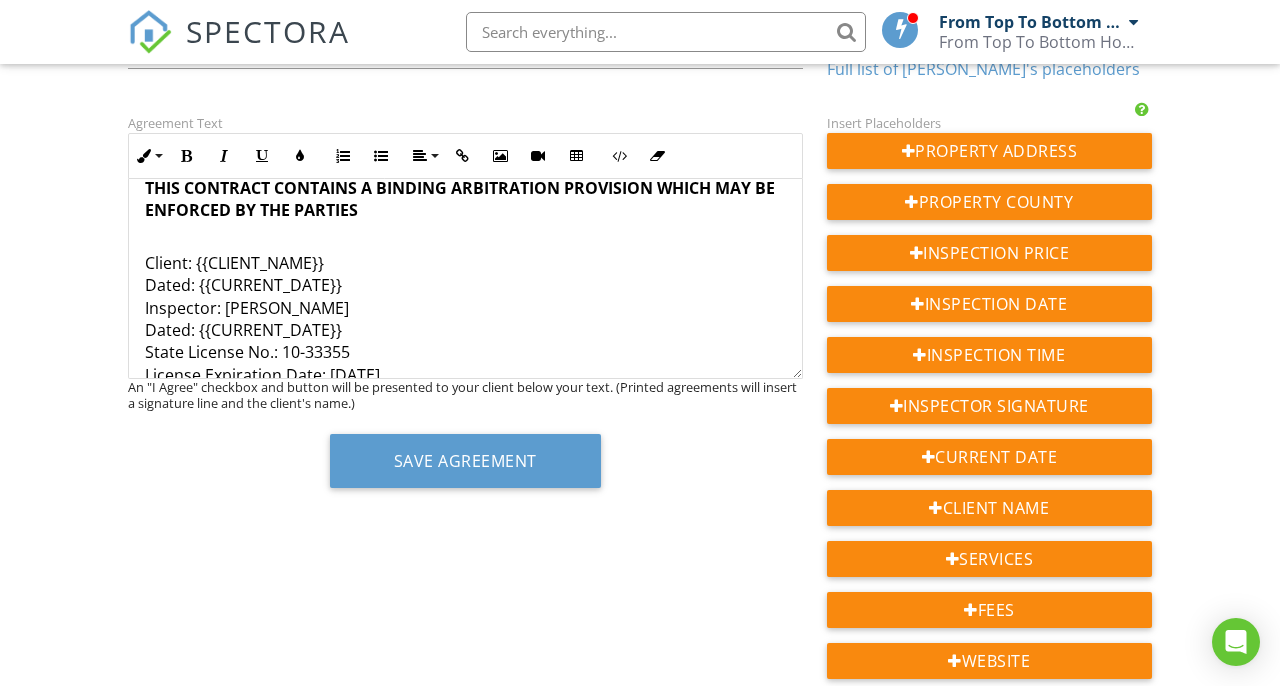 scroll, scrollTop: 233, scrollLeft: 0, axis: vertical 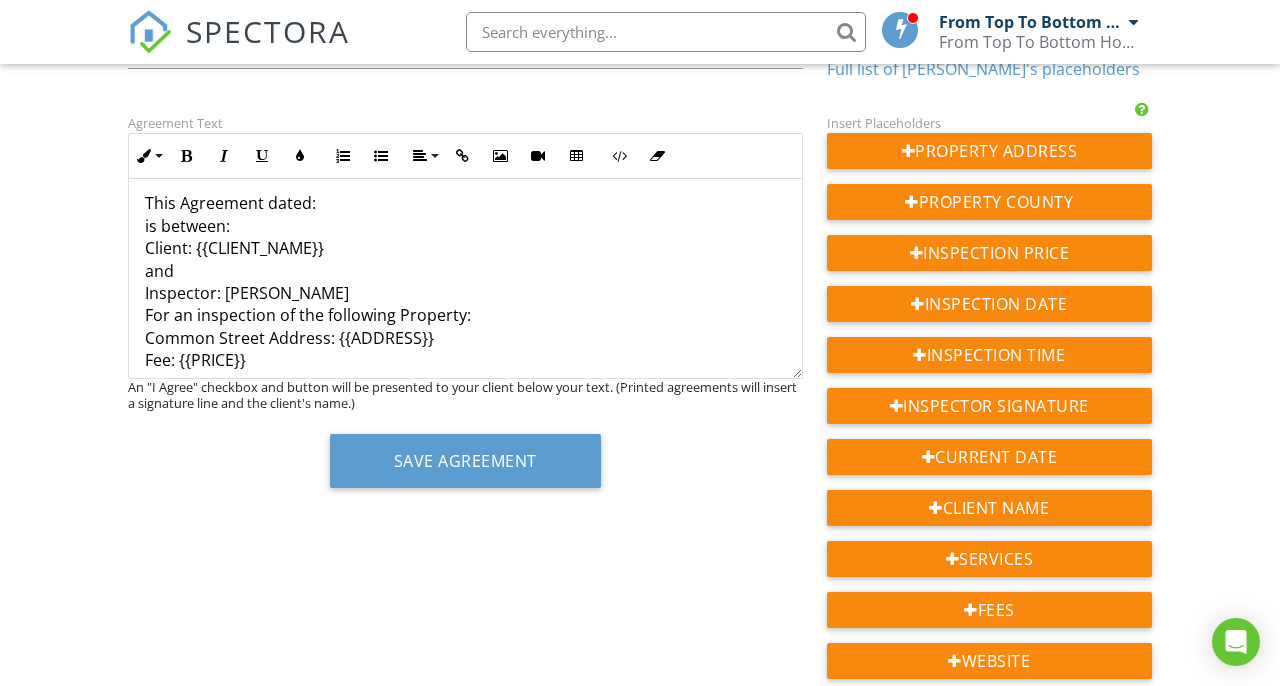 click on "This Agreement dated: is between: Client: {{CLIENT_NAME}} and Inspector: Shawn Hemmert For an inspection of the following Property: Common Street Address: {{ADDRESS}} Fee: {{PRICE}}" at bounding box center [465, 271] 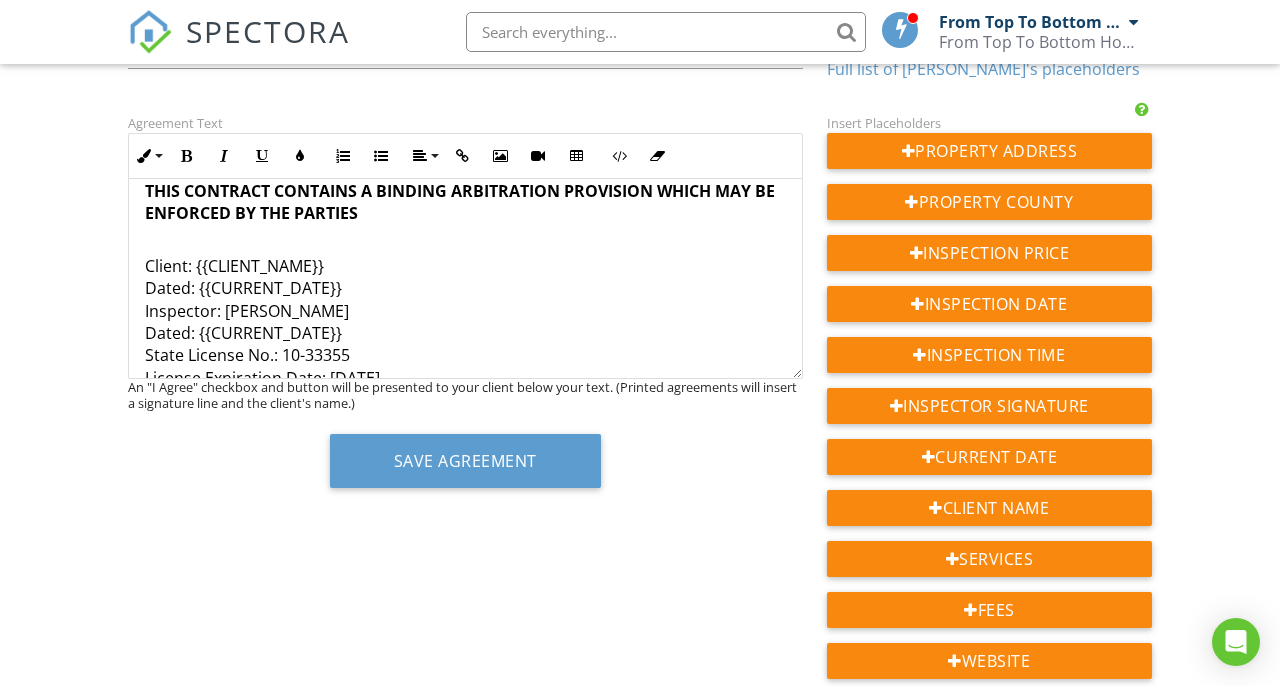 scroll, scrollTop: 5213, scrollLeft: 0, axis: vertical 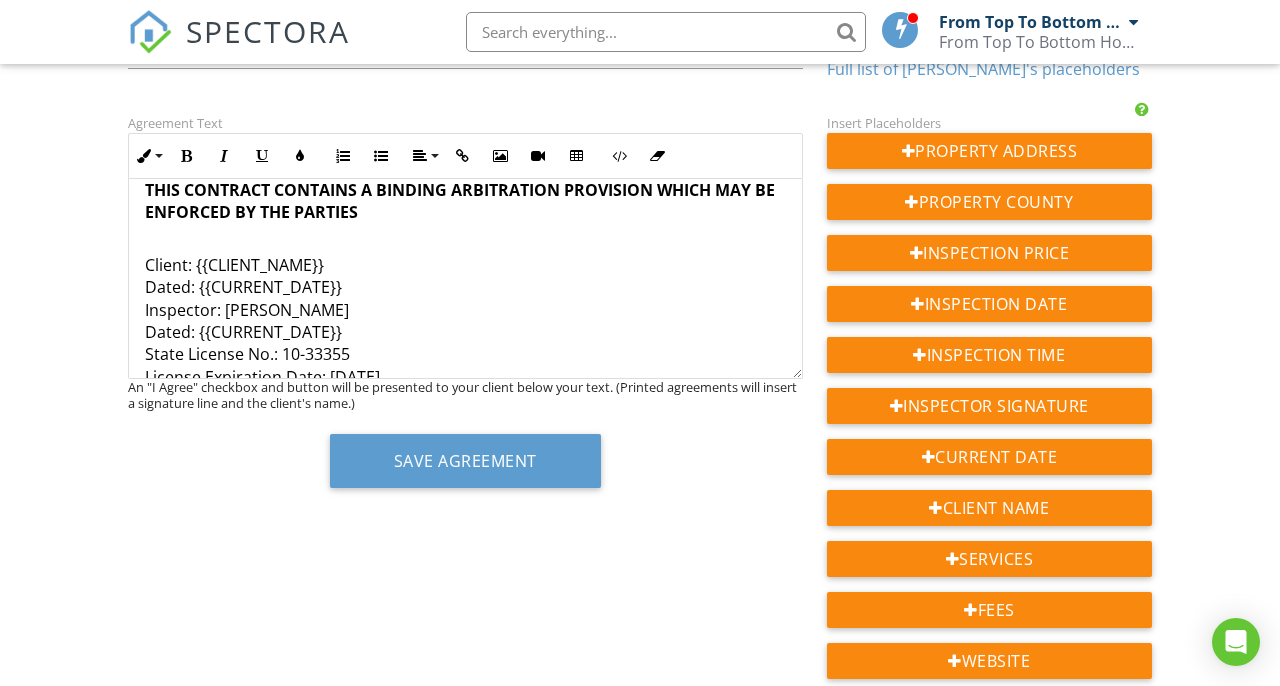 click on "RESIDENTIAL INSPECTION AGREEMENT NOTE – THIS IS A LEGAL CONTRACT THAT DETAILS THE RIGHTS AND OBLIGATIONS OF THE PARTIES. PLEASE READ ALL PAGES CAREFULLY THIS CONTRACT CONTAINS A BINDING ARBITRATION PROVISION WHICH MAY BE ENFORCED BY THE PARTIES This Agreement dated: {{CURRENT_DATE}} is between: Client: {{CLIENT_NAME}} and Inspector: Shawn Hemmert For an inspection of the following Property: Common Street Address: {{ADDRESS}} Fee: {{PRICE}}                                               SCOPE OF SERVICES PROVIDED SCOPE OF THE INSPECTION : A home inspection is a noninvasive, visual observation and operation of the accessible systems and components of real property, including buildings and other improvements.  Its purpose is a) to identify conditions that, in the professional opinion of the Inspector, are significantly deficient or b) to identify systems and components that are at the end of their service lives. CLIENT'S DUTY" at bounding box center (465, -2235) 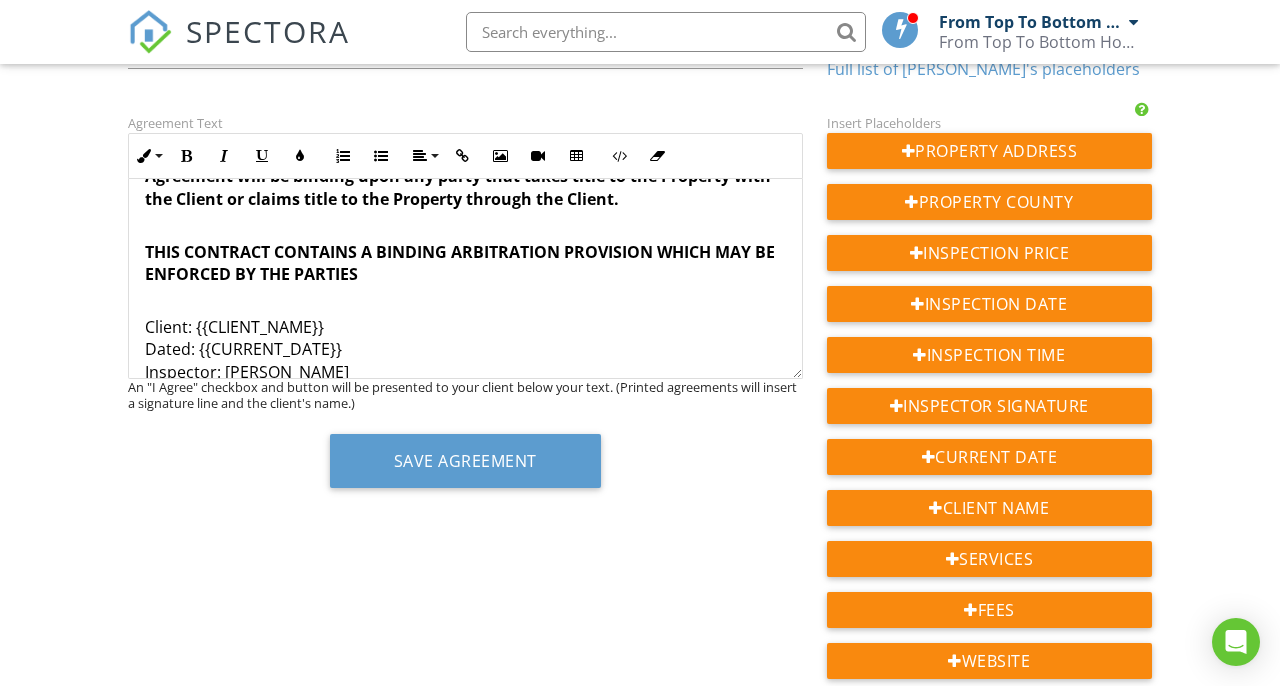 scroll, scrollTop: 5121, scrollLeft: 0, axis: vertical 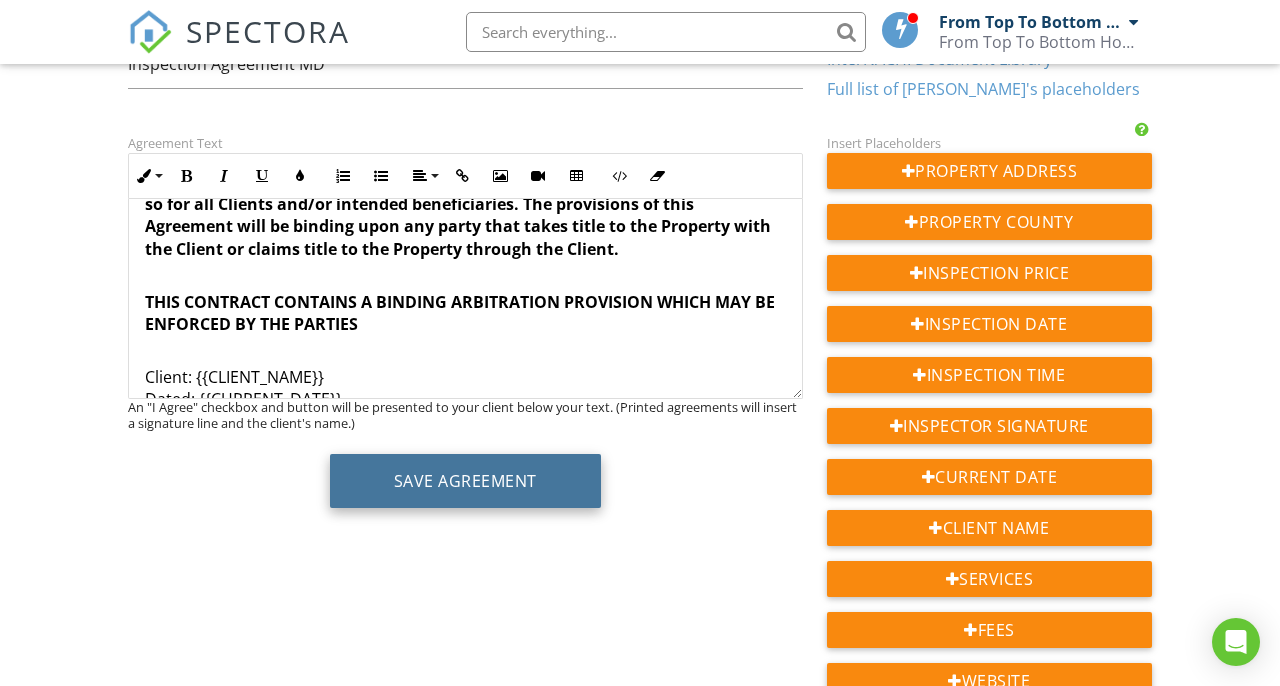 click on "Save Agreement" at bounding box center (465, 481) 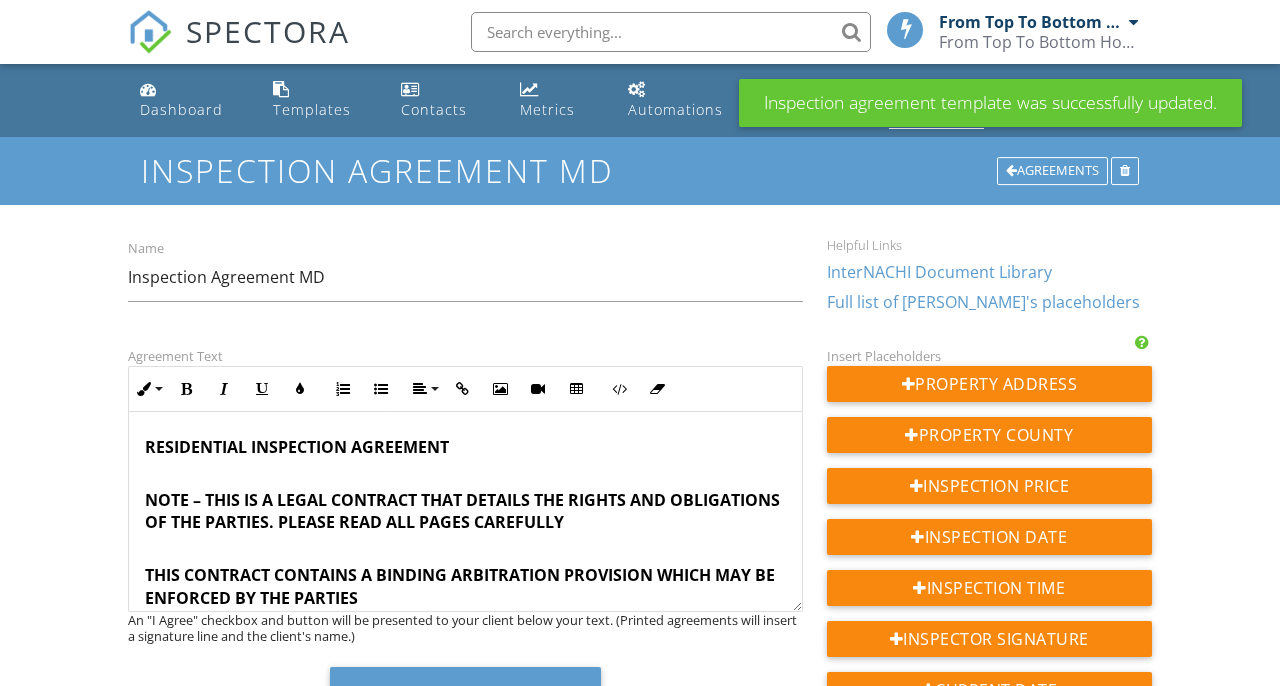 scroll, scrollTop: 0, scrollLeft: 0, axis: both 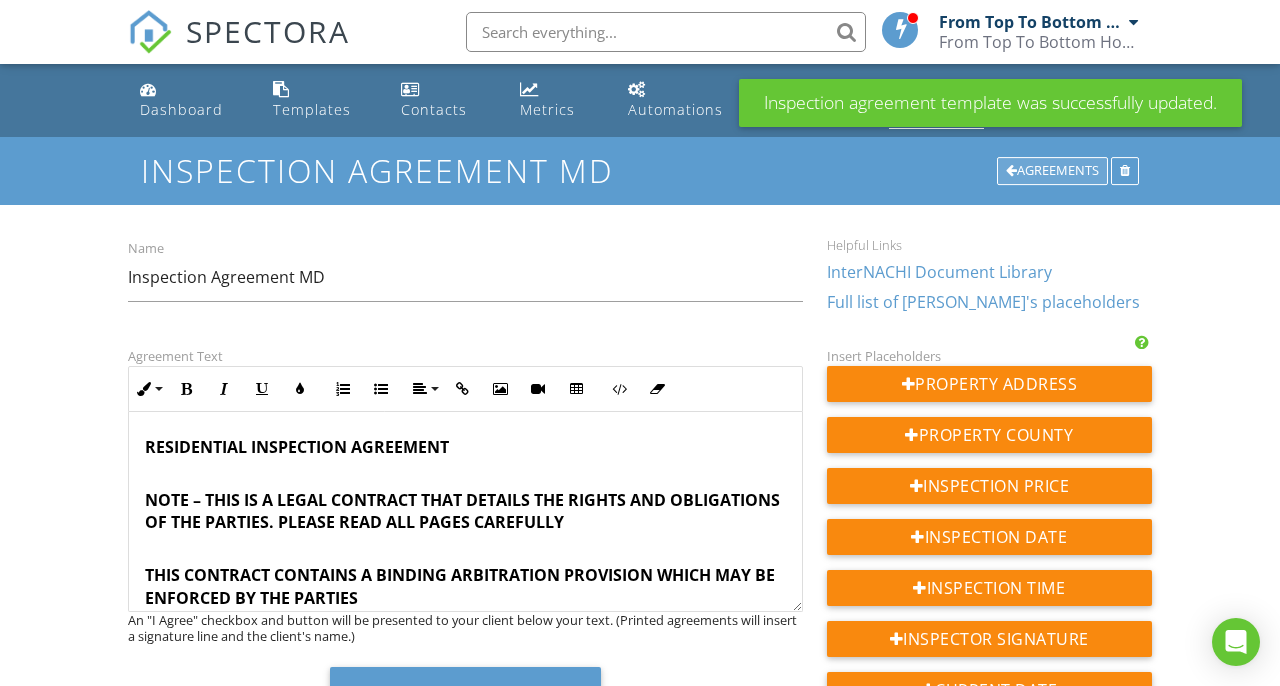 click on "Agreements" at bounding box center [1052, 171] 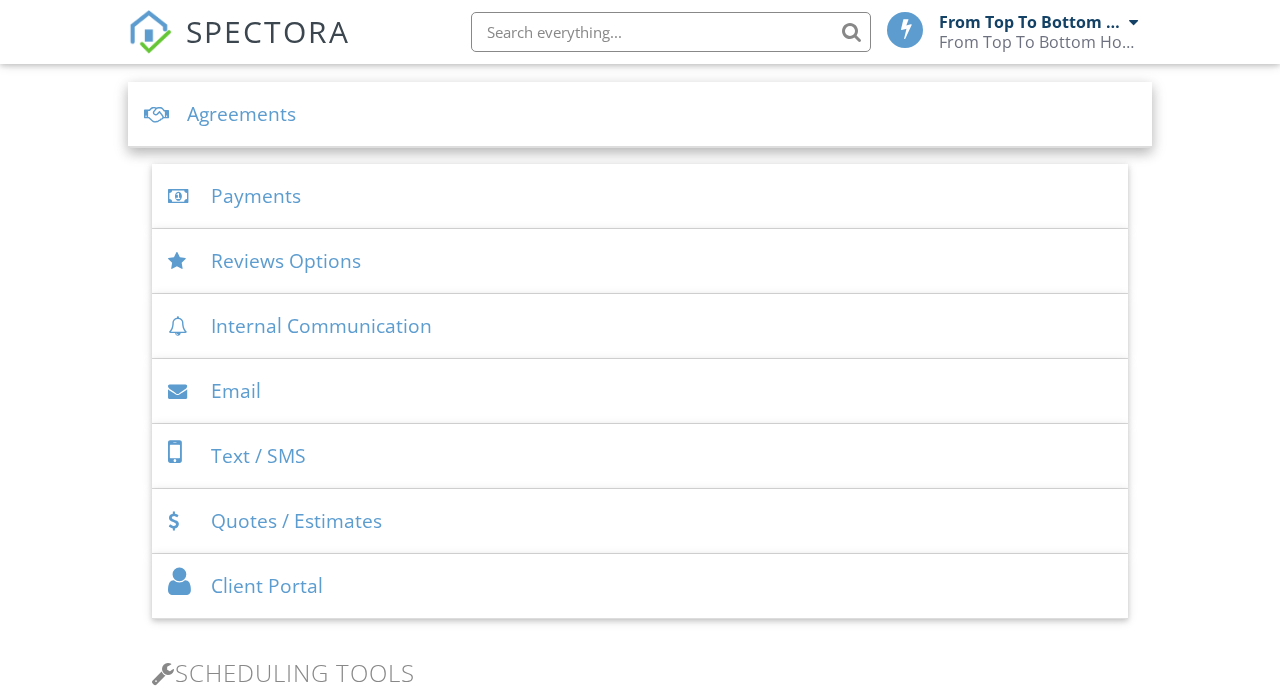 scroll, scrollTop: 742, scrollLeft: 0, axis: vertical 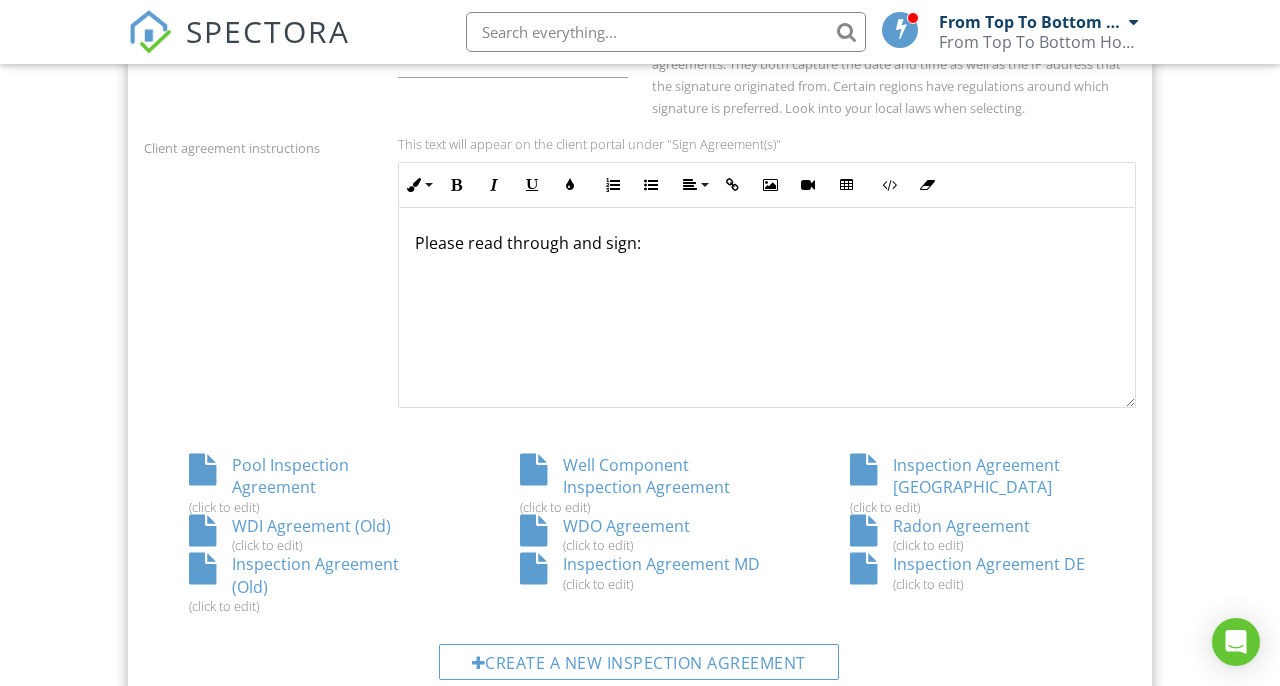 click on "Inspection Agreement DE
(click to edit)" at bounding box center [970, 572] 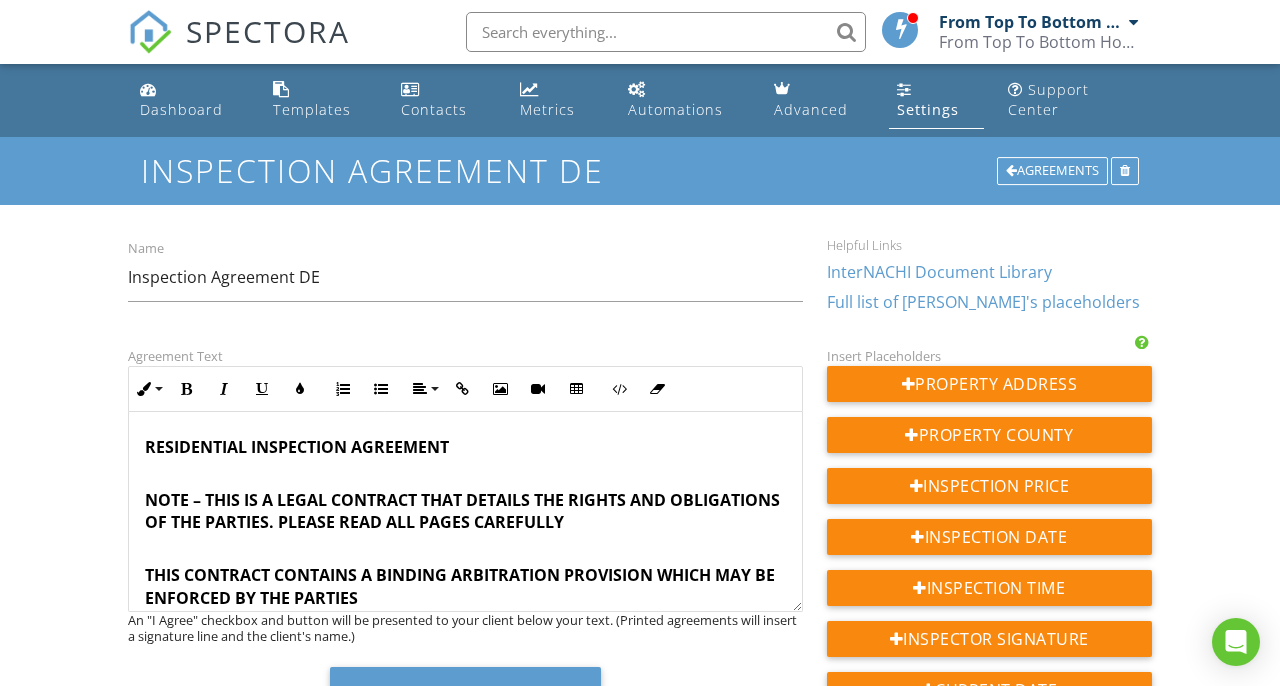 scroll, scrollTop: 0, scrollLeft: 0, axis: both 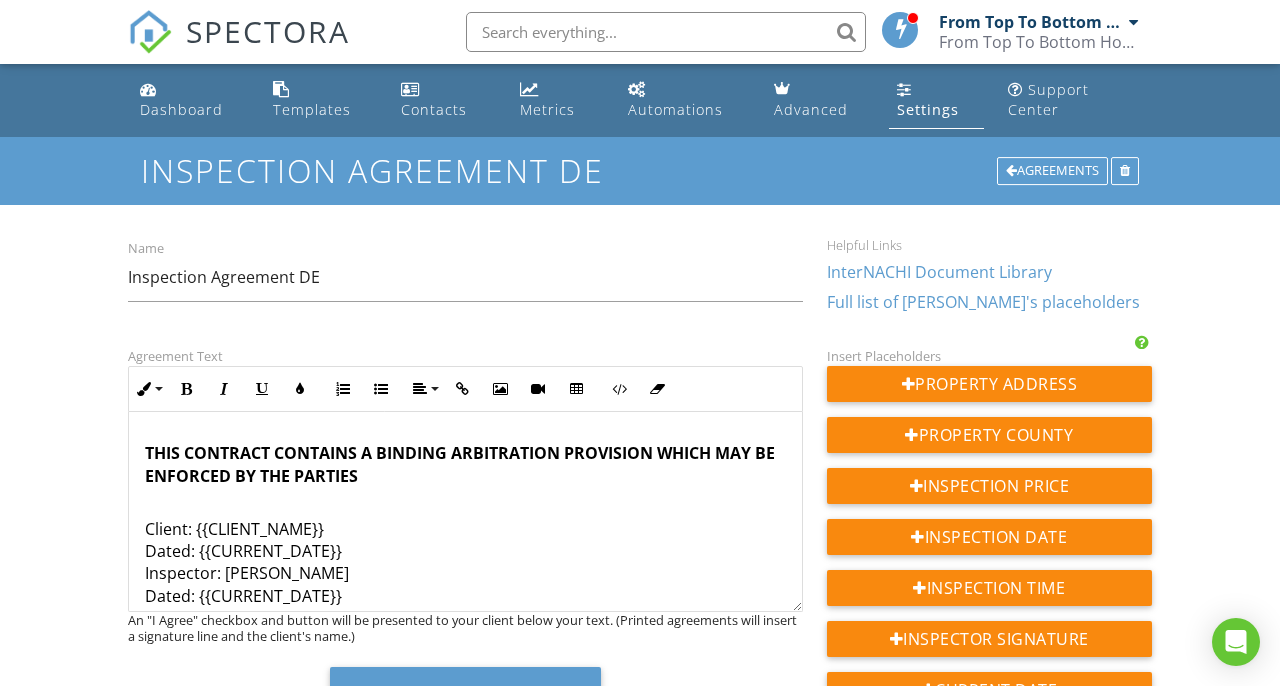 click on "RESIDENTIAL INSPECTION AGREEMENT NOTE – THIS IS A LEGAL CONTRACT THAT DETAILS THE RIGHTS AND OBLIGATIONS OF THE PARTIES. PLEASE READ ALL PAGES CAREFULLY THIS CONTRACT CONTAINS A BINDING ARBITRATION PROVISION WHICH MAY BE ENFORCED BY THE PARTIES This Agreement dated: {{CURRENT_DATE}} is between: Client: {{CLIENT_NAME}} and Inspector: Shawn Hemmert For an inspection of the following Property: Common Street Address: {{ADDRESS}} Fee: {{PRICE}}                                                 SCOPE OF SERVICES PROVIDED SCOPE OF THE INSPECTION : A home inspection is a noninvasive, visual observation and operation of the accessible systems and components of real property, including buildings and other improvements. Its purpose is a) to identify conditions that, in the professional opinion of the Inspector, are significantly deficient or b) to identify systems and components that are at the end of their service lives. CLIENT'S DUTY" at bounding box center (465, -1976) 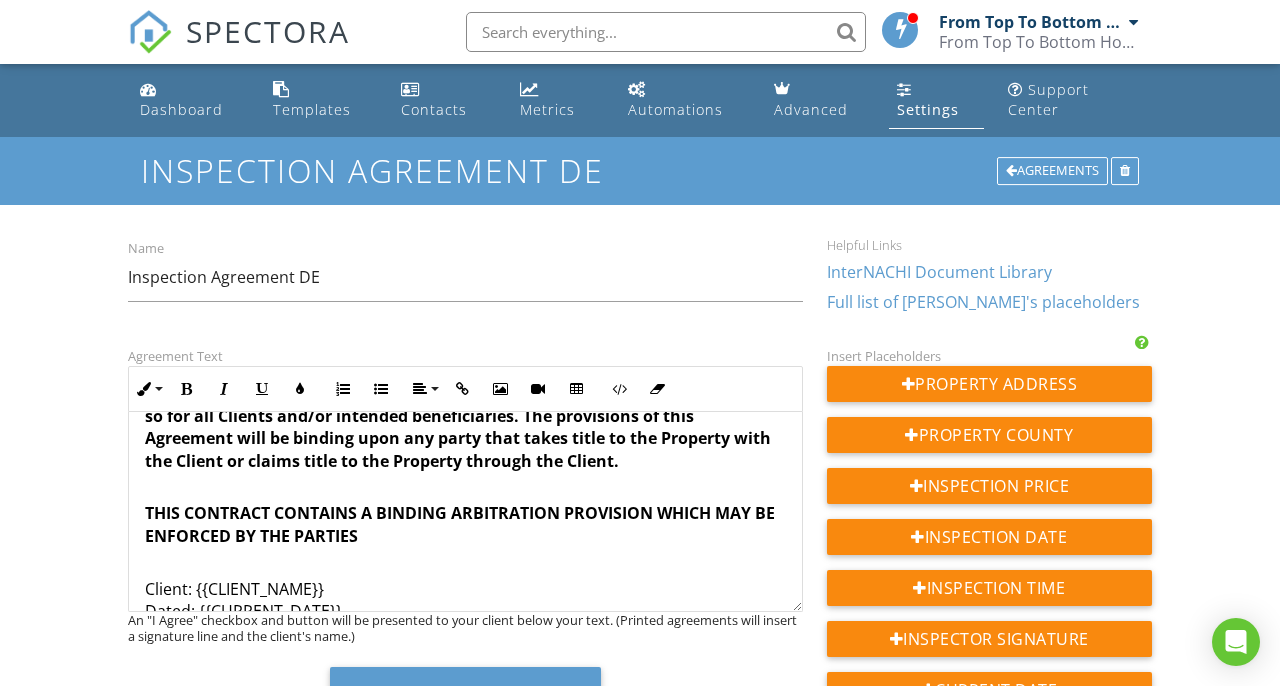 scroll, scrollTop: 5041, scrollLeft: 0, axis: vertical 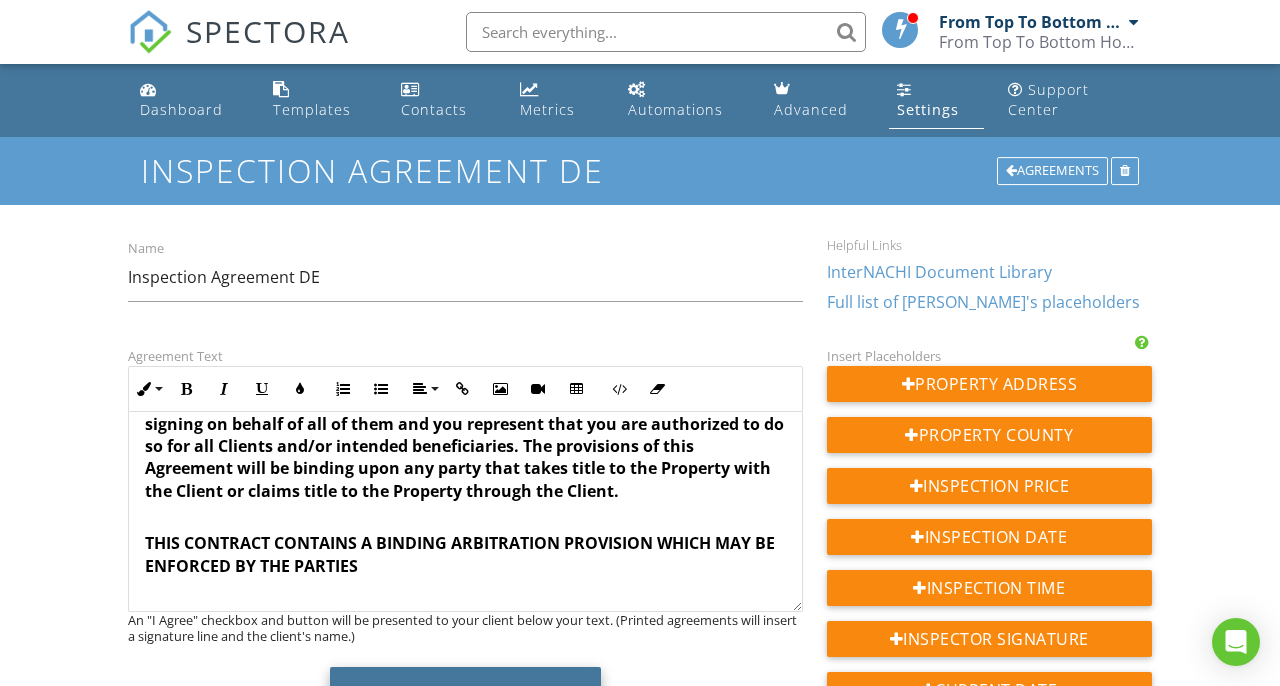 click on "Save Agreement" at bounding box center (465, 694) 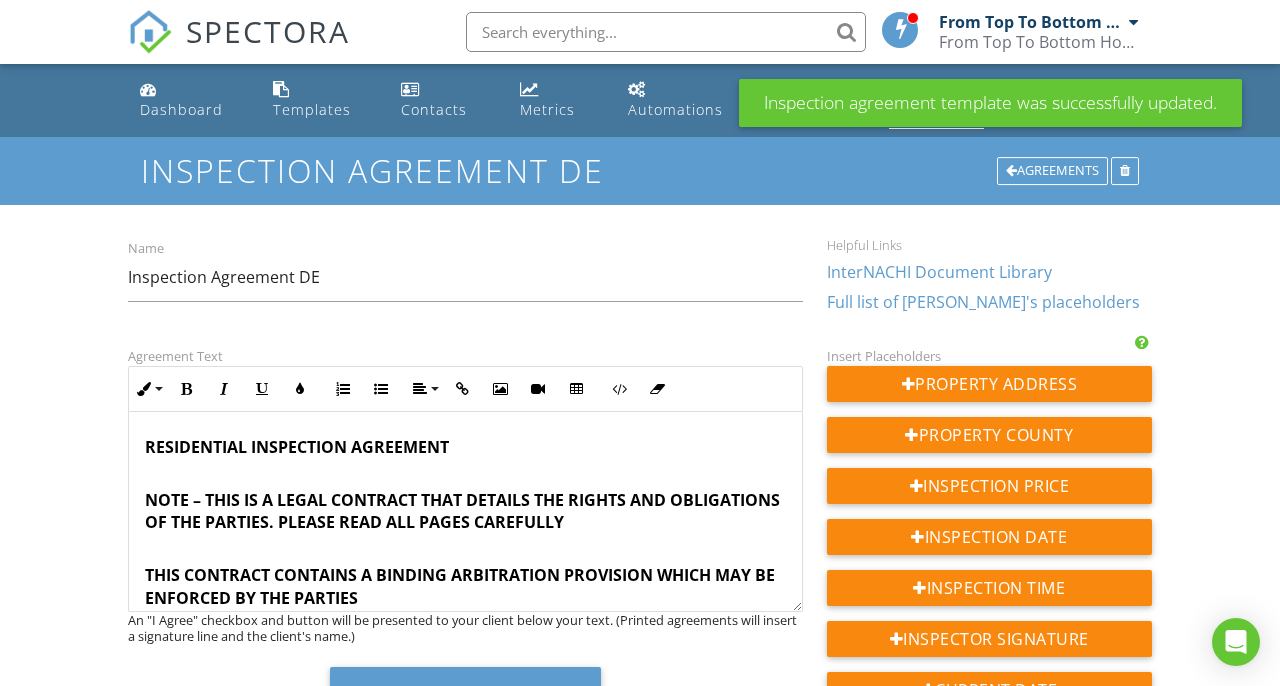 scroll, scrollTop: 0, scrollLeft: 0, axis: both 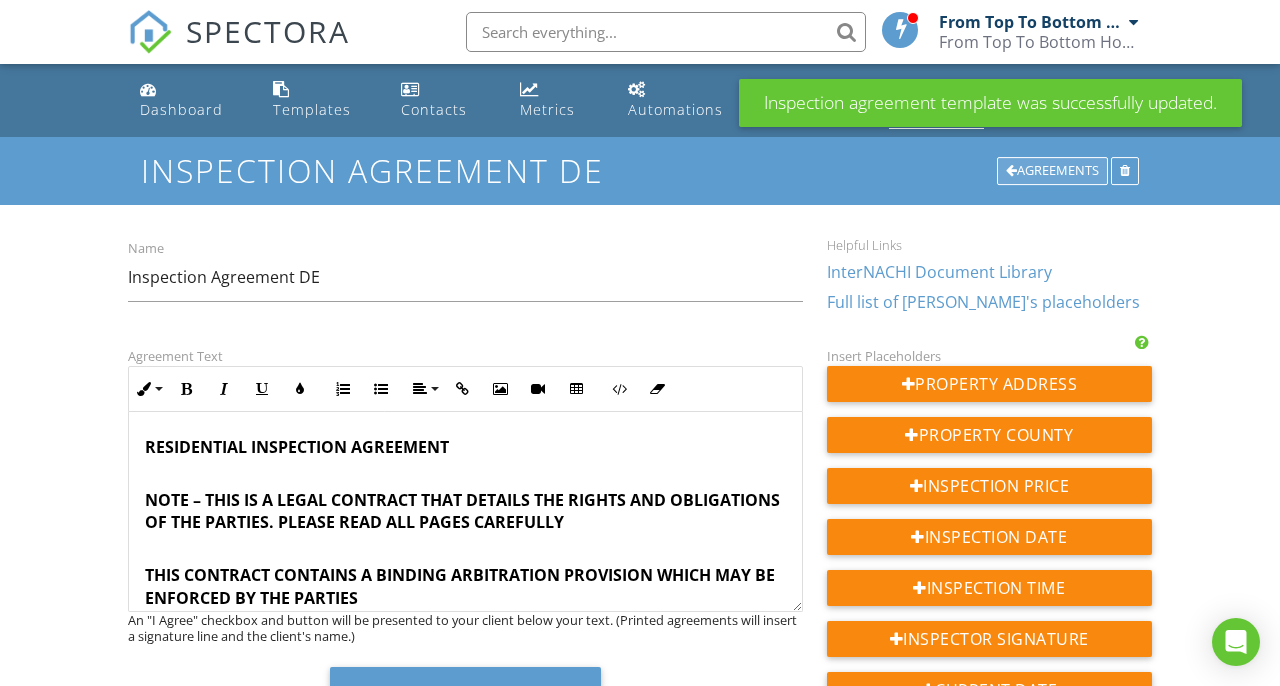 click on "Agreements" at bounding box center [1052, 171] 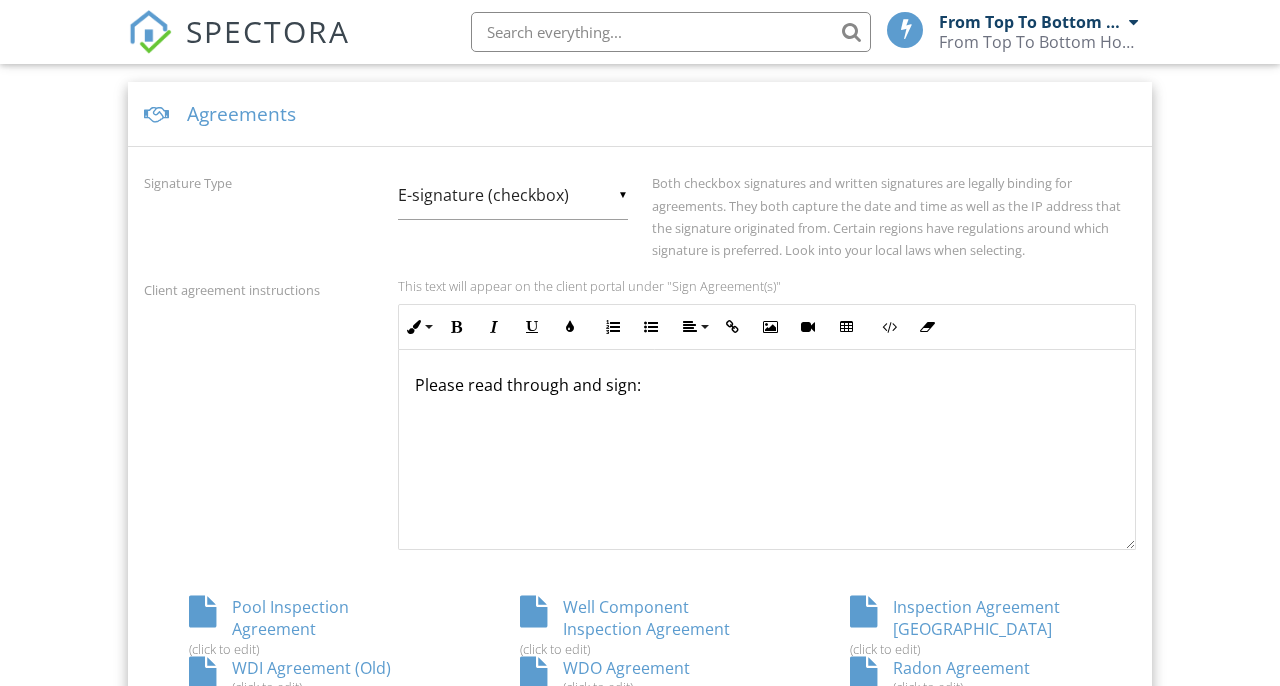 scroll, scrollTop: 742, scrollLeft: 0, axis: vertical 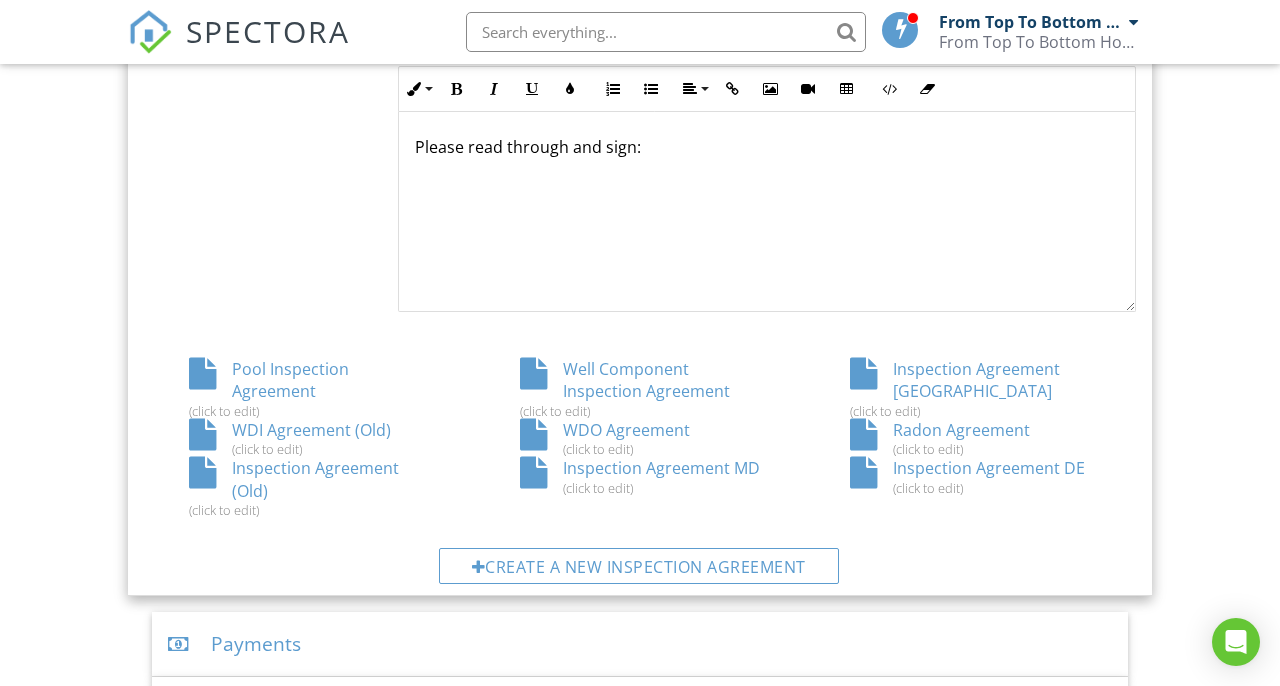 click on "Inspection Agreement PA
(click to edit)" at bounding box center [970, 388] 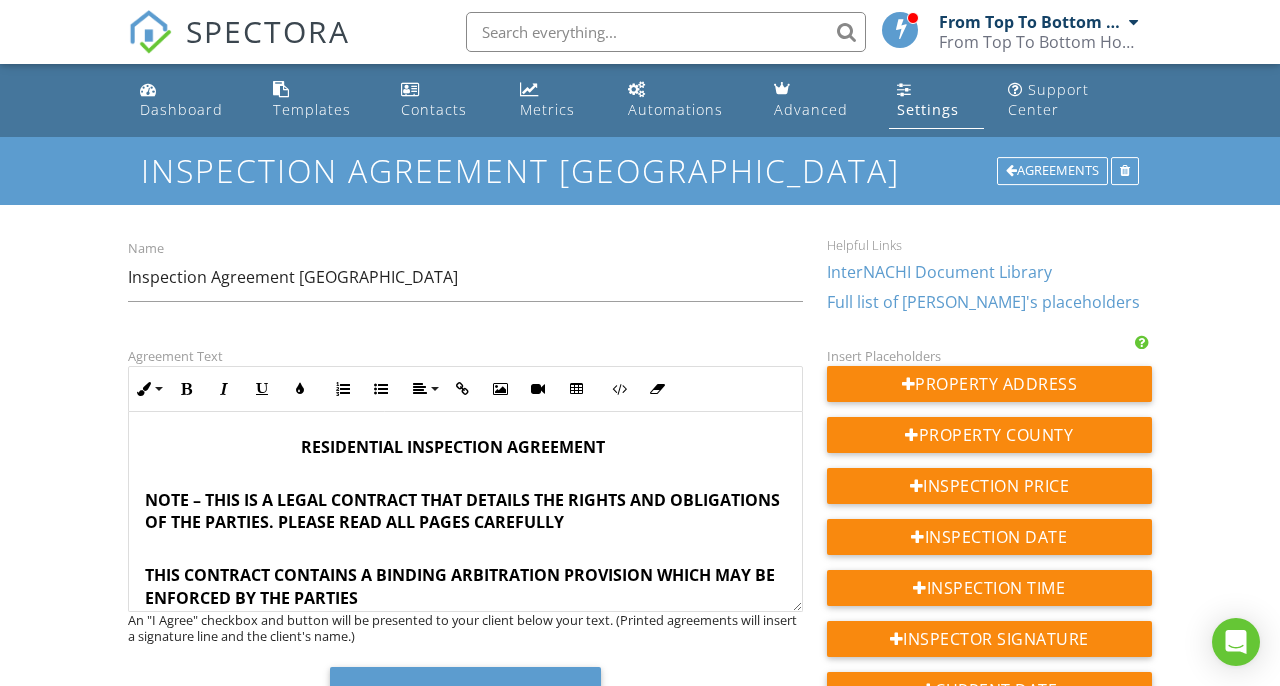 scroll, scrollTop: 0, scrollLeft: 0, axis: both 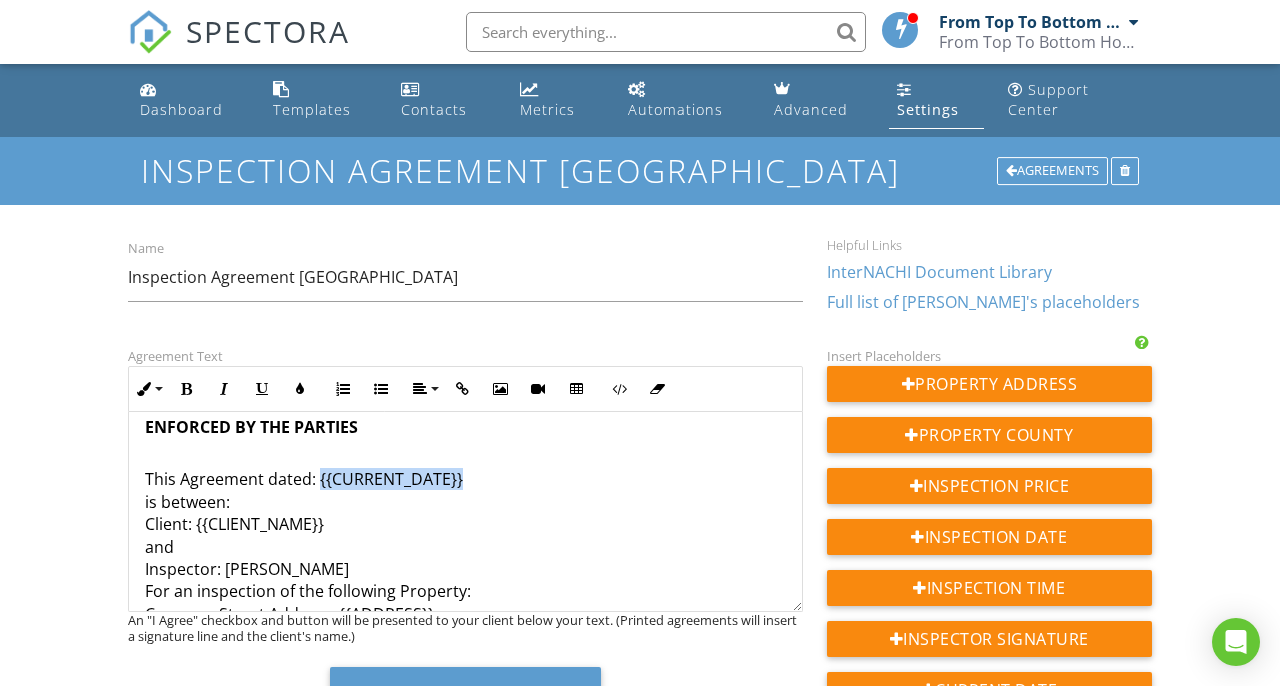drag, startPoint x: 480, startPoint y: 455, endPoint x: 320, endPoint y: 456, distance: 160.00313 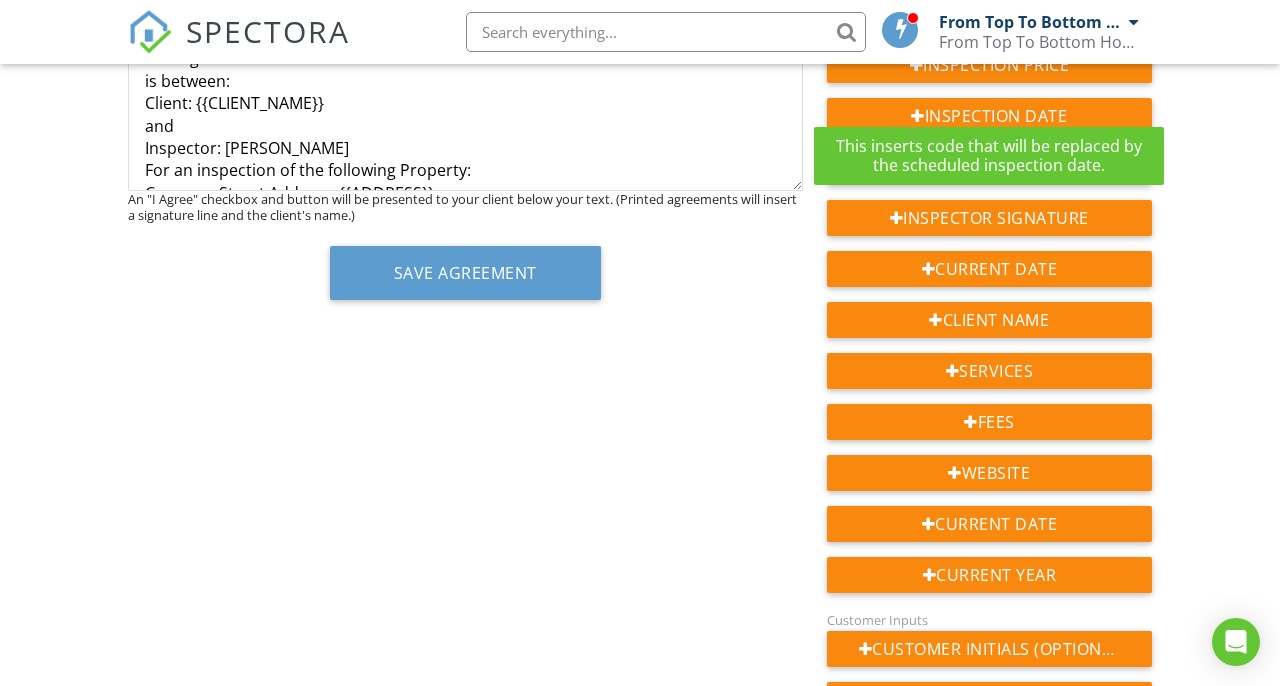 scroll, scrollTop: 423, scrollLeft: 0, axis: vertical 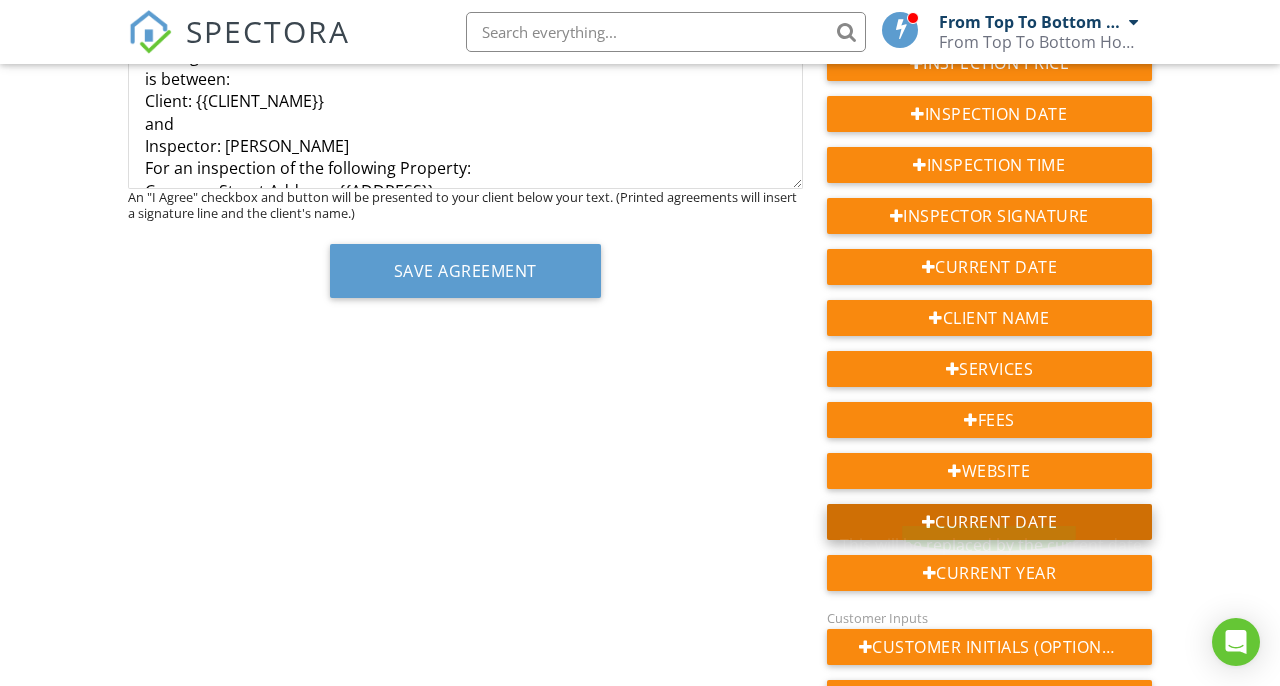 click on "Current Date" at bounding box center [989, 522] 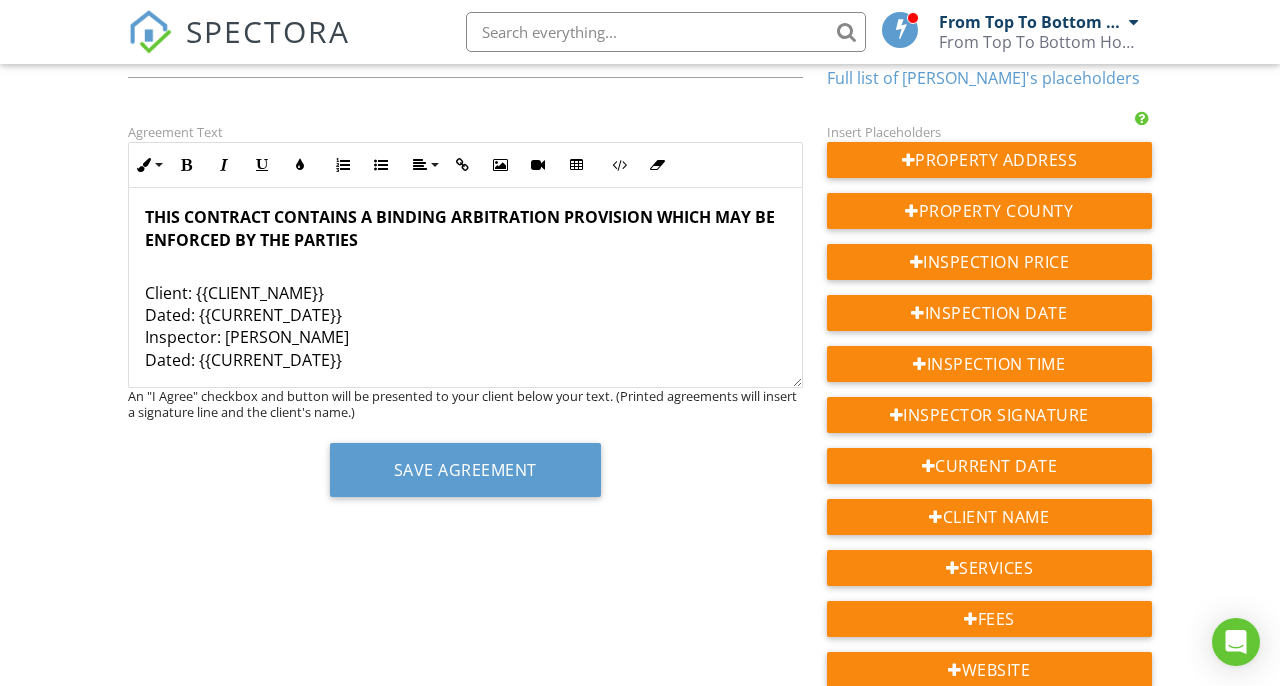 scroll, scrollTop: 226, scrollLeft: 0, axis: vertical 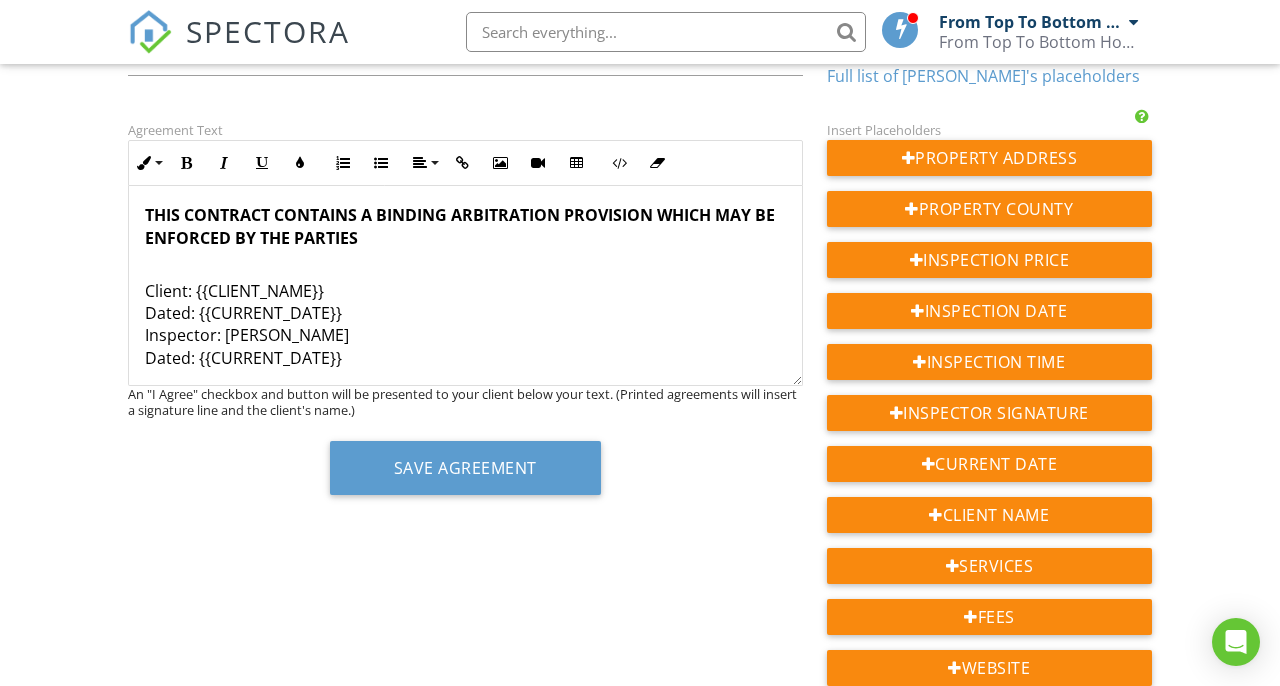 drag, startPoint x: 299, startPoint y: 353, endPoint x: 145, endPoint y: 354, distance: 154.00325 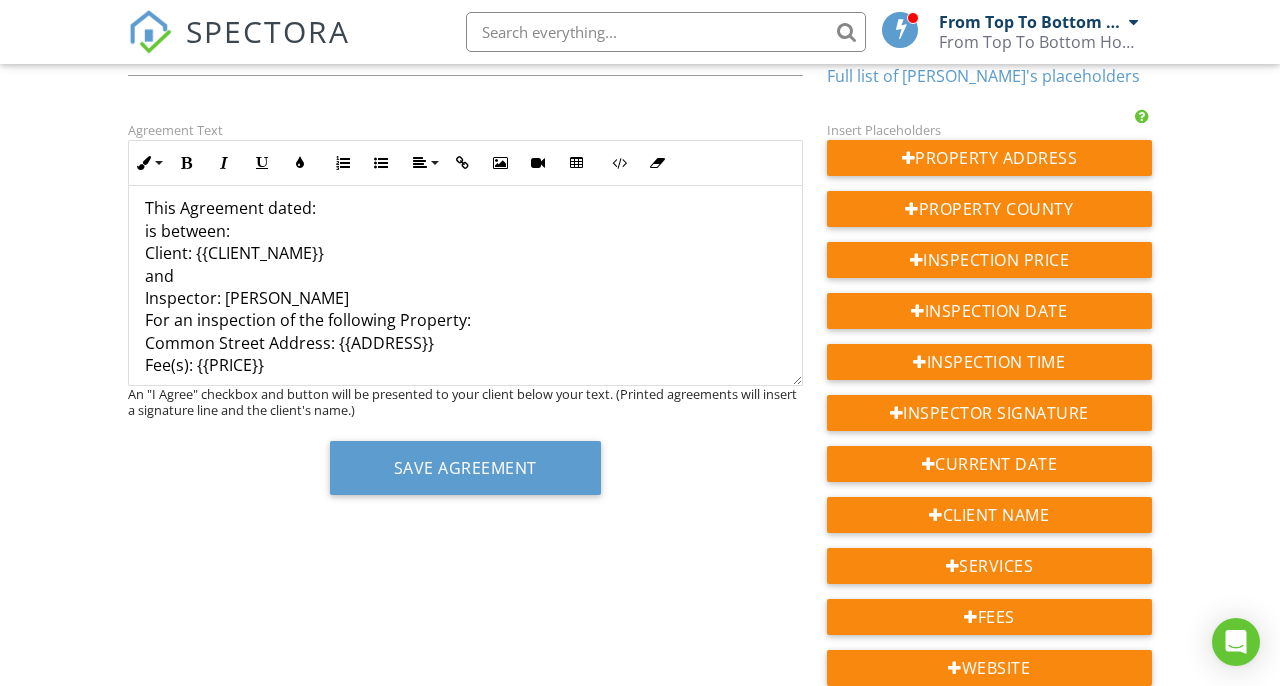 scroll, scrollTop: 218, scrollLeft: 0, axis: vertical 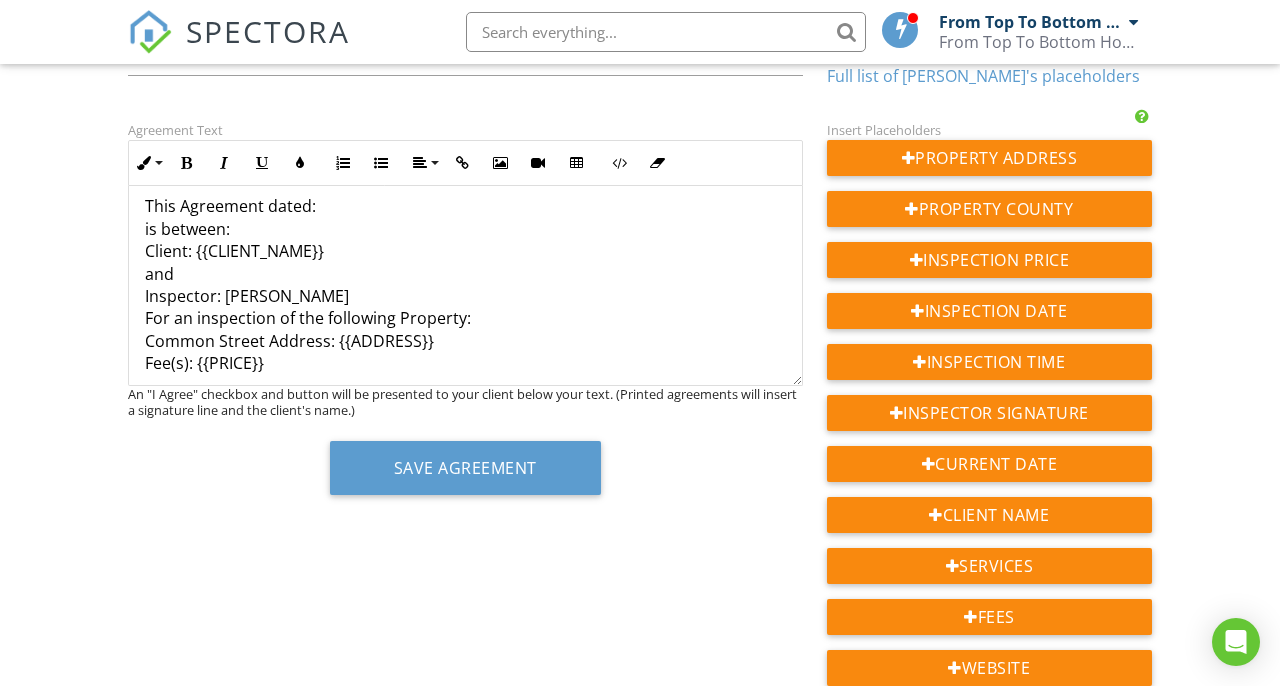 click on "This Agreement dated: is between: Client: {{CLIENT_NAME}} and Inspector: Shawn Hemmert For an inspection of the following Property: Common Street Address: {{ADDRESS}} Fee(s): {{PRICE}}" at bounding box center (465, 274) 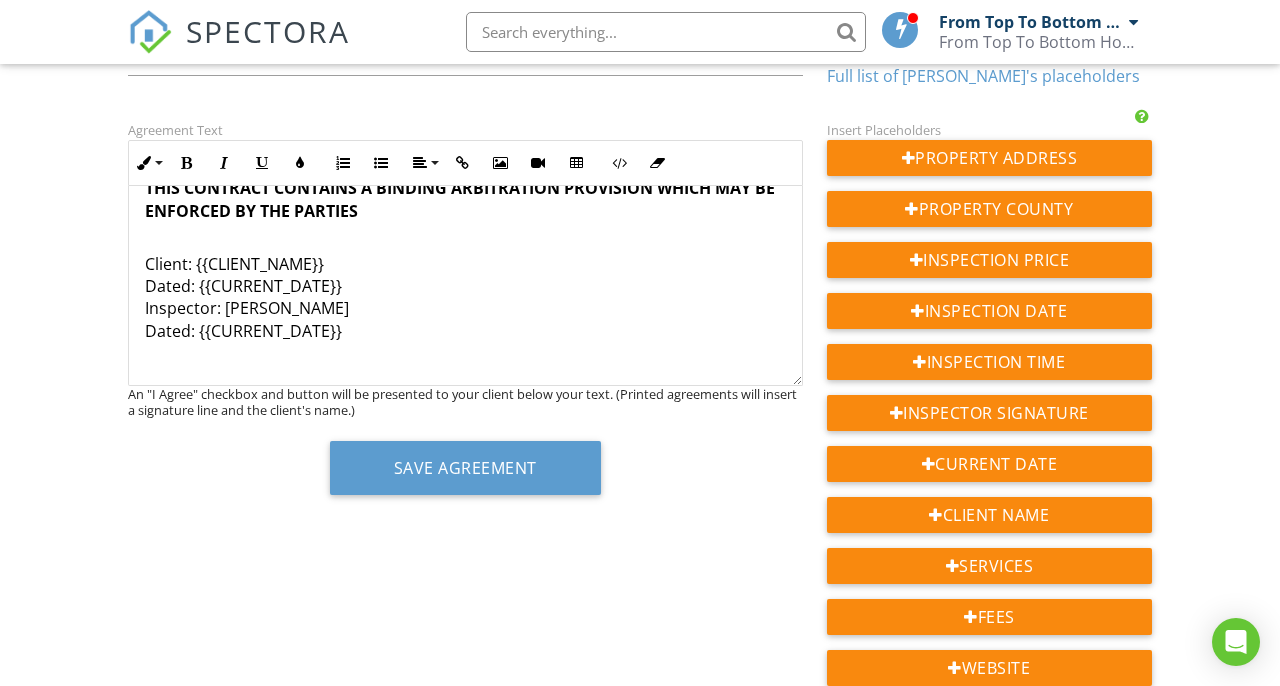 scroll, scrollTop: 5161, scrollLeft: 0, axis: vertical 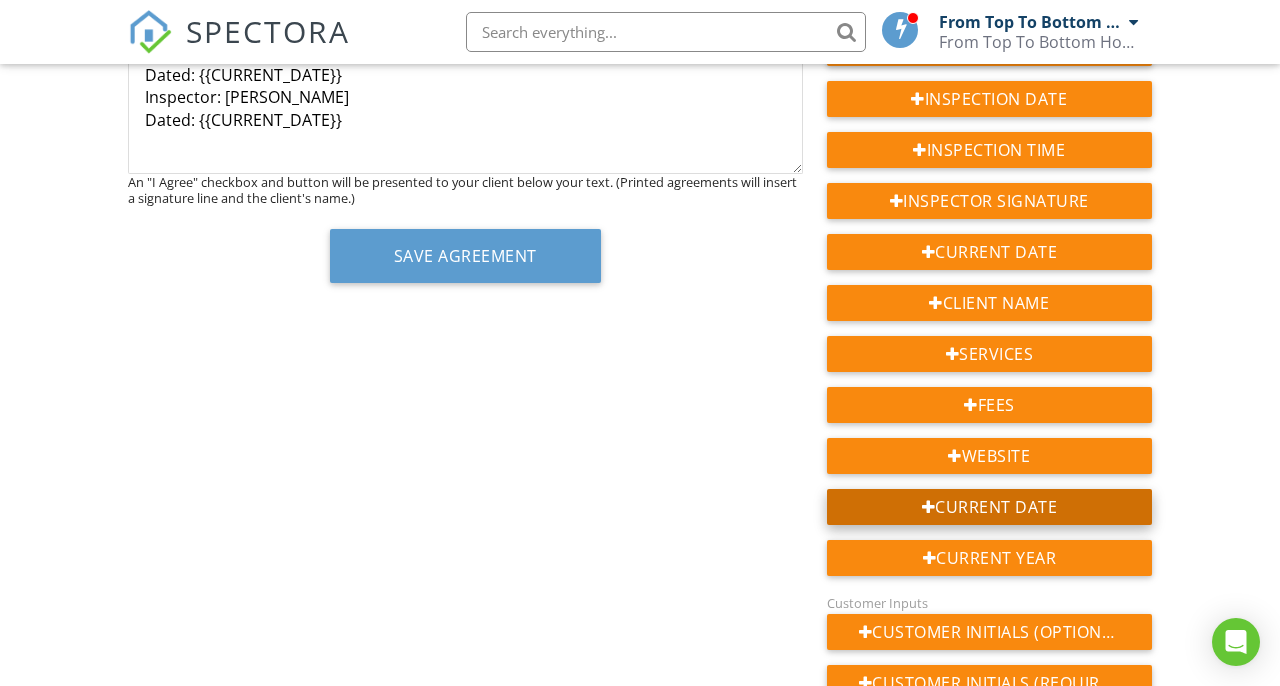 click on "Current Date" at bounding box center [989, 507] 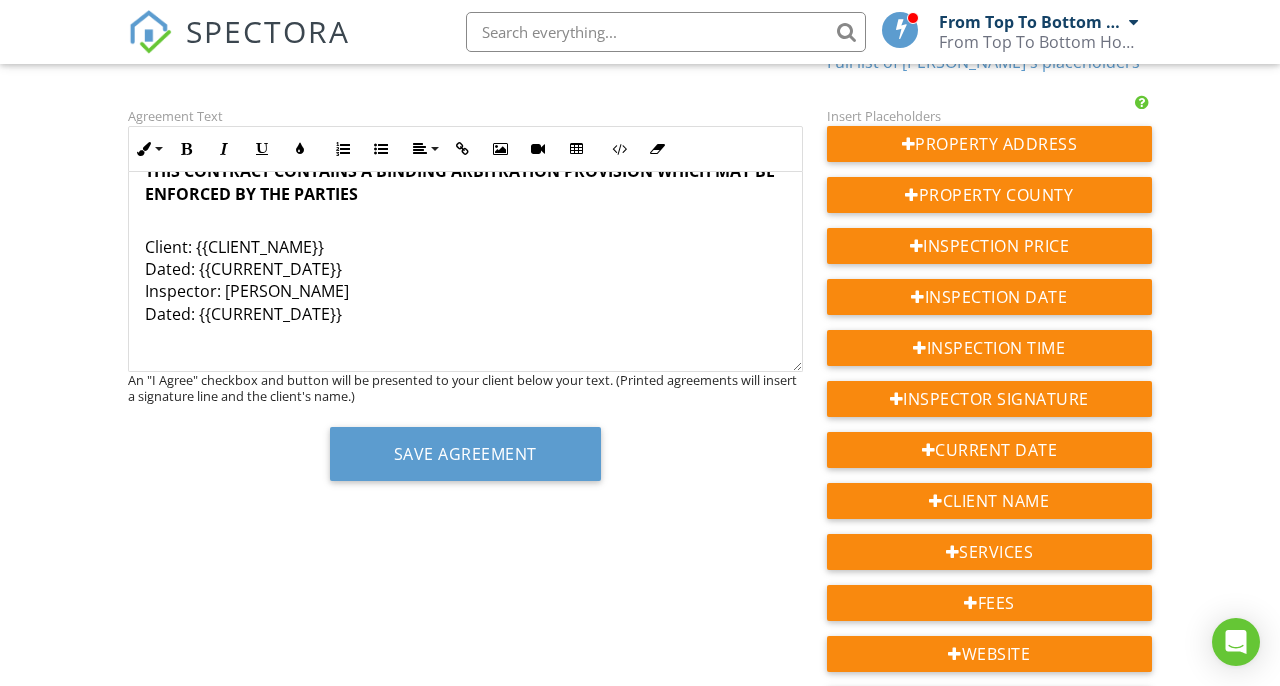 scroll, scrollTop: 195, scrollLeft: 0, axis: vertical 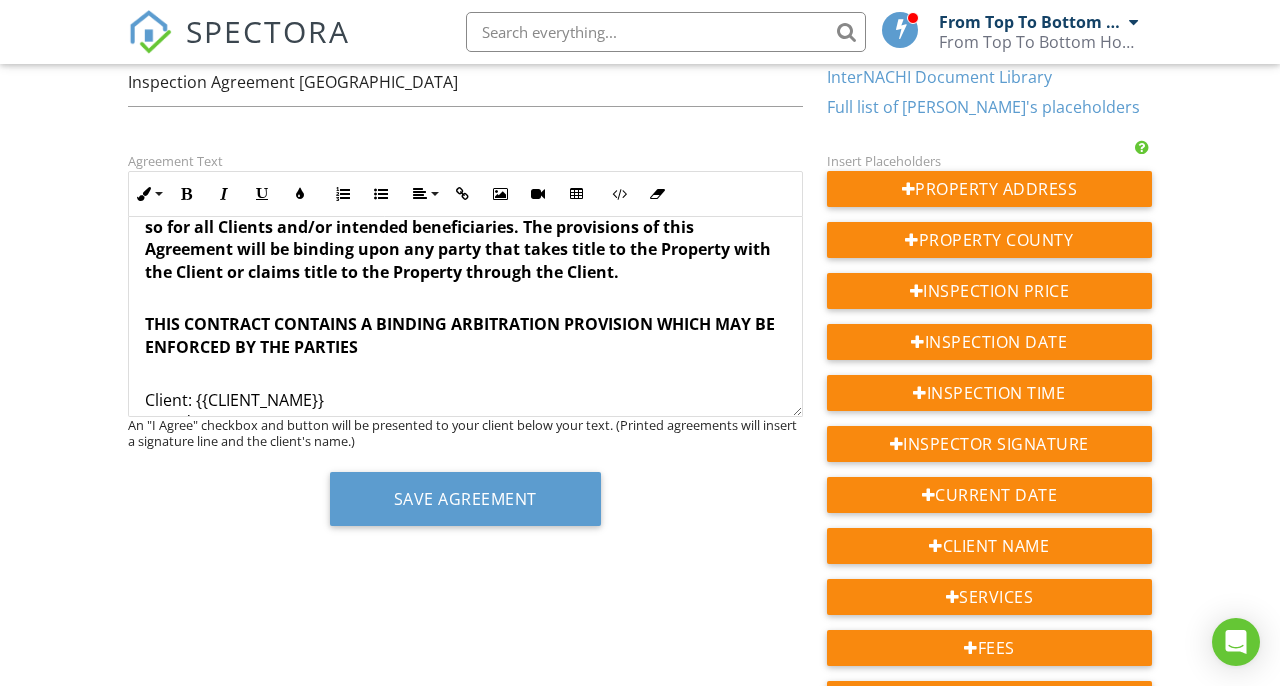 click on "Client: {{CLIENT_NAME}} Dated: {{CURRENT_DATE}} Inspector: Shawn Hemmert Dated: {{CURRENT_DATE}}" at bounding box center (465, 422) 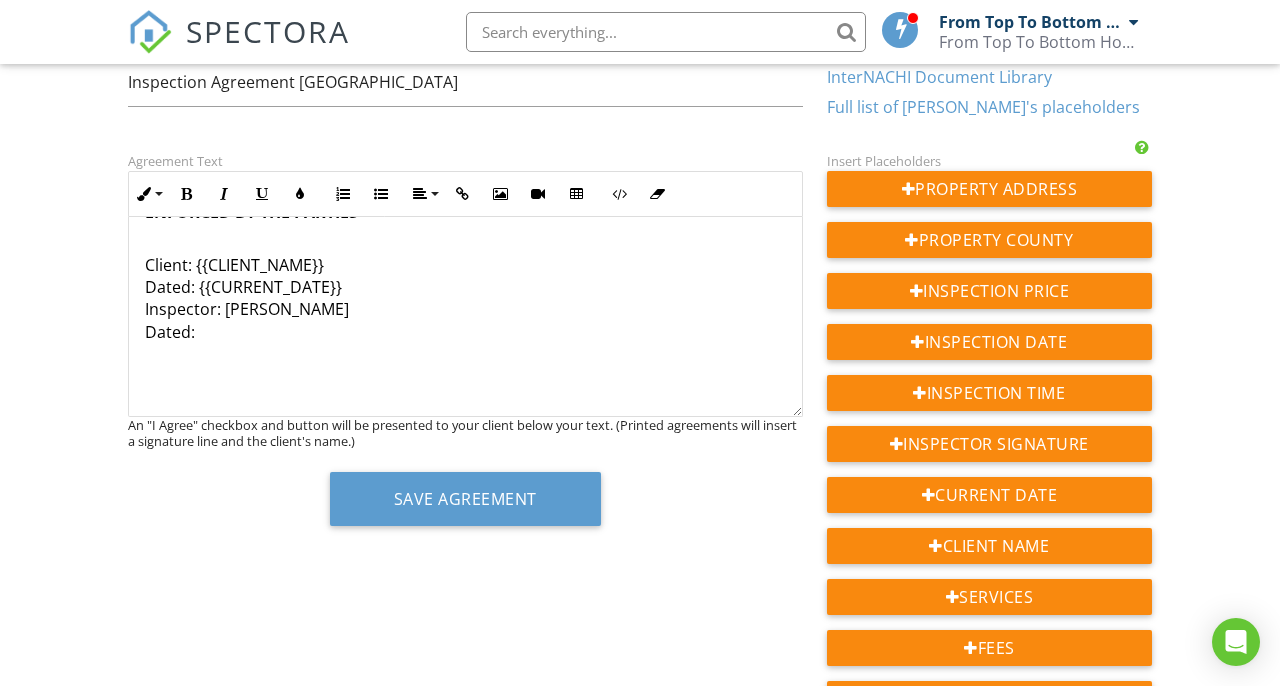 scroll, scrollTop: 5191, scrollLeft: 0, axis: vertical 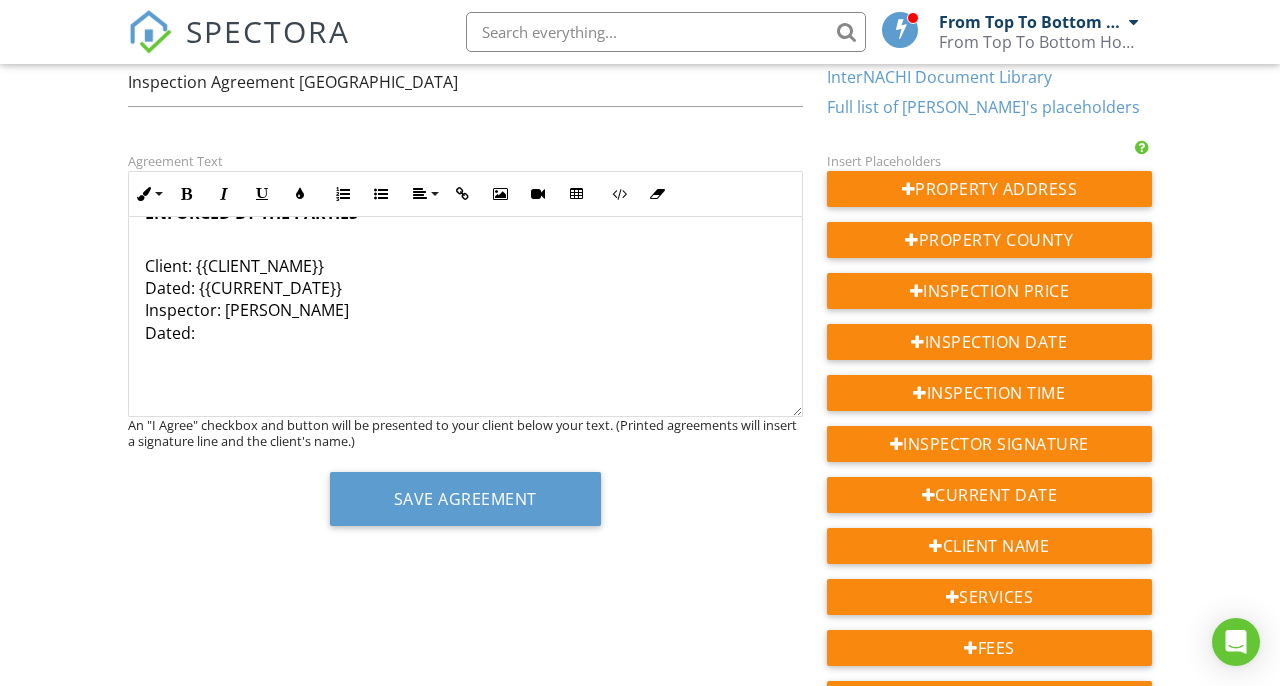 drag, startPoint x: 296, startPoint y: 370, endPoint x: 136, endPoint y: 358, distance: 160.44937 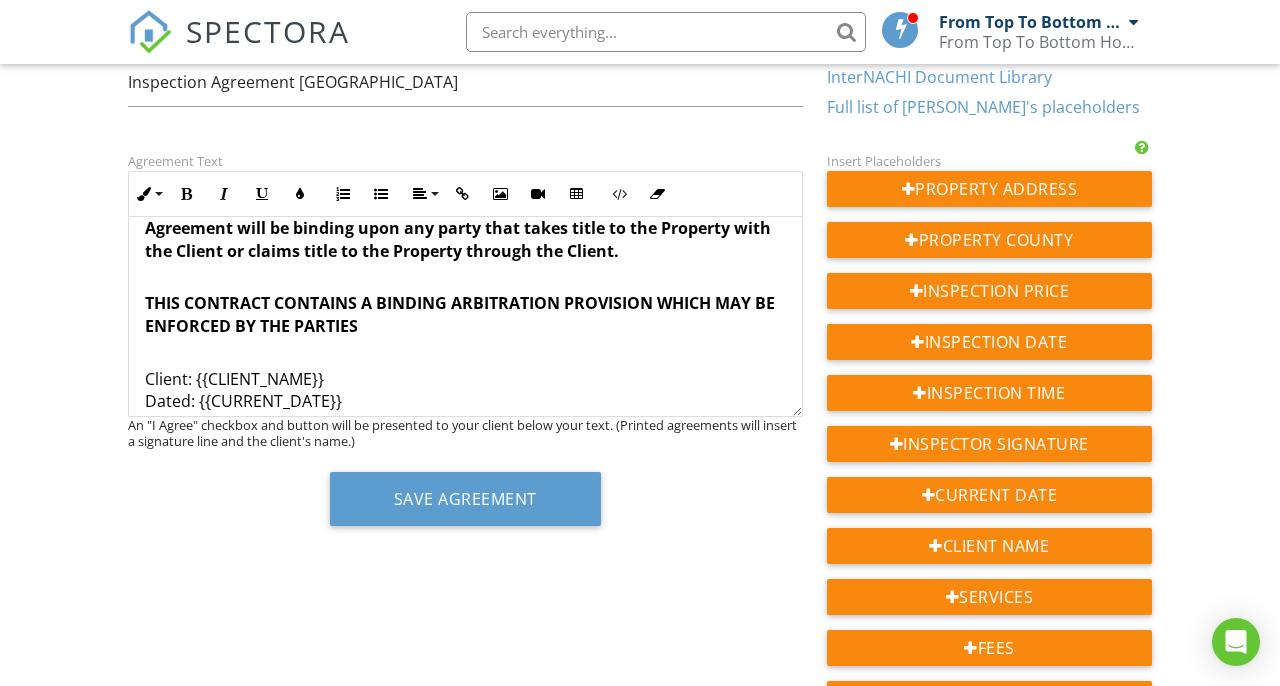 scroll, scrollTop: 5081, scrollLeft: 0, axis: vertical 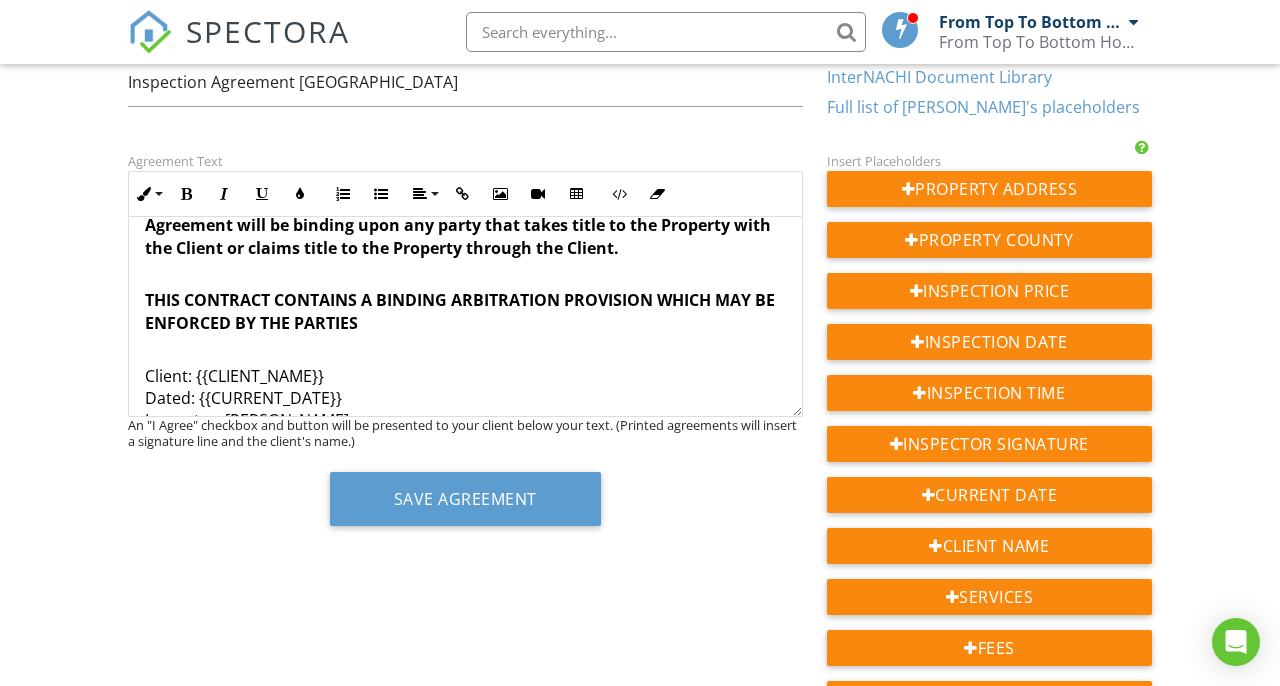 click on "Client: {{CLIENT_NAME}} Dated: {{CURRENT_DATE}} Inspector: Shawn Hemmert Dated:" at bounding box center (465, 398) 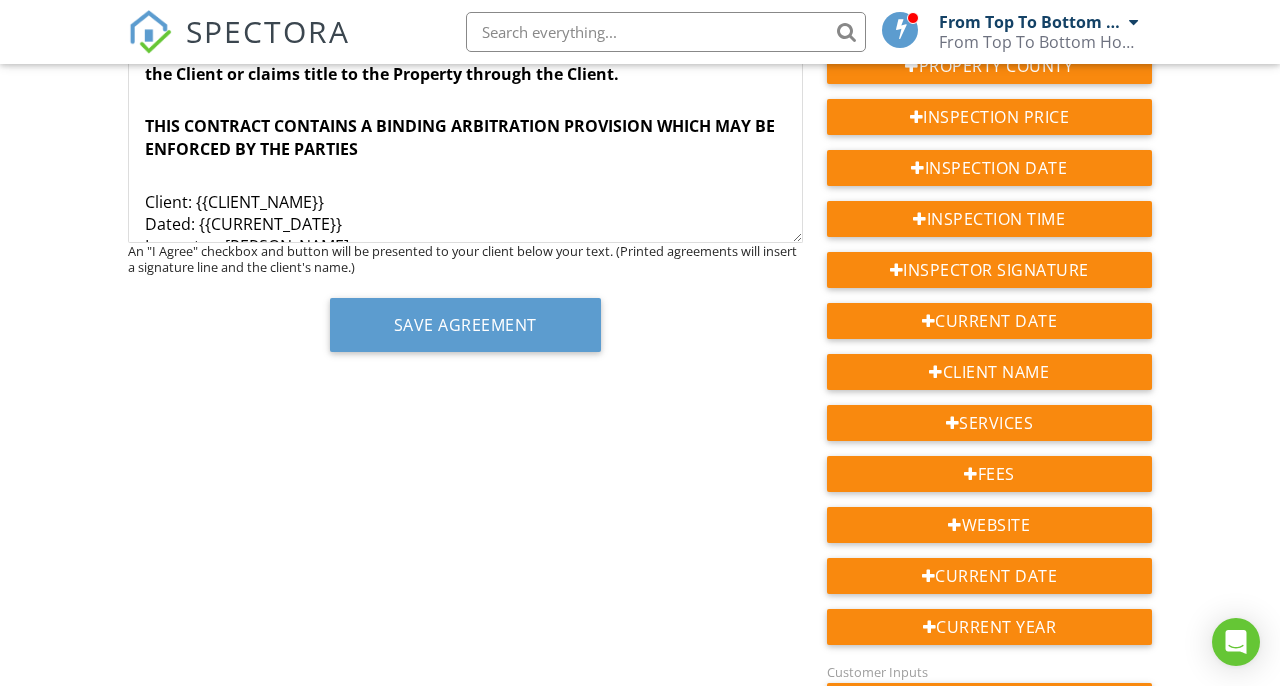 scroll, scrollTop: 376, scrollLeft: 0, axis: vertical 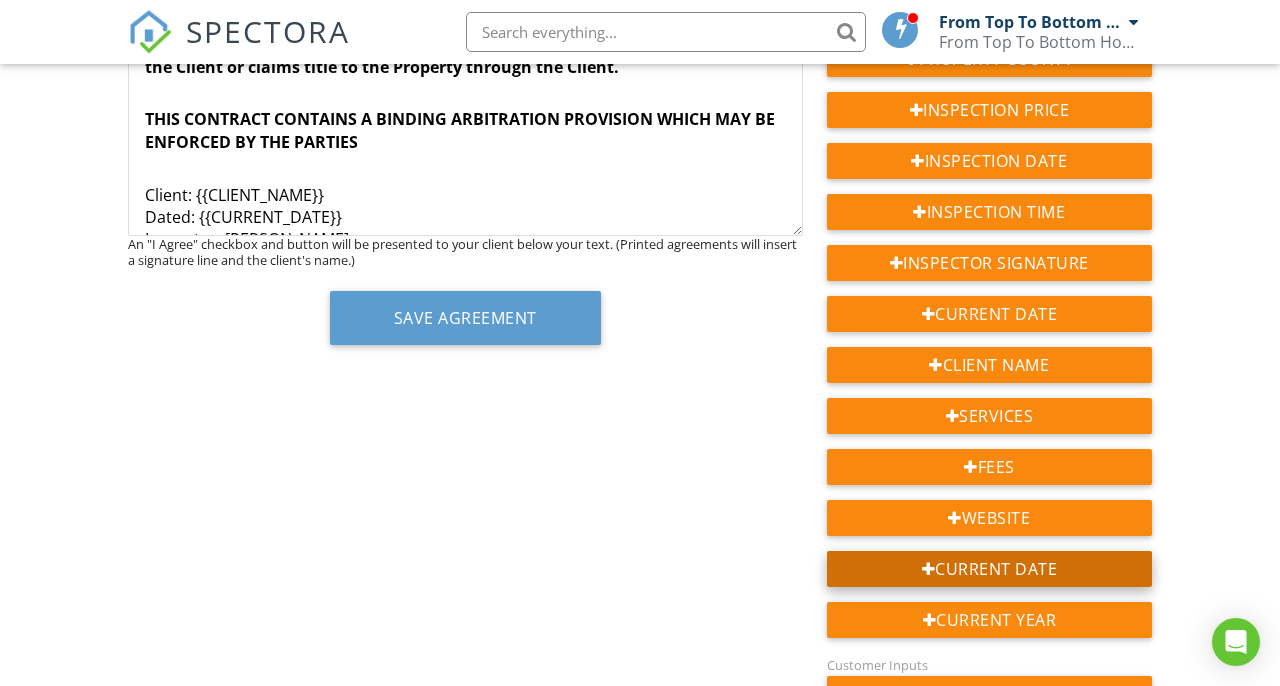 click on "Current Date" at bounding box center [989, 569] 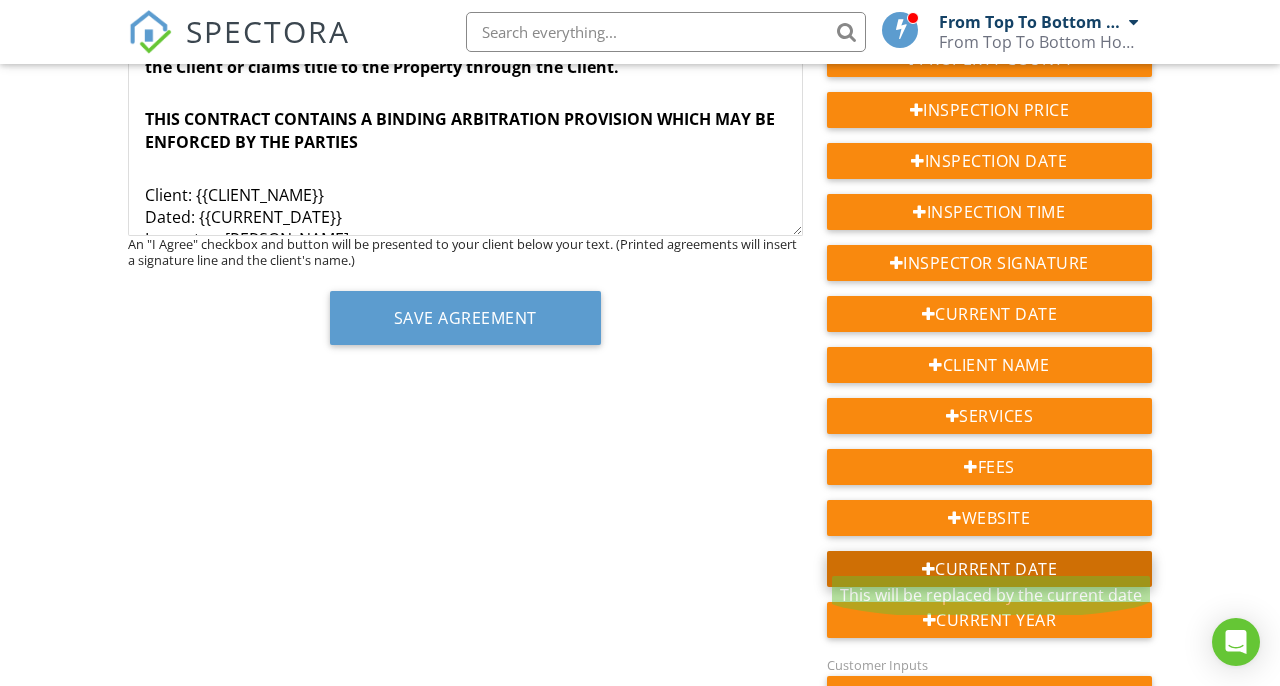 scroll, scrollTop: 5195, scrollLeft: 0, axis: vertical 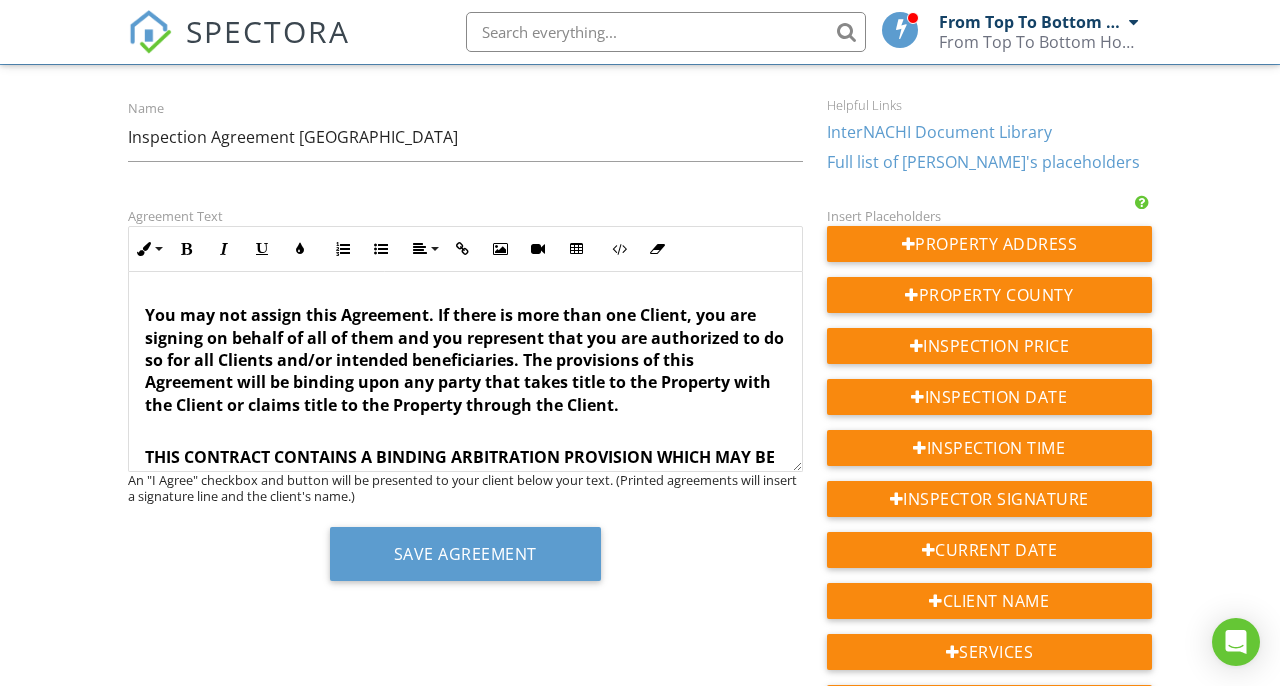 click on "Client: {{CLIENT_NAME}} Dated: {{CURRENT_DATE}} Inspector: Shawn Hemmert Dated: {{CURRENT_DATE}}" at bounding box center (465, 555) 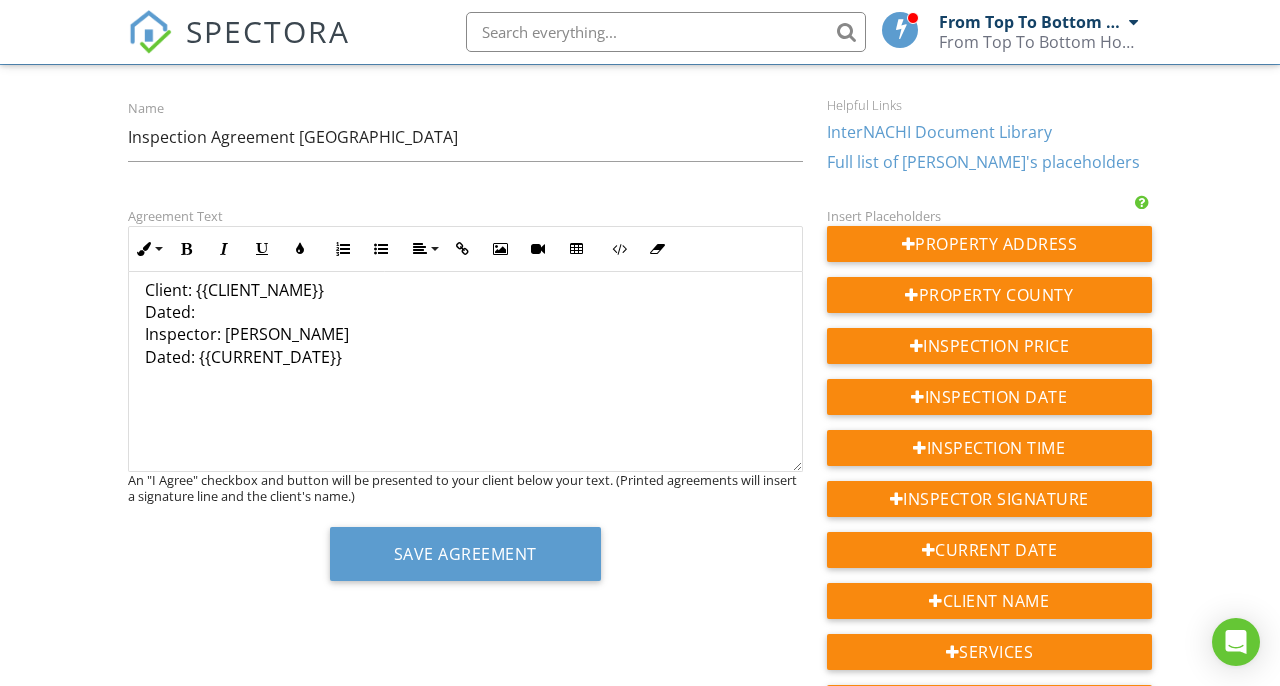 scroll, scrollTop: 5221, scrollLeft: 0, axis: vertical 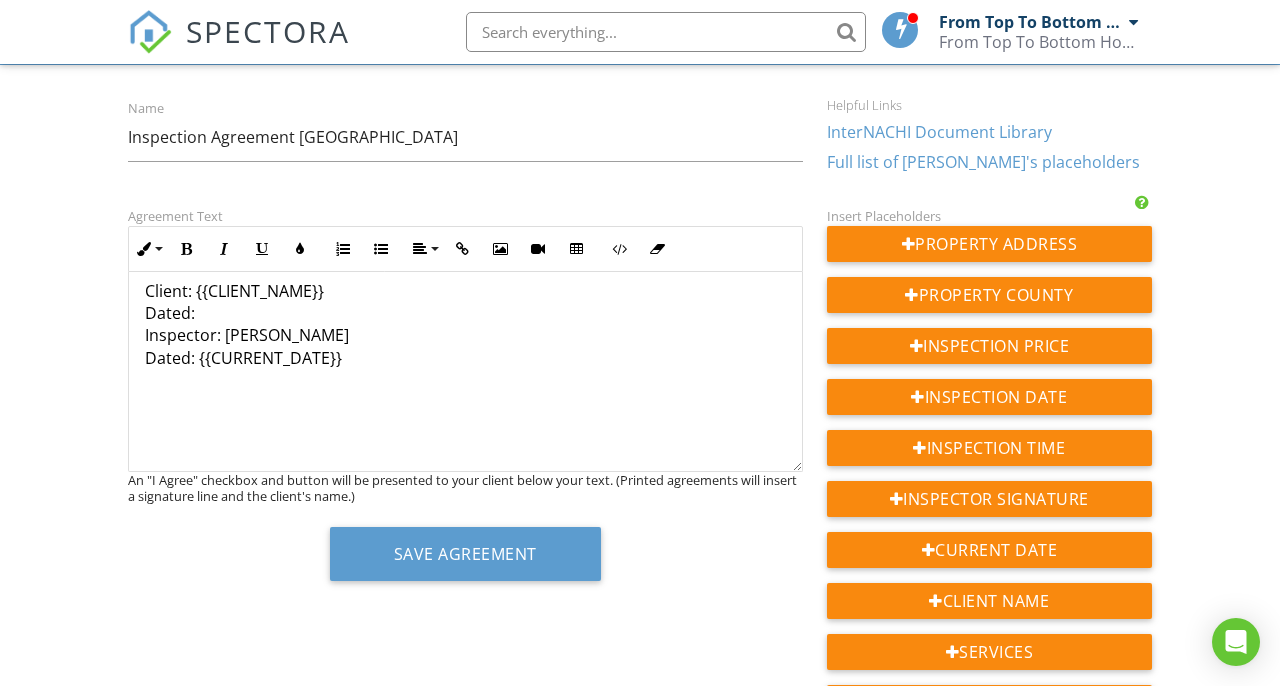 drag, startPoint x: 310, startPoint y: 424, endPoint x: 135, endPoint y: 417, distance: 175.13994 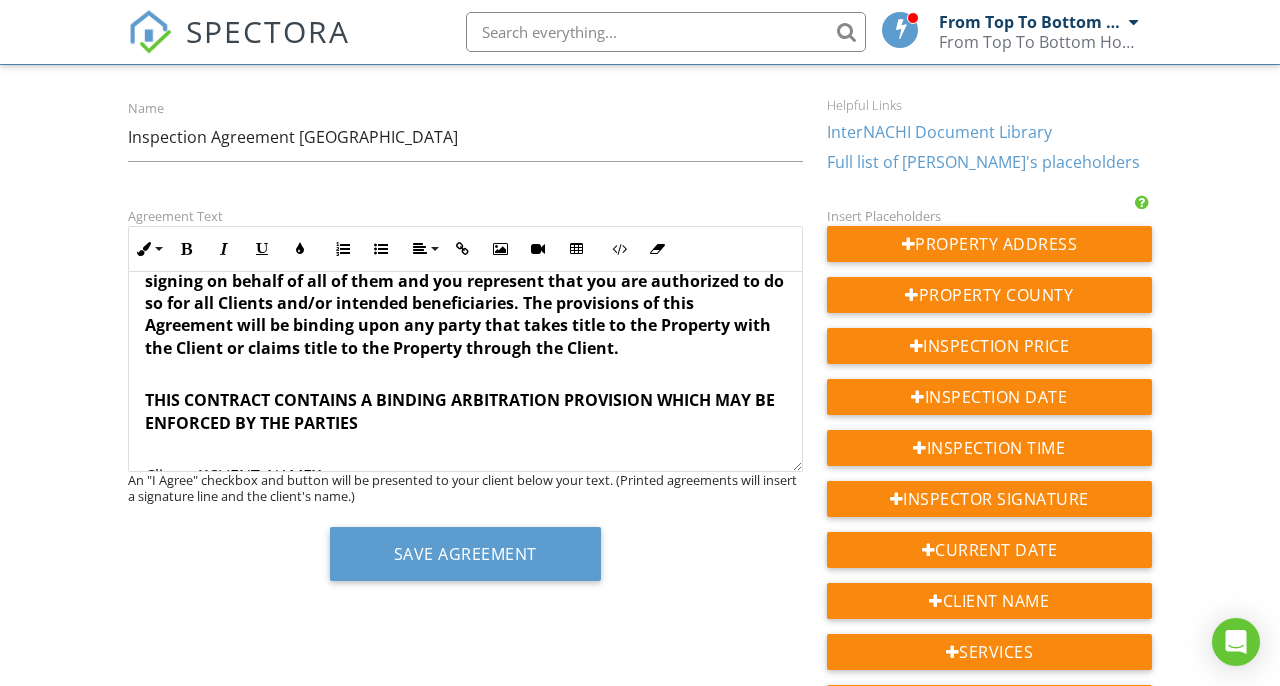 scroll, scrollTop: 5038, scrollLeft: 0, axis: vertical 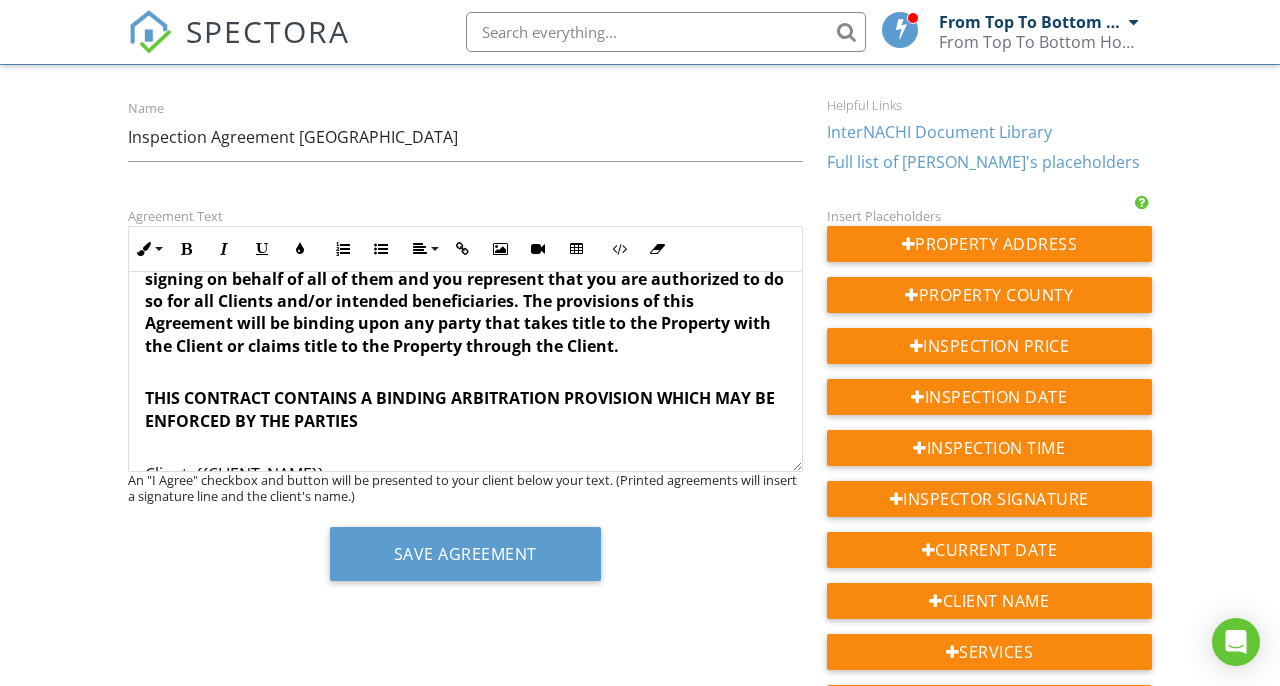 click on "Client: {{CLIENT_NAME}} Dated:  Inspector: Shawn Hemmert Dated: {{CURRENT_DATE}}" at bounding box center (465, 496) 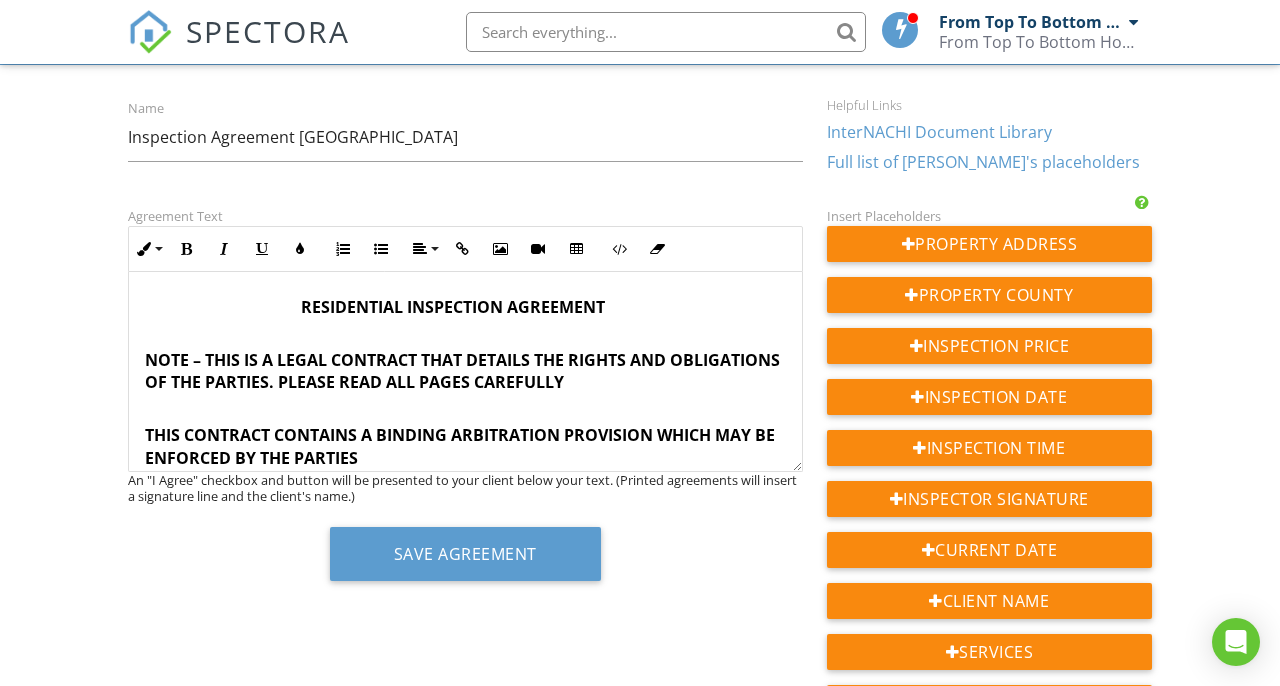scroll, scrollTop: 0, scrollLeft: 0, axis: both 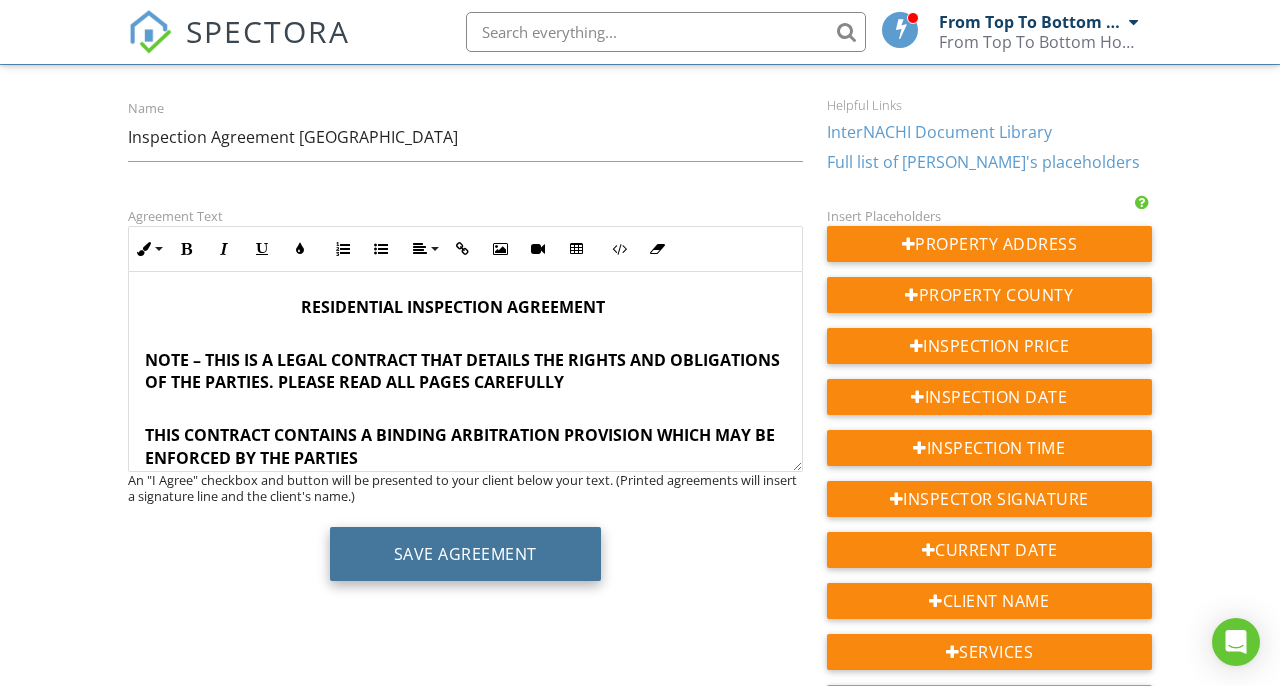 click on "Save Agreement" at bounding box center (465, 554) 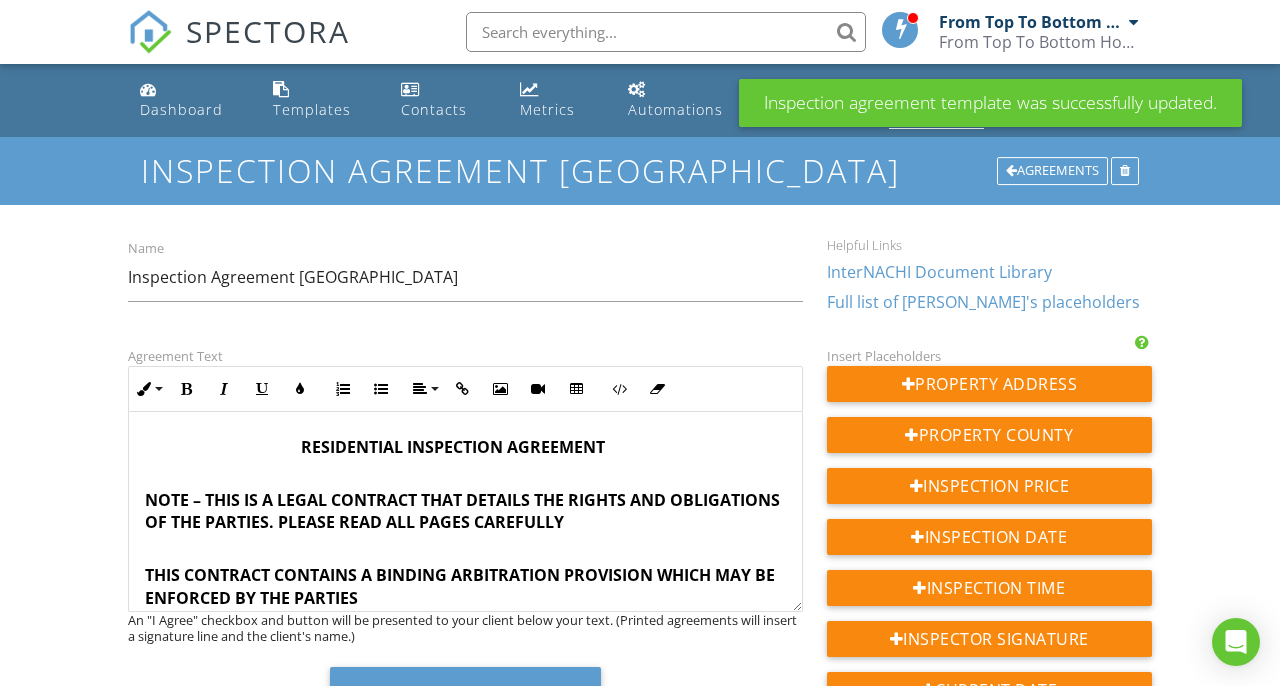 scroll, scrollTop: 0, scrollLeft: 0, axis: both 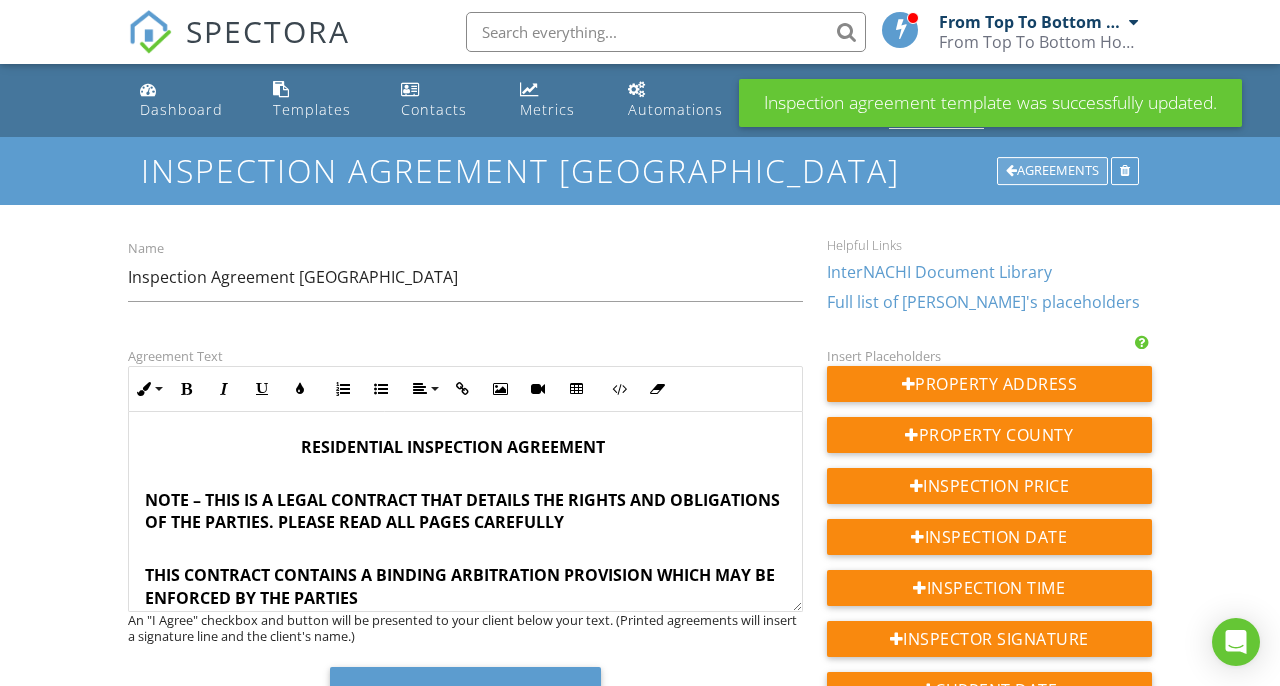 click on "Agreements" at bounding box center (1052, 171) 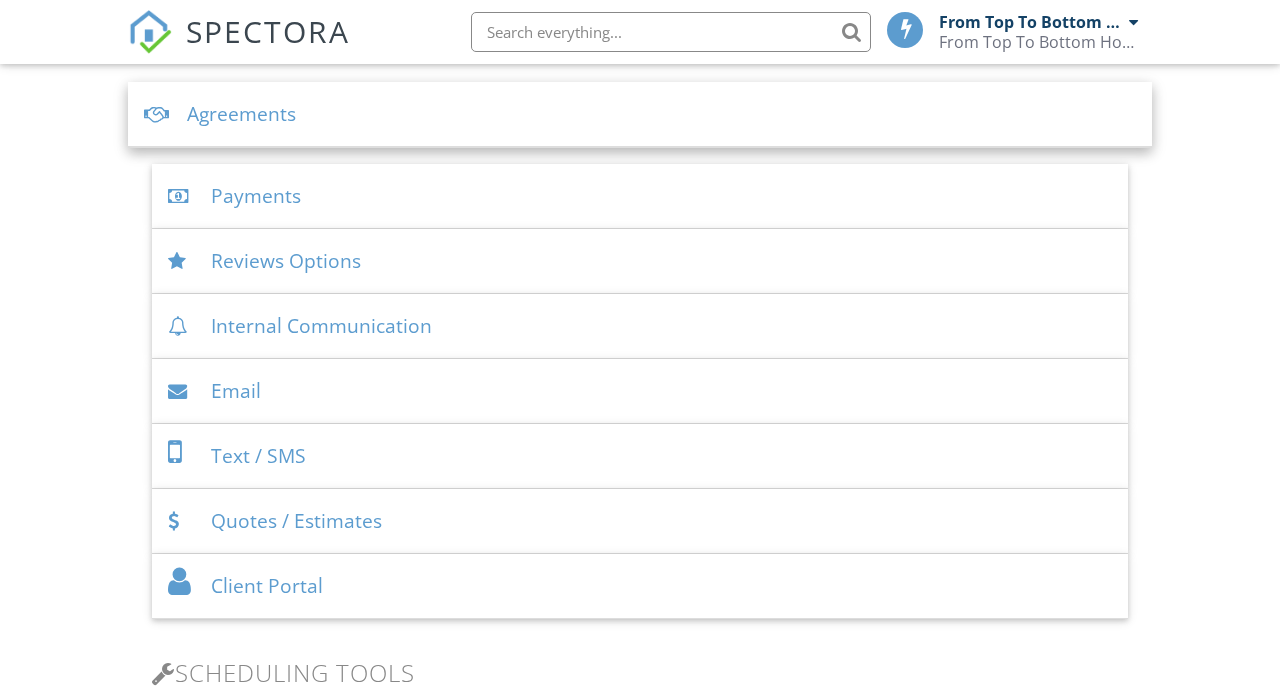 scroll, scrollTop: 742, scrollLeft: 0, axis: vertical 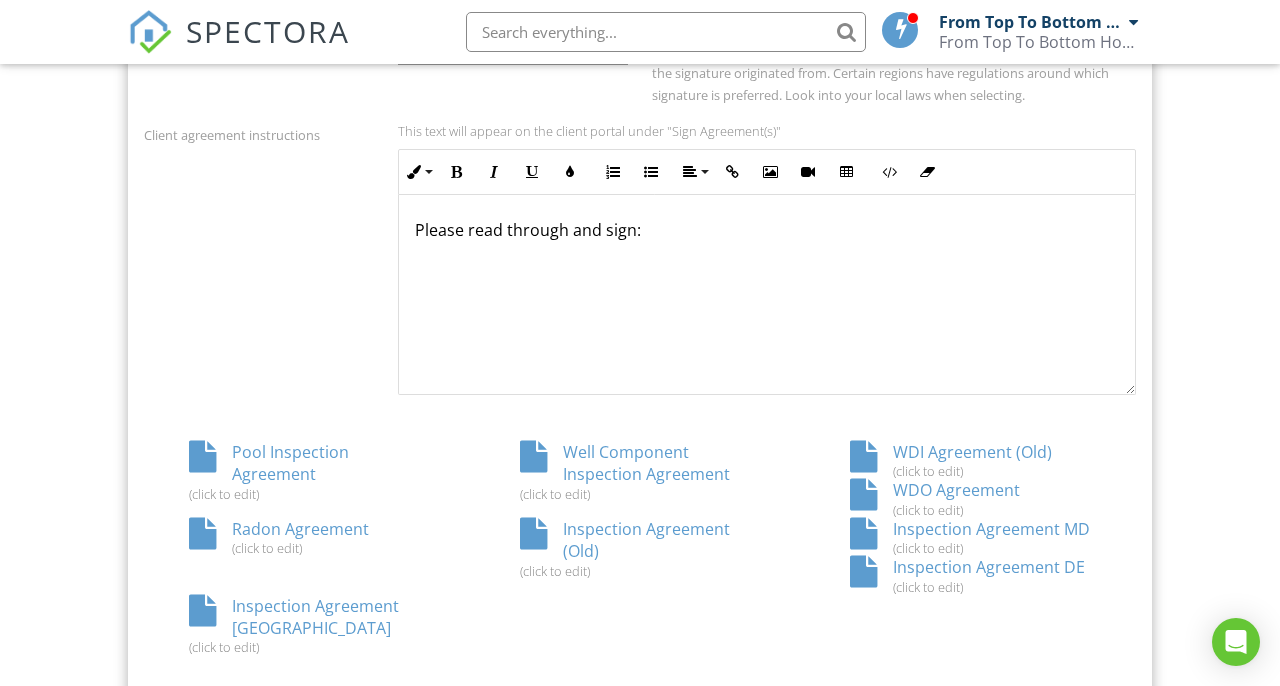 click on "(click to edit)" at bounding box center (309, 548) 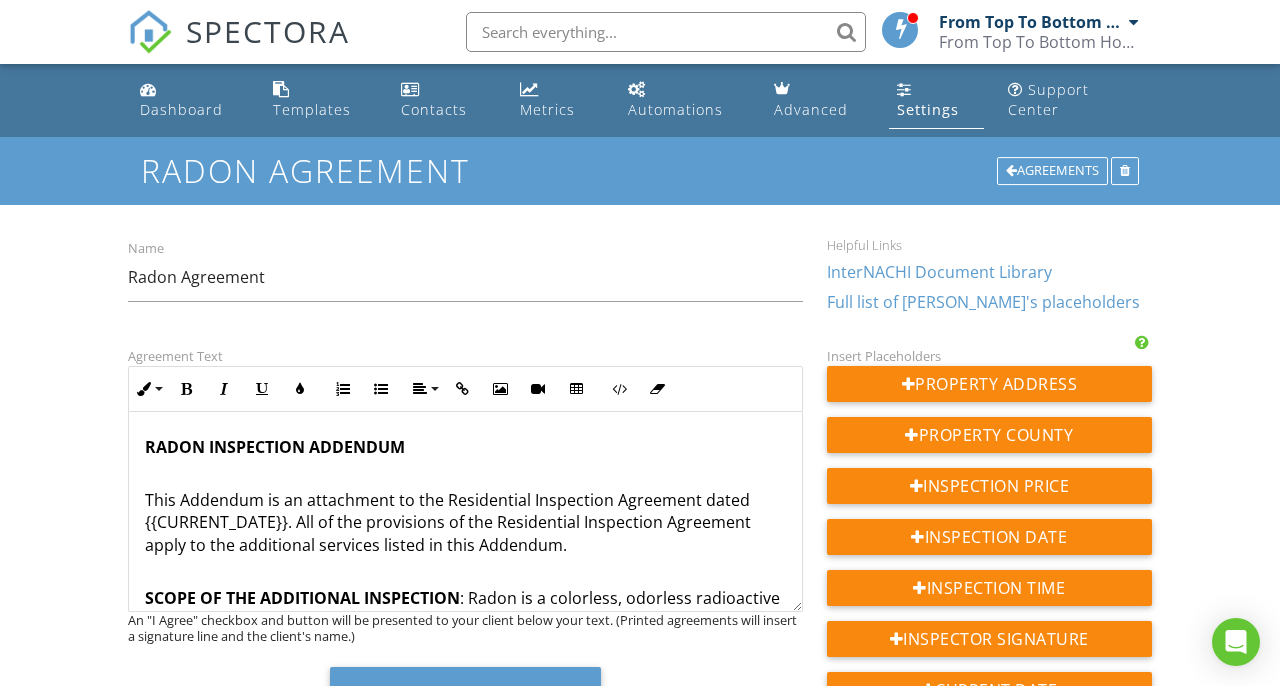 scroll, scrollTop: 0, scrollLeft: 0, axis: both 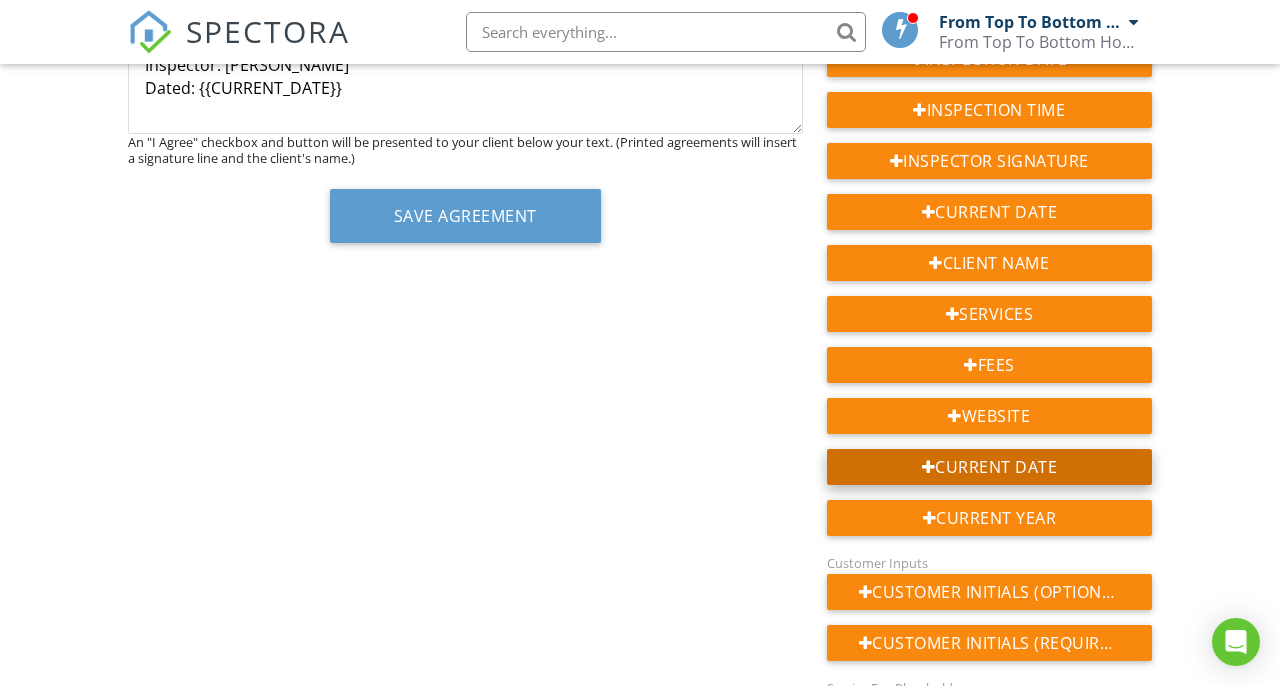 click on "Current Date" at bounding box center (989, 467) 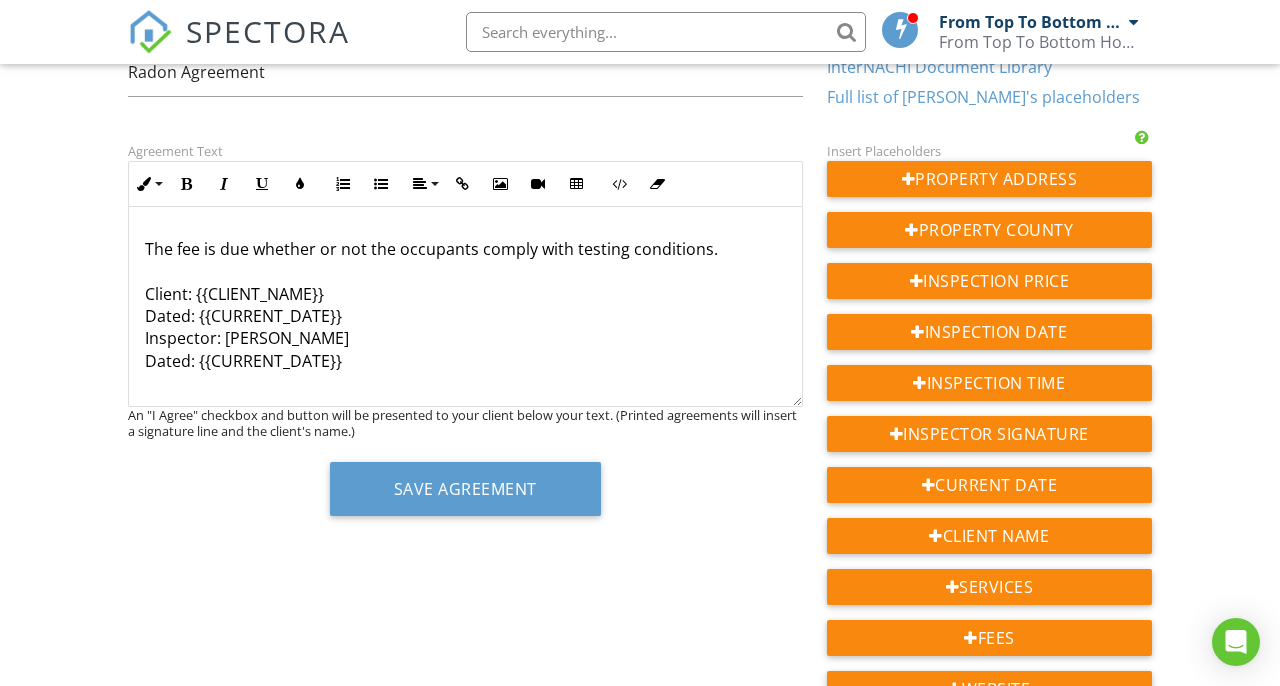 scroll, scrollTop: 211, scrollLeft: 0, axis: vertical 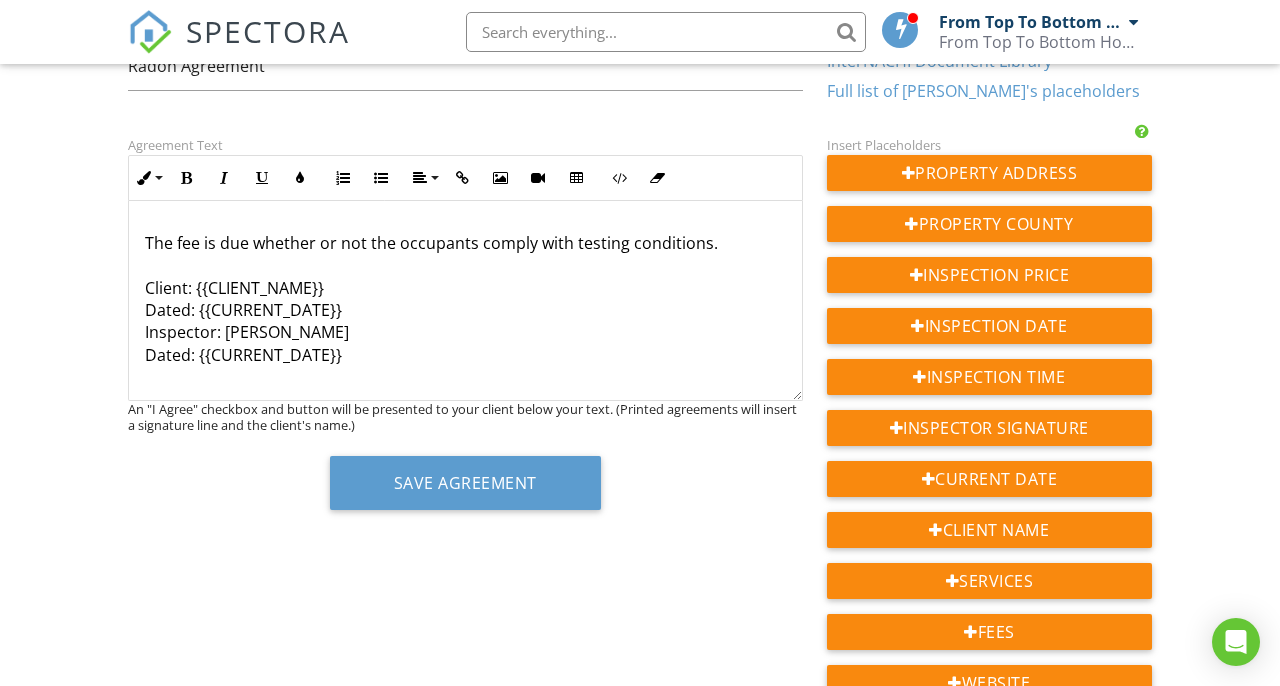 click on "The fee is due whether or not the occupants comply with testing conditions. Client: {{CLIENT_NAME}} Dated: {{CURRENT_DATE}} Inspector: [PERSON_NAME] Dated: {{CURRENT_DATE}}" at bounding box center [465, 310] 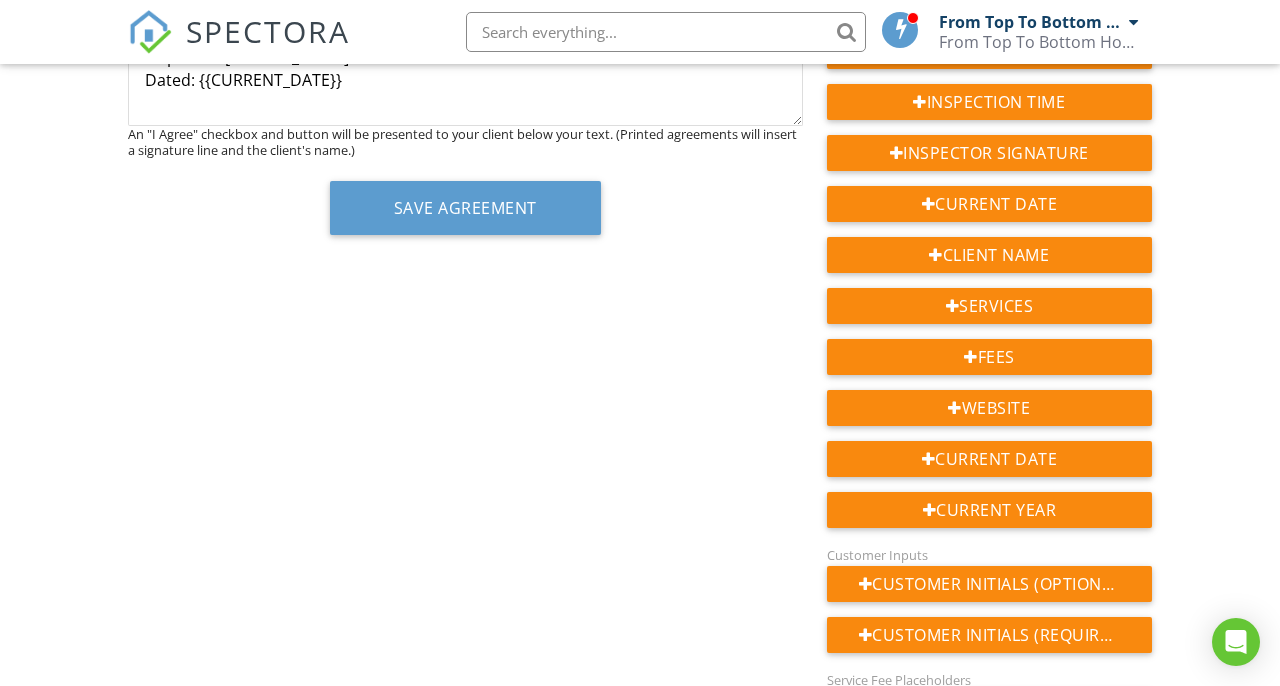 scroll, scrollTop: 486, scrollLeft: 0, axis: vertical 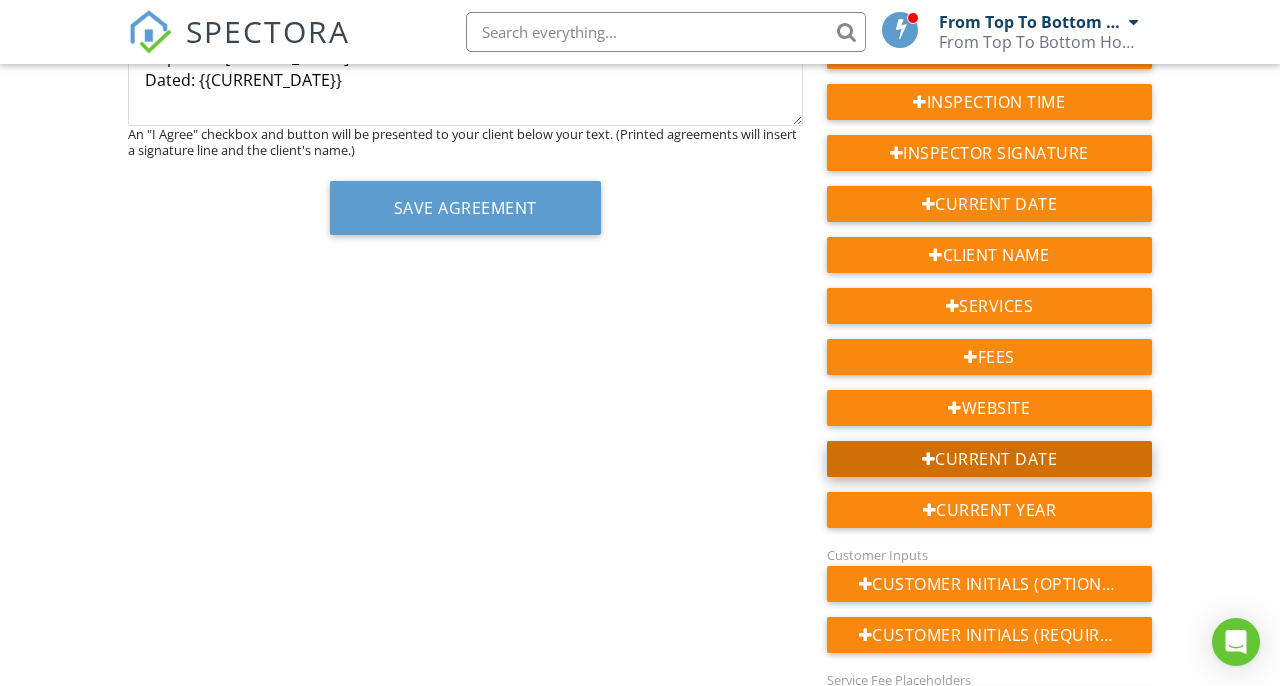 click on "Current Date" at bounding box center (989, 459) 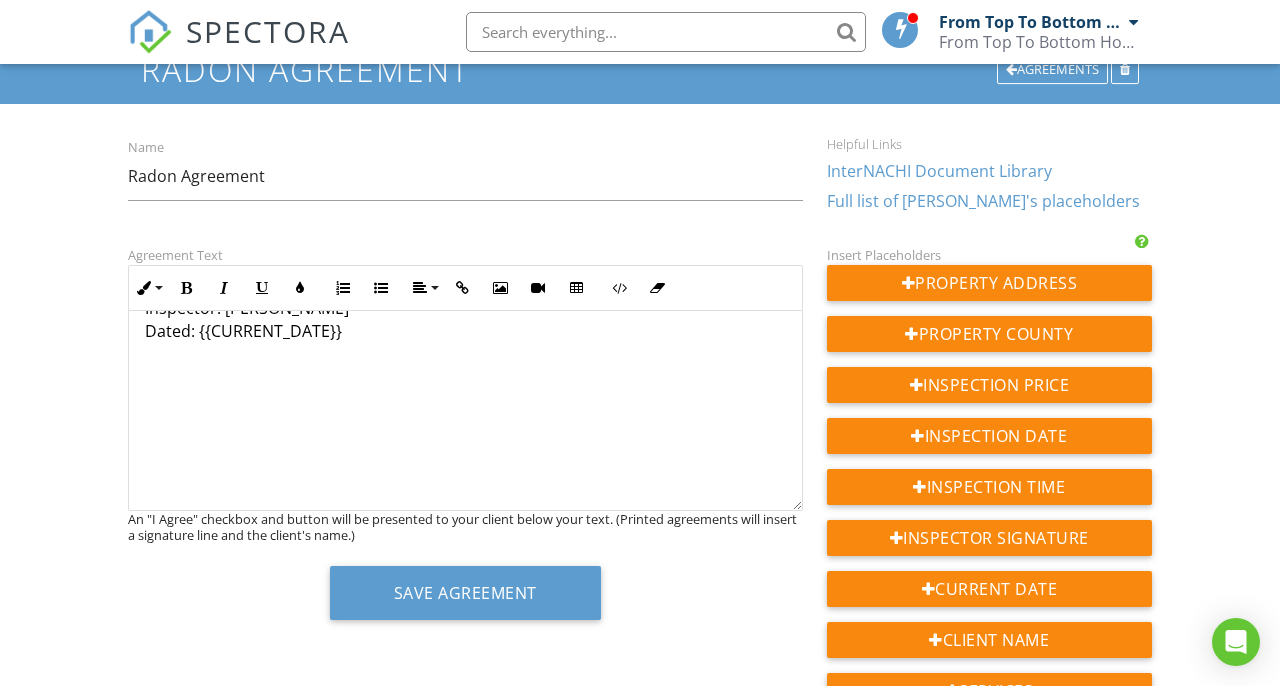 scroll, scrollTop: 75, scrollLeft: 0, axis: vertical 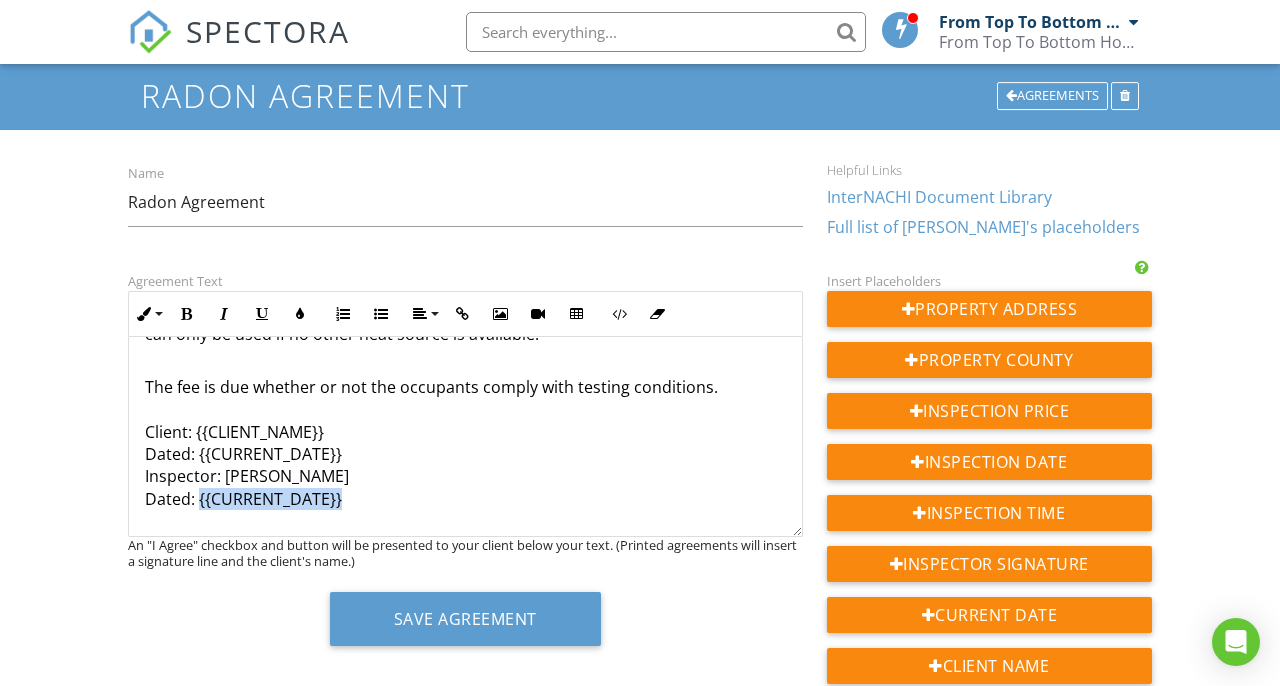 drag, startPoint x: 367, startPoint y: 461, endPoint x: 199, endPoint y: 457, distance: 168.0476 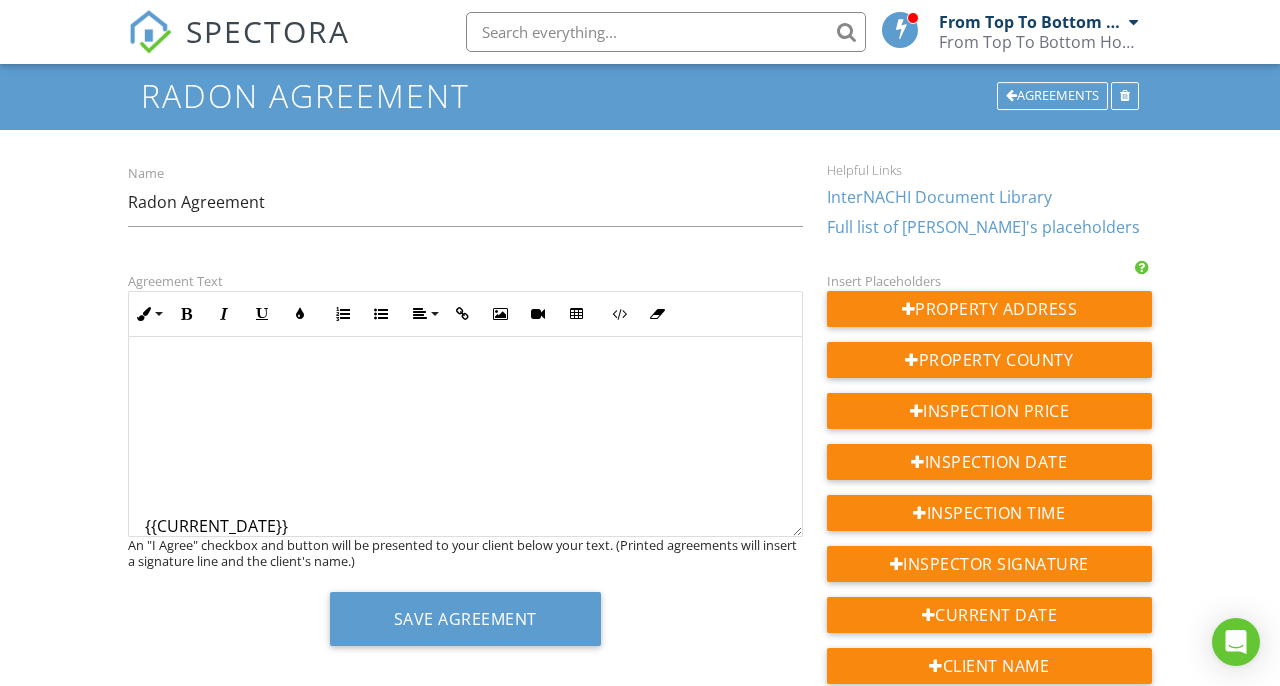 scroll, scrollTop: 1457, scrollLeft: 0, axis: vertical 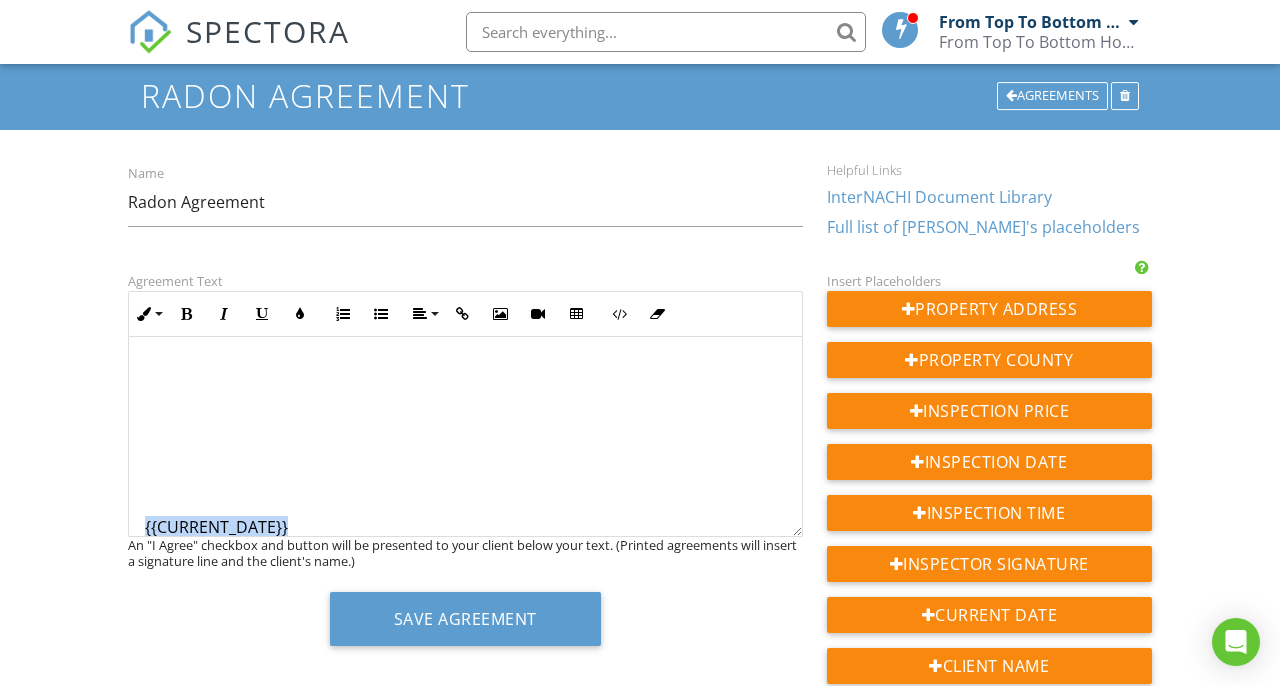 drag, startPoint x: 316, startPoint y: 480, endPoint x: 120, endPoint y: 488, distance: 196.1632 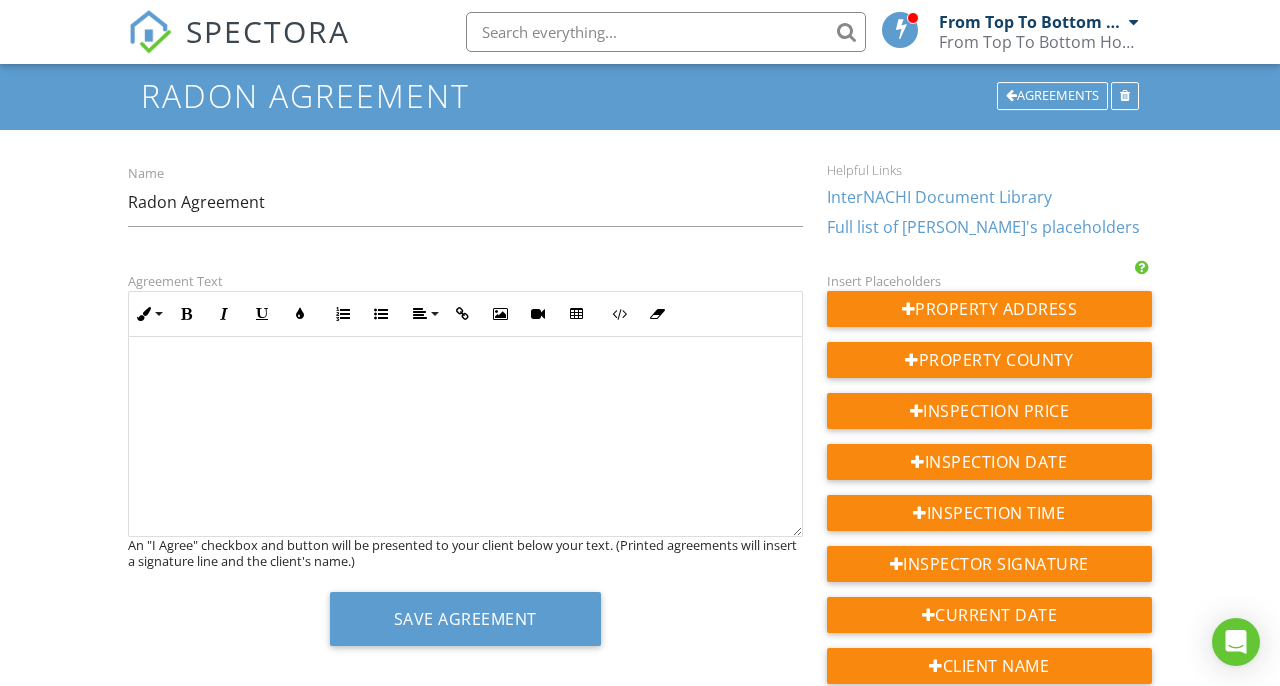type 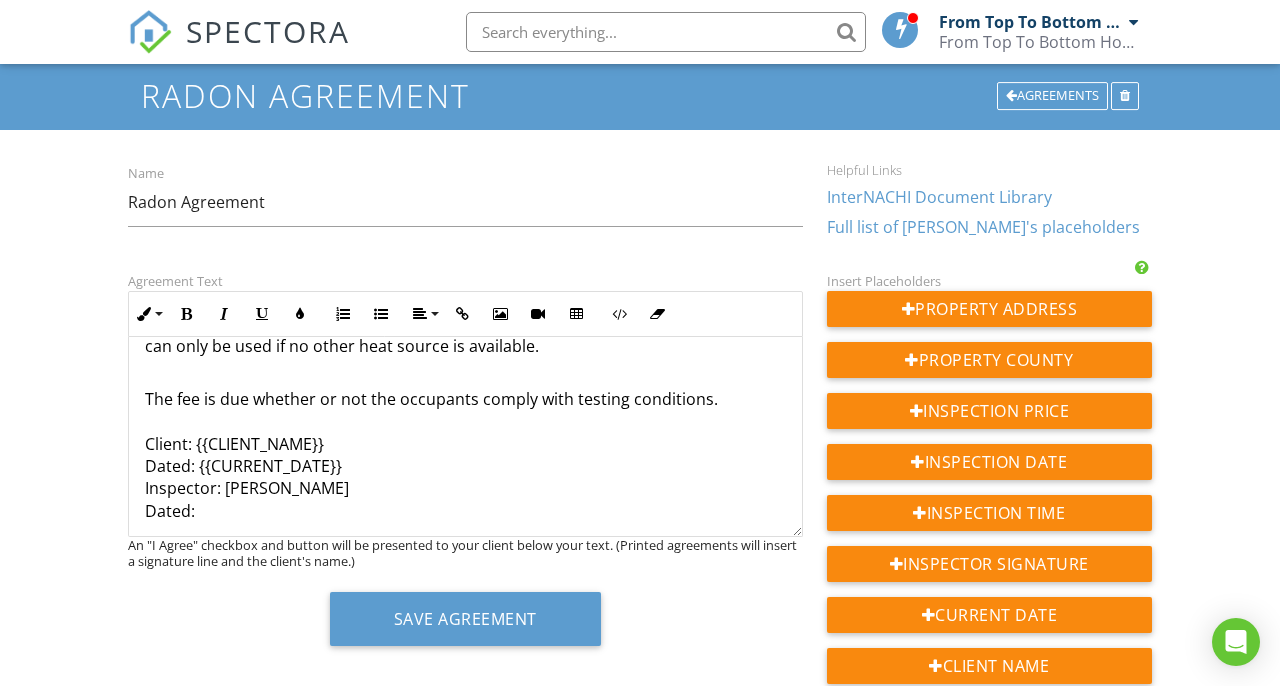 scroll, scrollTop: 1279, scrollLeft: 0, axis: vertical 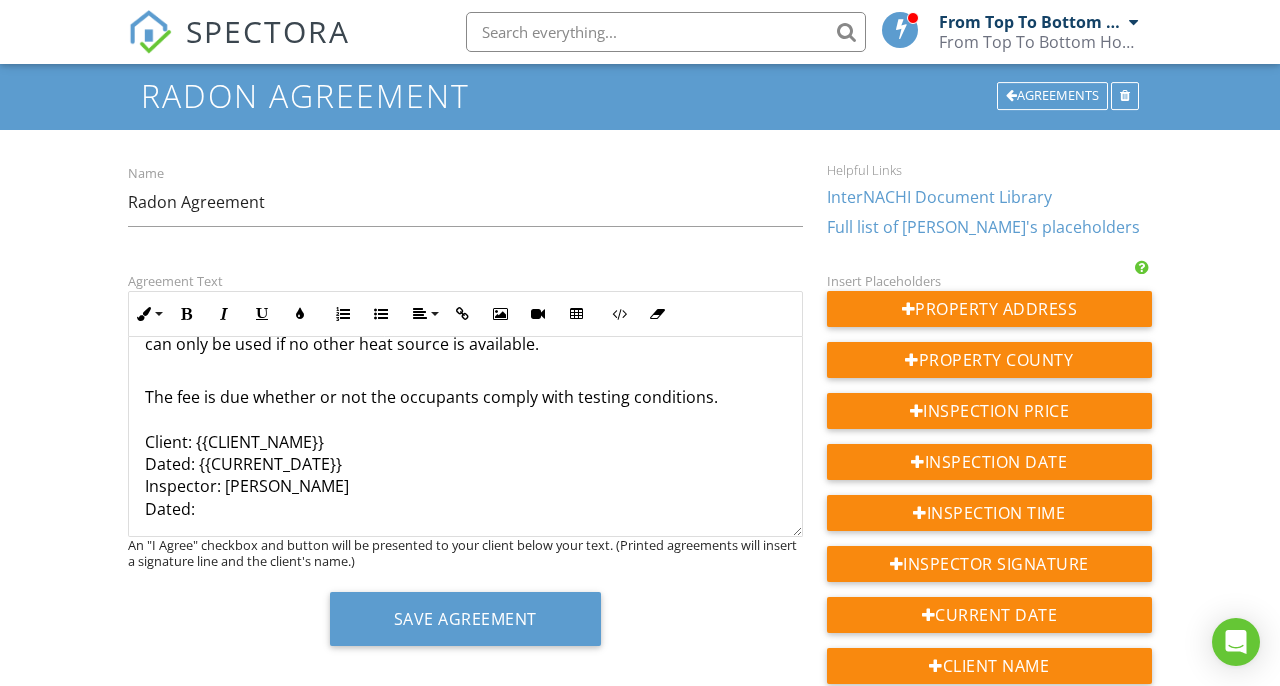 click on "The fee is due whether or not the occupants comply with testing conditions. Client: {{CLIENT_NAME}} Dated: {{CURRENT_DATE}} Inspector: Shawn Hemmert Dated:" at bounding box center (465, 464) 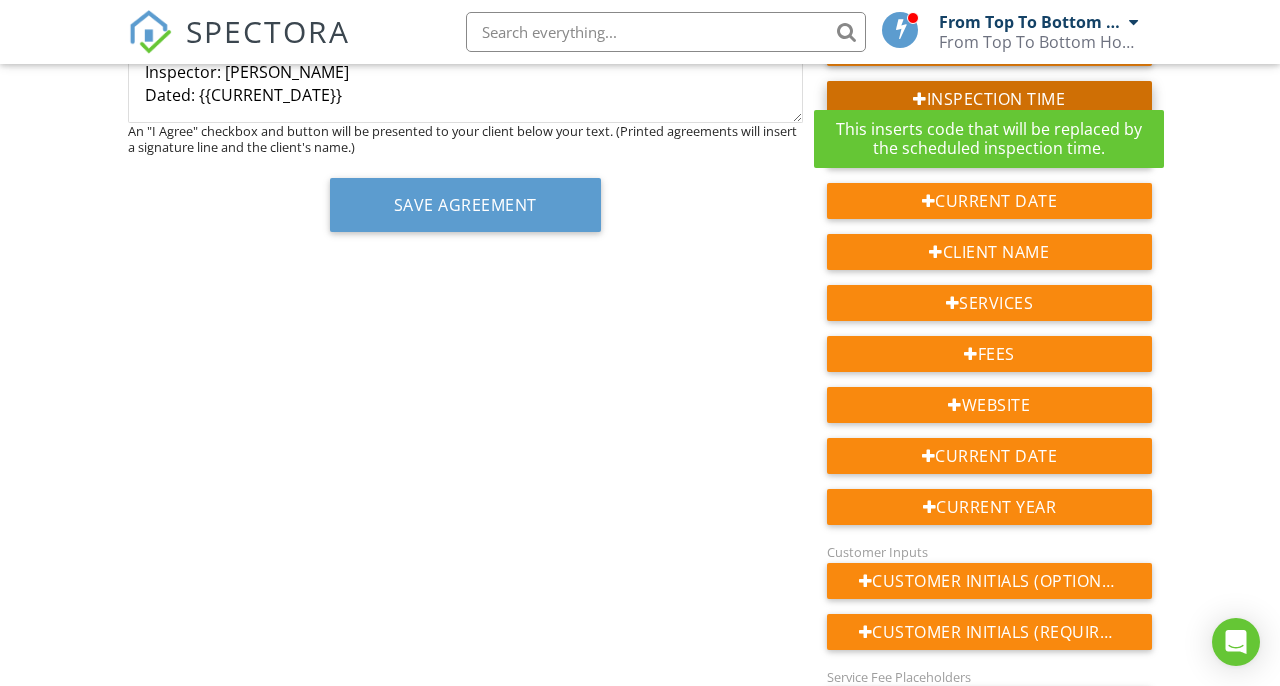scroll, scrollTop: 452, scrollLeft: 0, axis: vertical 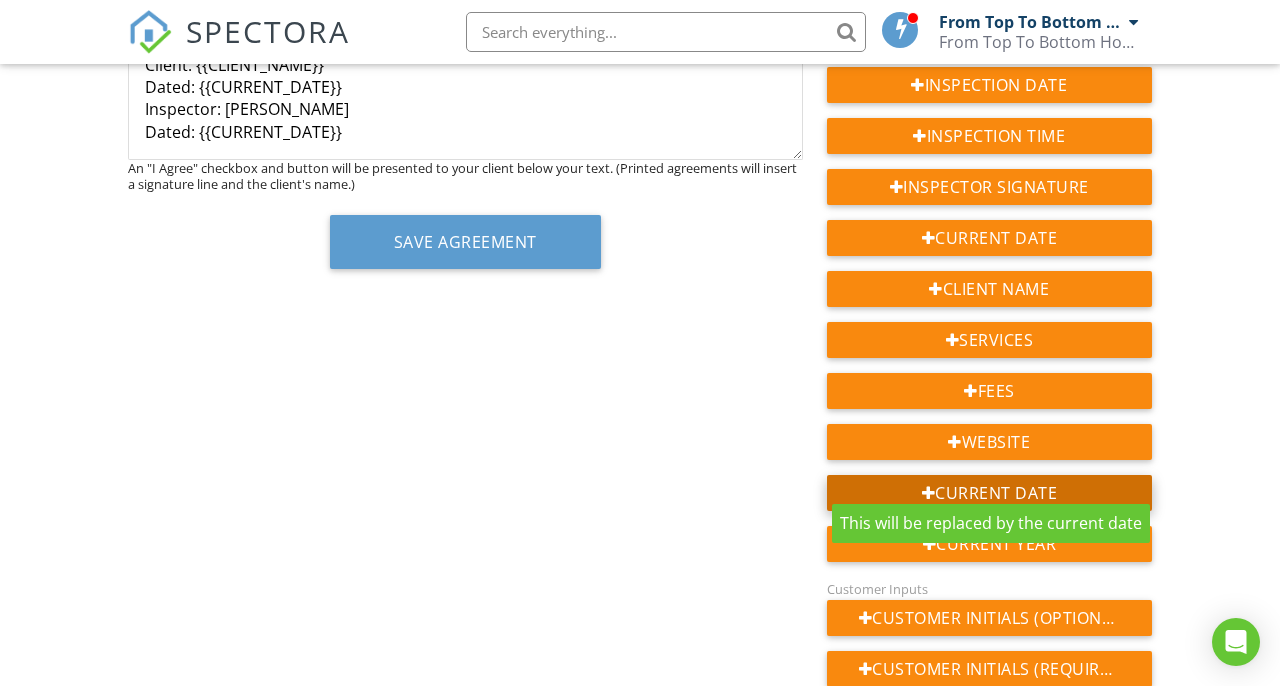 click on "Current Date" at bounding box center [989, 493] 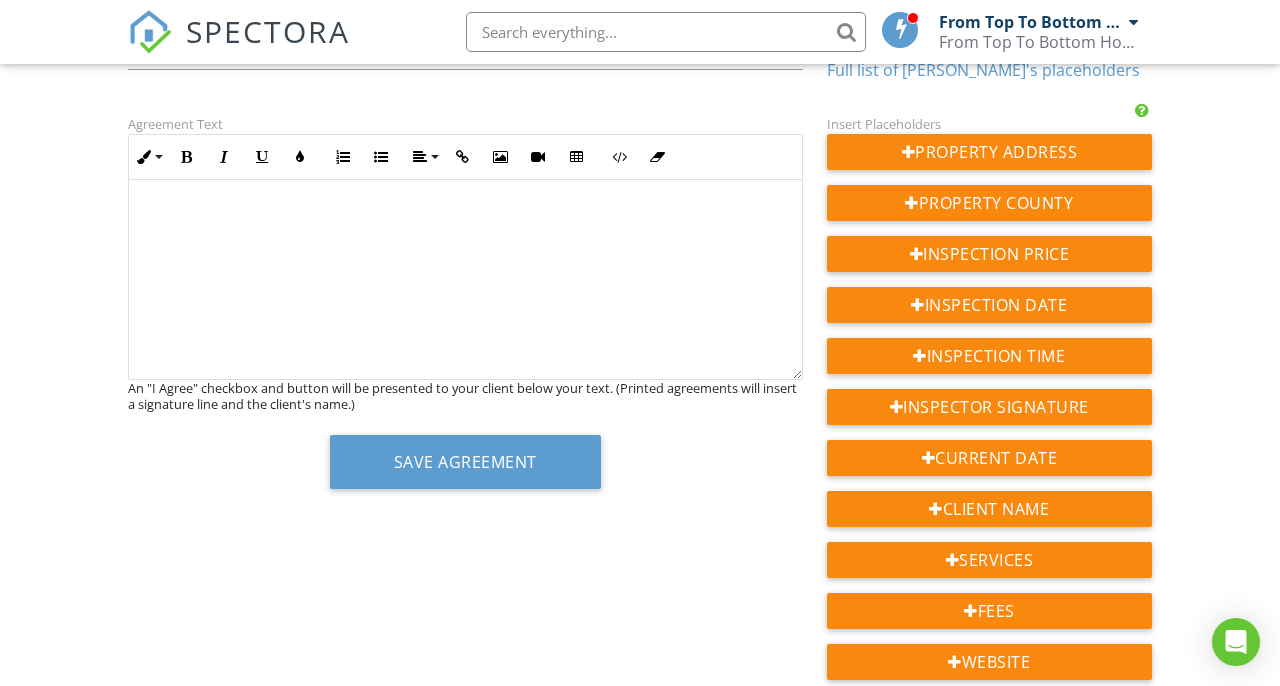scroll, scrollTop: 152, scrollLeft: 0, axis: vertical 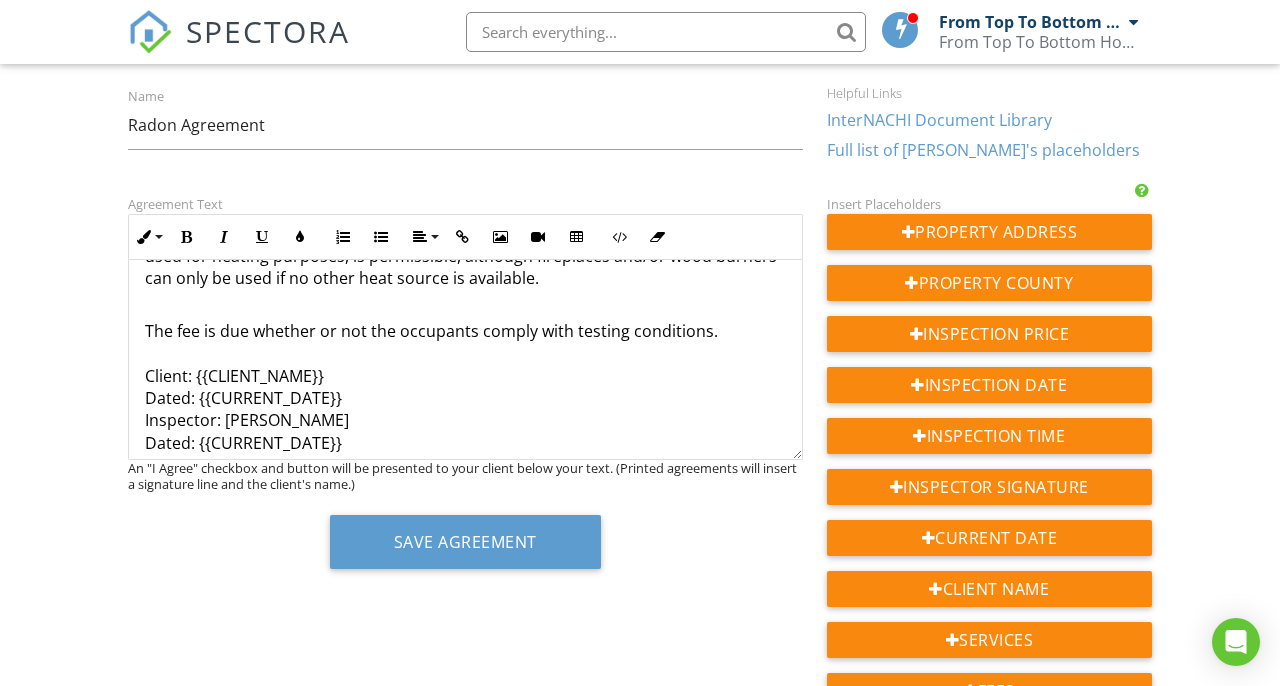 click on "The fee is due whether or not the occupants comply with testing conditions. Client: {{CLIENT_NAME}} Dated: {{CURRENT_DATE}} Inspector: Shawn Hemmert Dated: {{CURRENT_DATE}}" at bounding box center (465, 398) 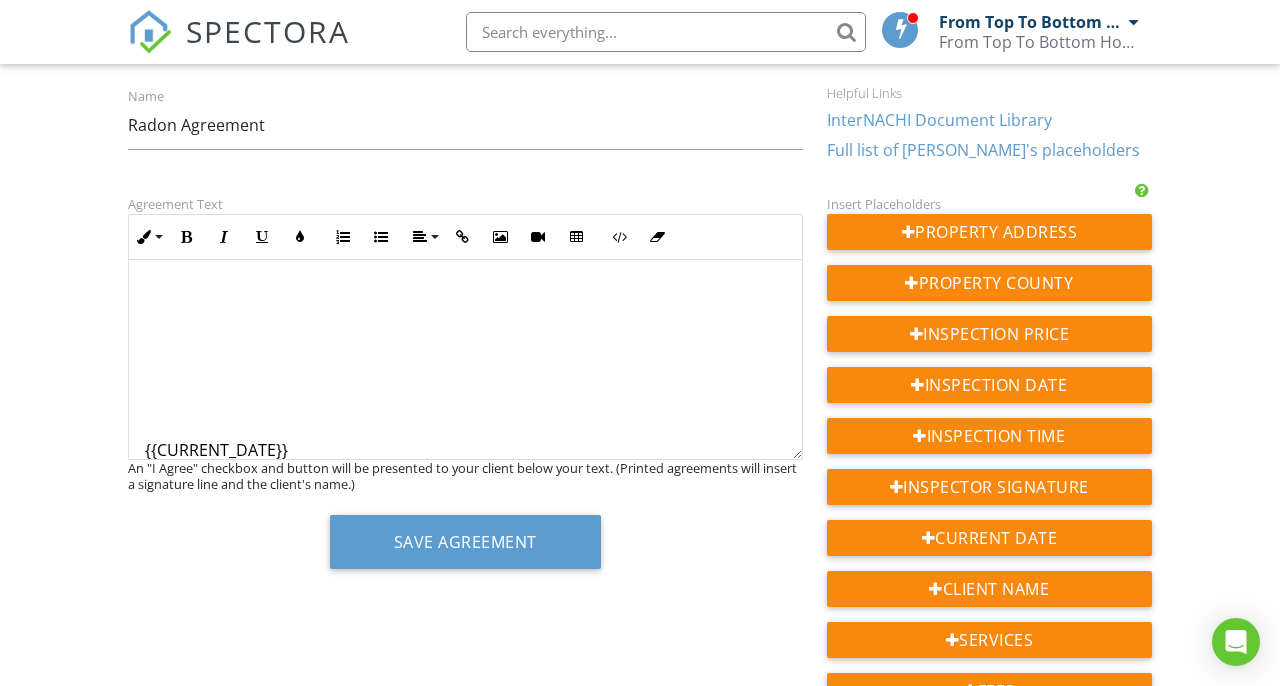 scroll, scrollTop: 1487, scrollLeft: 0, axis: vertical 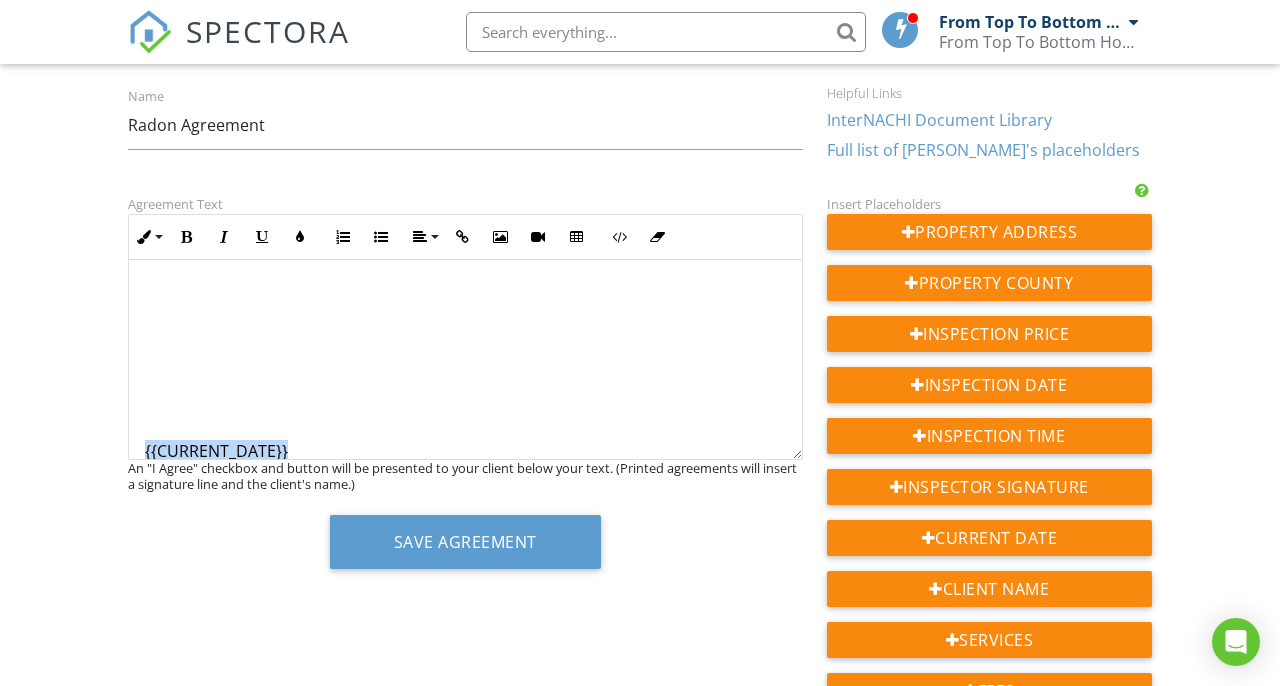 drag, startPoint x: 300, startPoint y: 411, endPoint x: 138, endPoint y: 390, distance: 163.35544 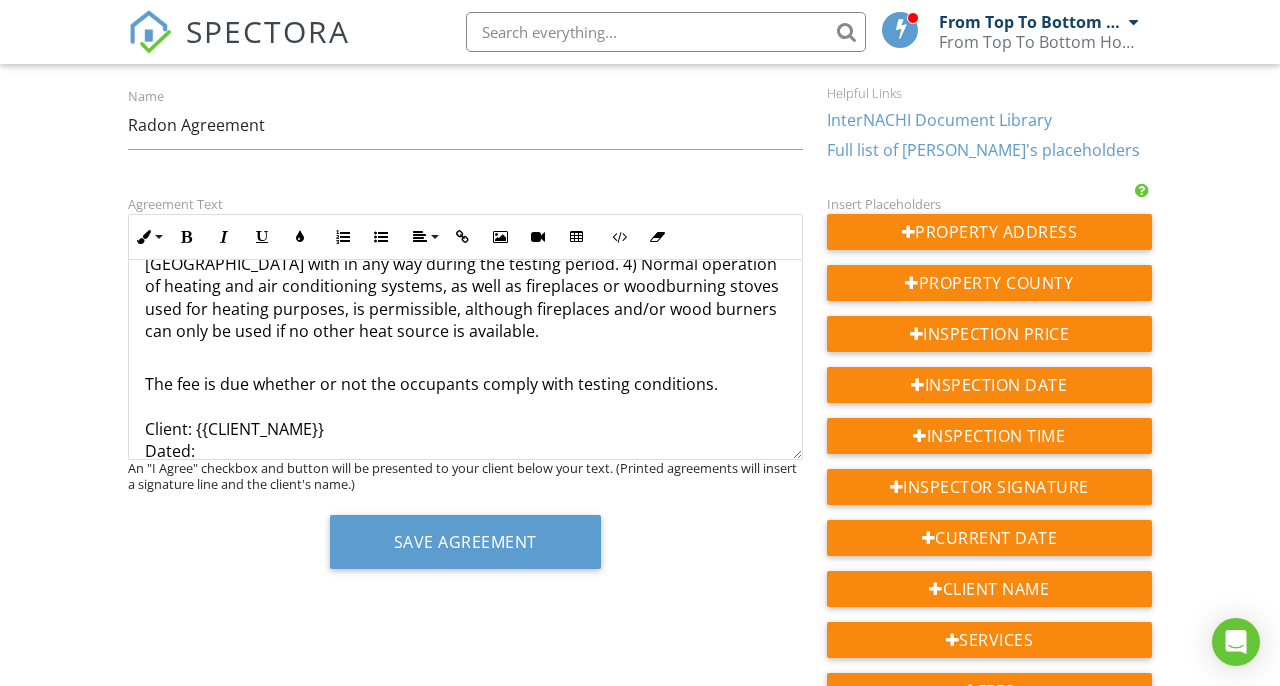 scroll, scrollTop: 1214, scrollLeft: 0, axis: vertical 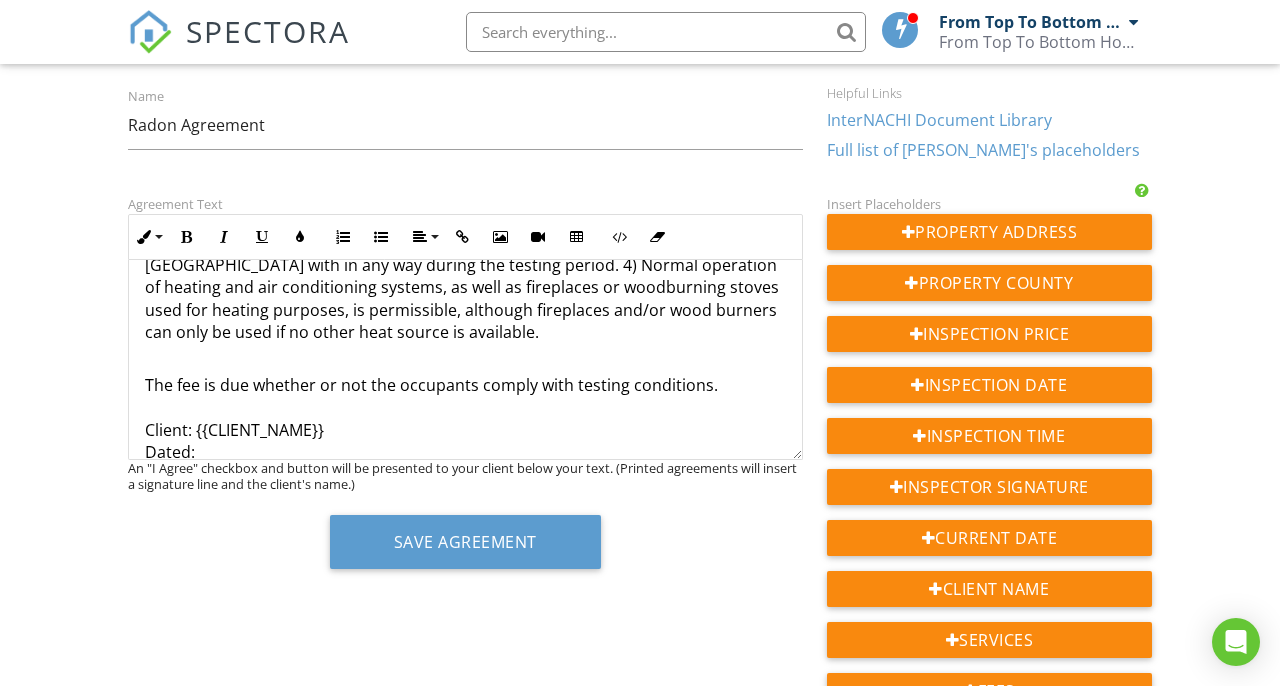 click on "The fee is due whether or not the occupants comply with testing conditions. Client: {{CLIENT_NAME}} Dated:  Inspector: Shawn Hemmert Dated: {{CURRENT_DATE}}" at bounding box center (465, 452) 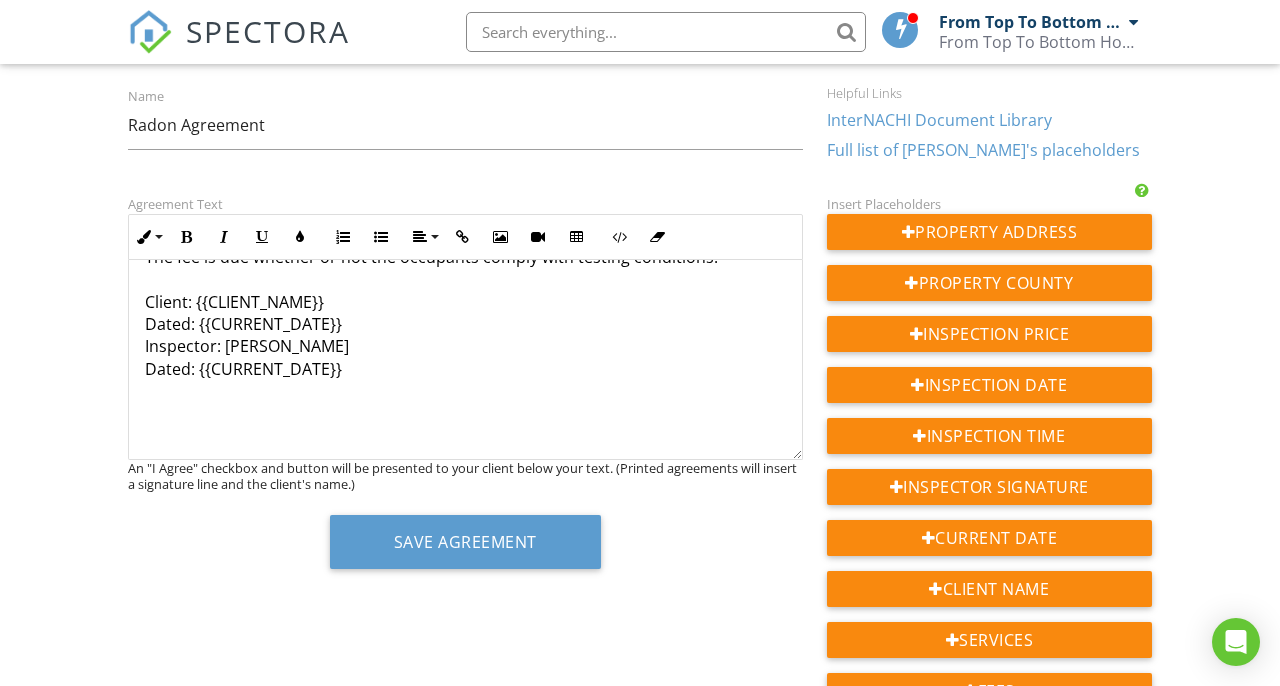 scroll, scrollTop: 1403, scrollLeft: 0, axis: vertical 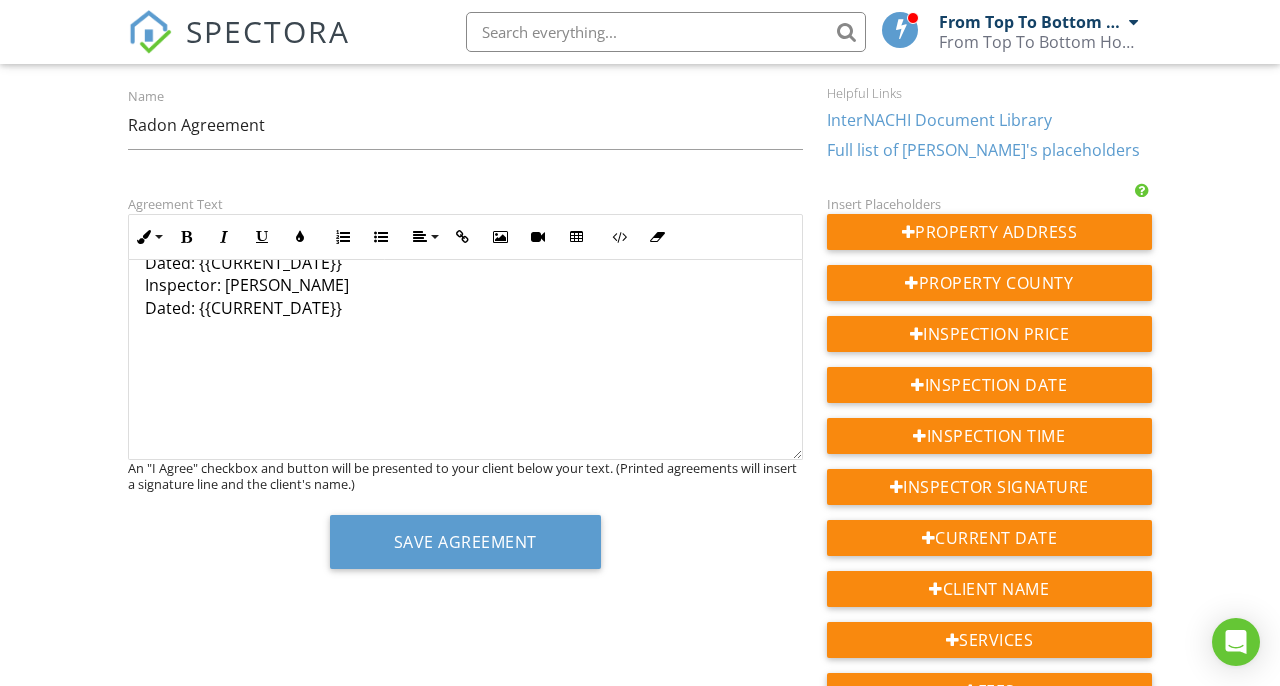 click at bounding box center [465, 413] 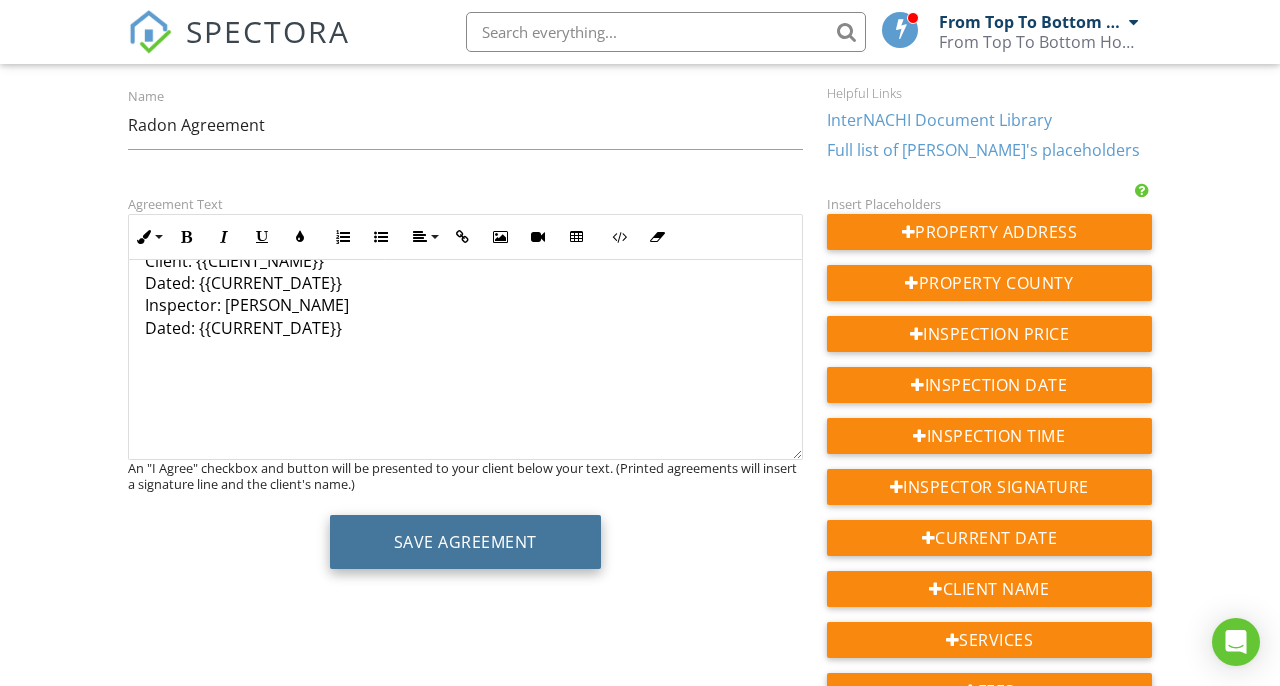 click on "Save Agreement" at bounding box center (465, 542) 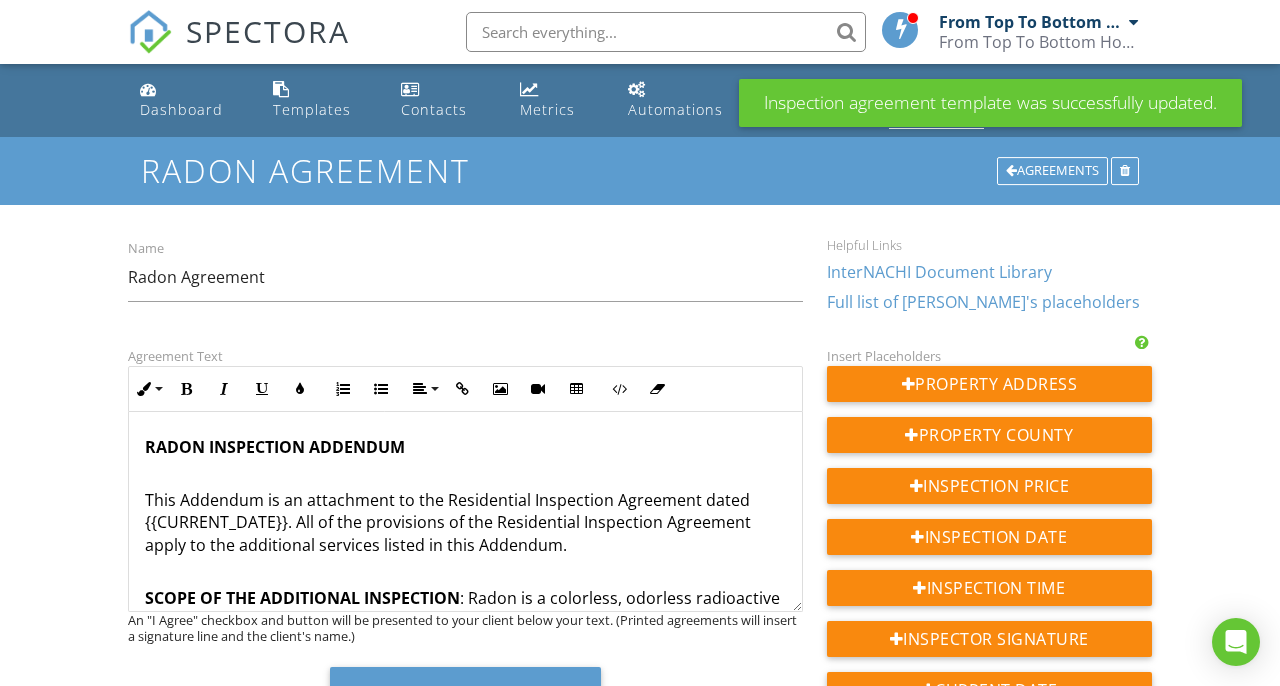 scroll, scrollTop: 0, scrollLeft: 0, axis: both 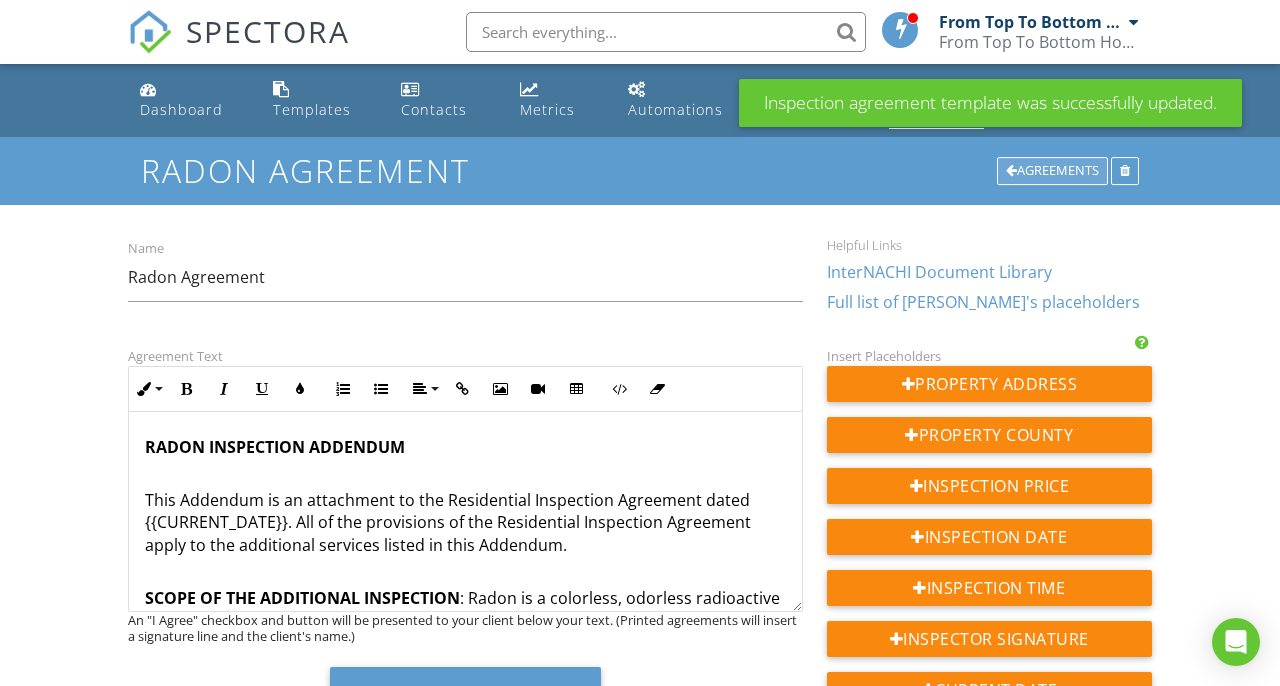 click on "Agreements" at bounding box center [1052, 171] 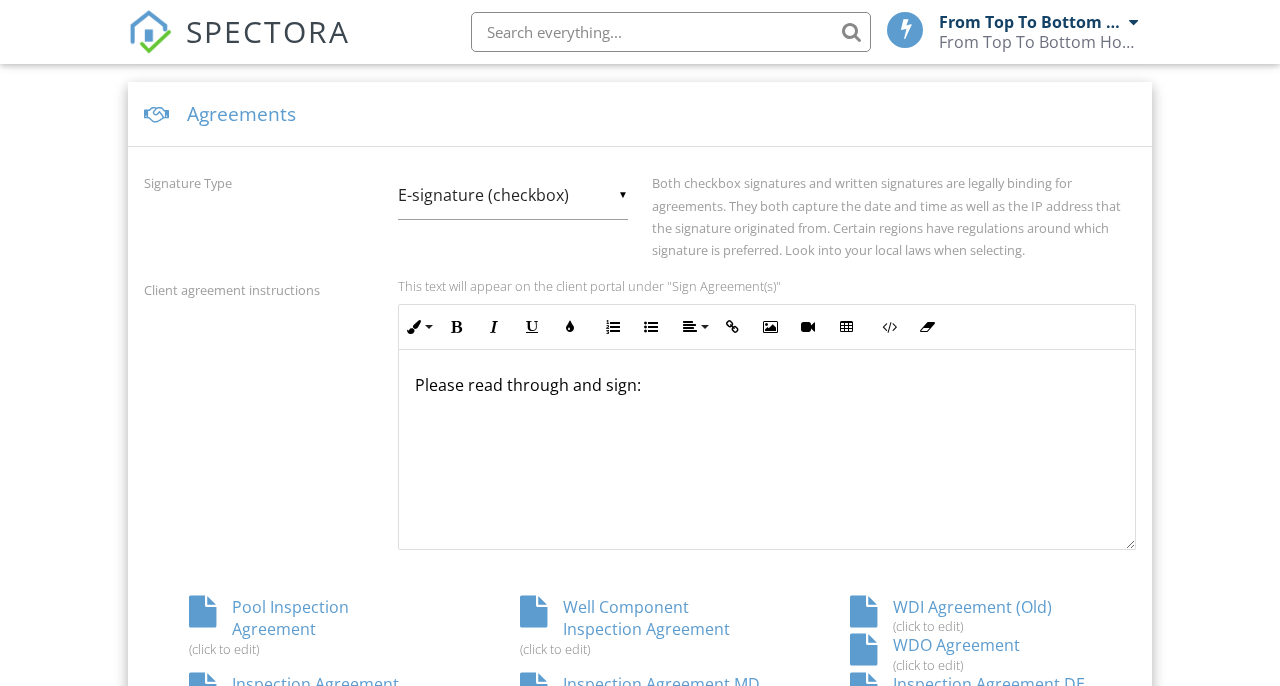 scroll, scrollTop: 742, scrollLeft: 0, axis: vertical 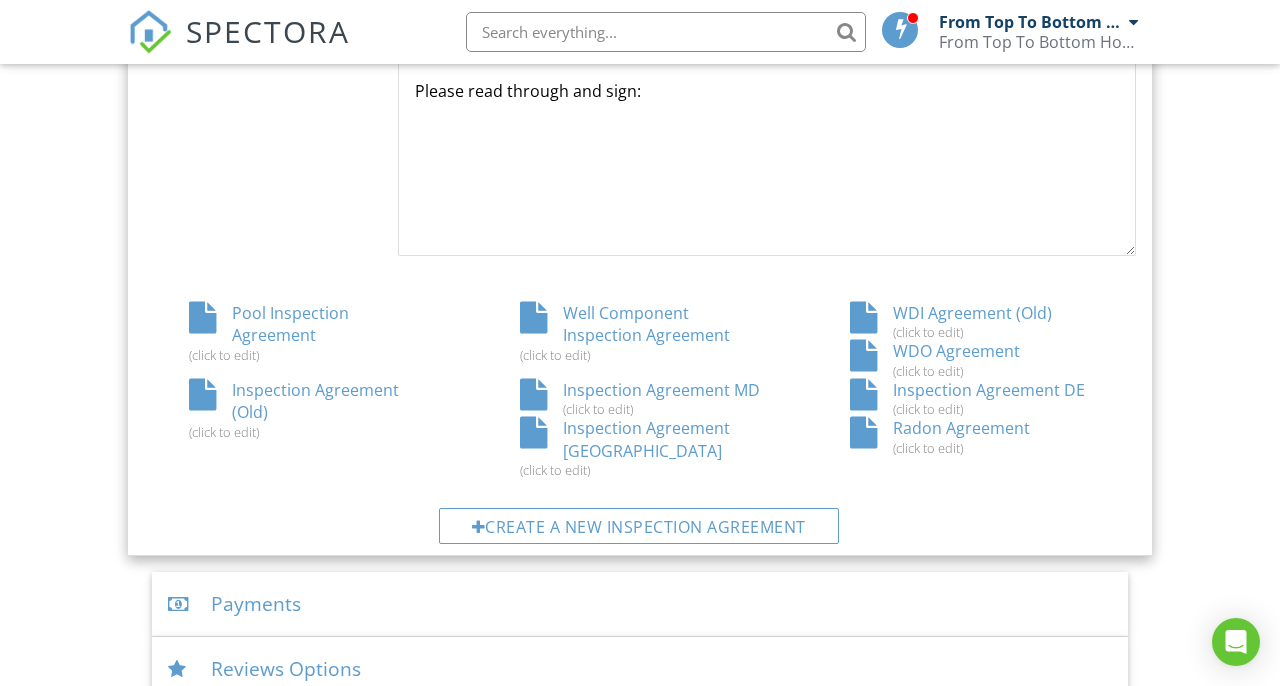 click on "WDO Agreement
(click to edit)" at bounding box center (970, 359) 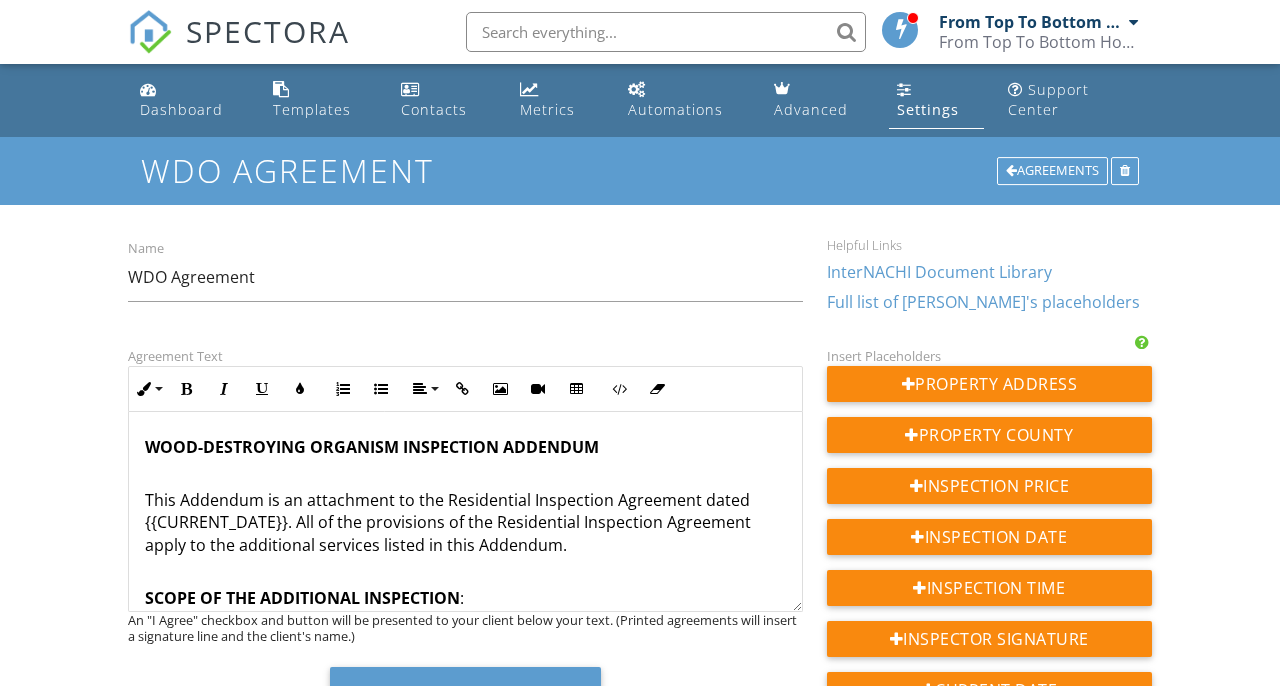 scroll, scrollTop: 0, scrollLeft: 0, axis: both 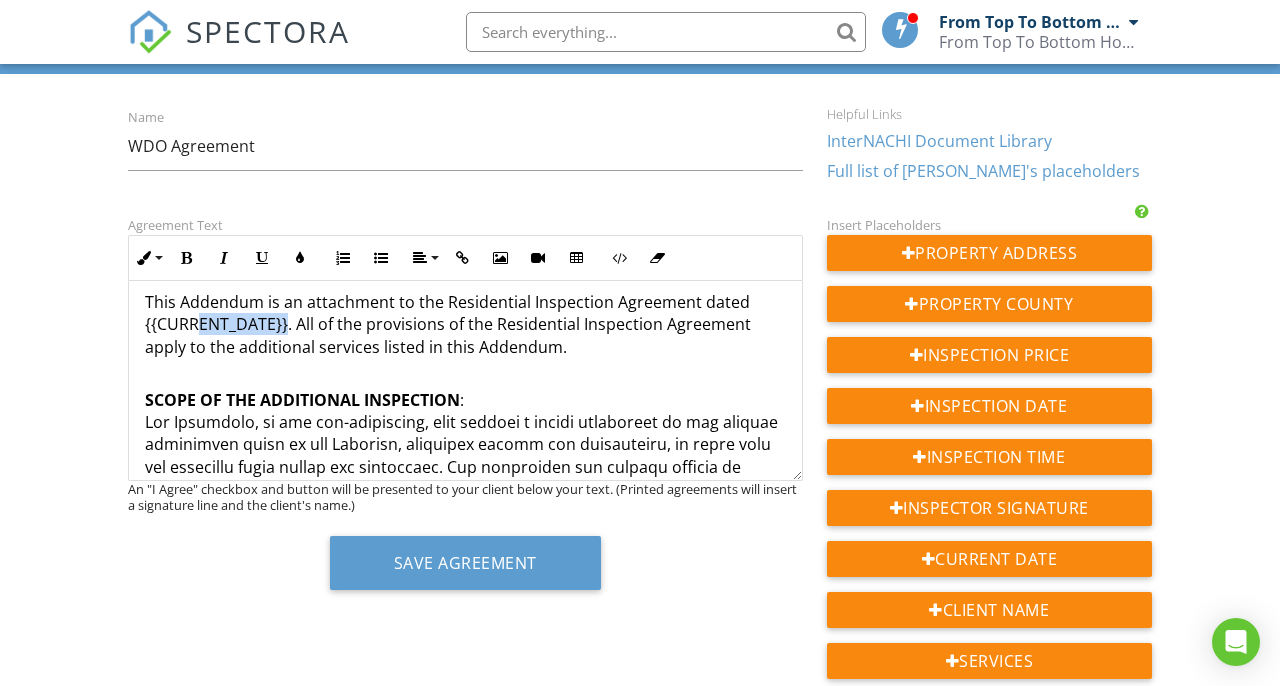 drag, startPoint x: 285, startPoint y: 304, endPoint x: 197, endPoint y: 308, distance: 88.09086 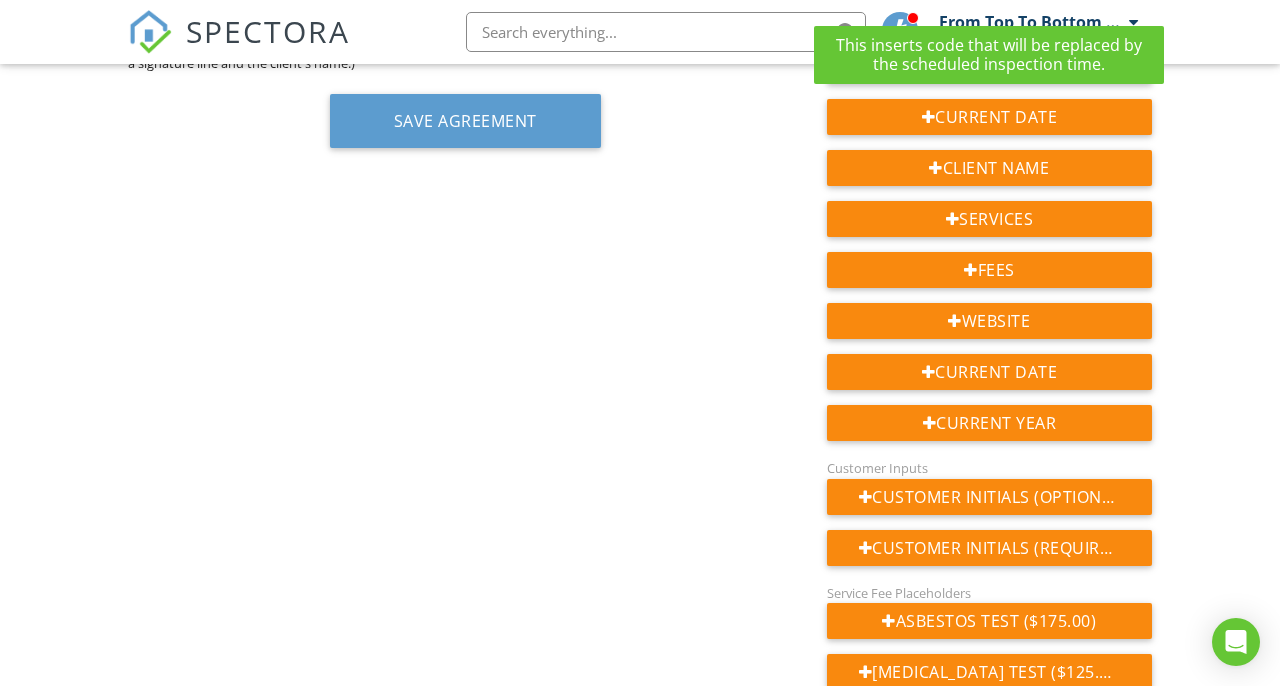 scroll, scrollTop: 548, scrollLeft: 0, axis: vertical 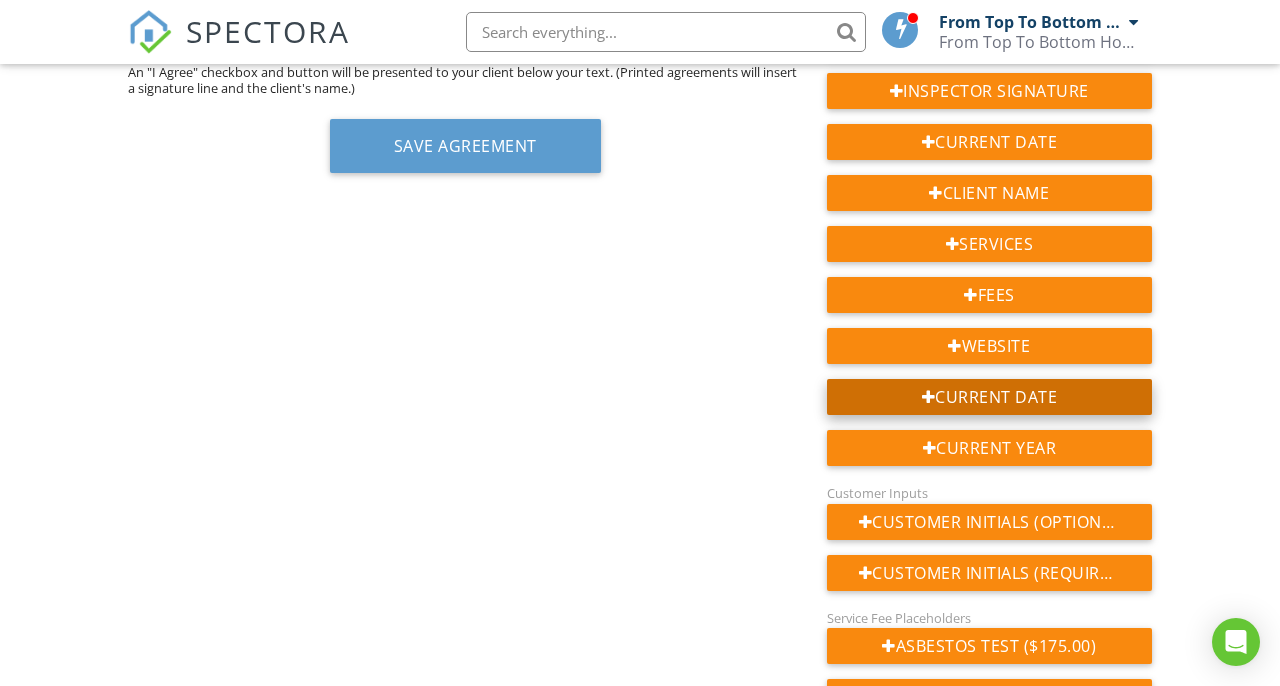 click at bounding box center [918, -11] 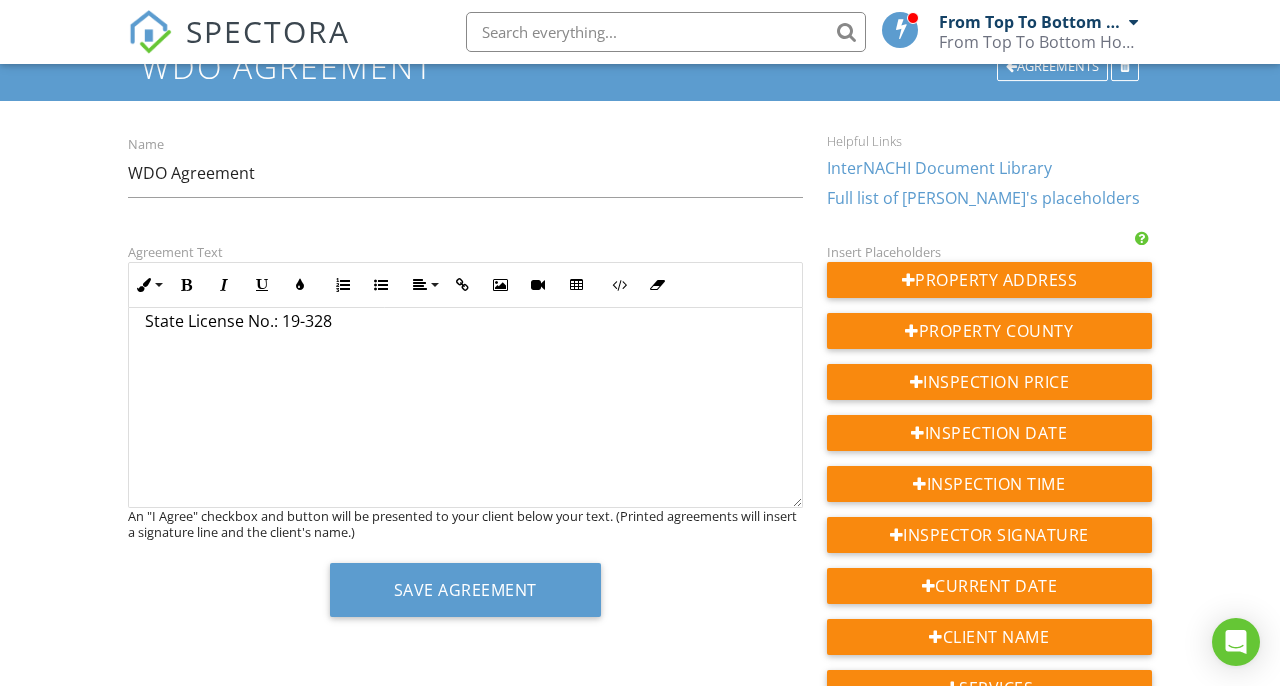 scroll, scrollTop: 104, scrollLeft: 0, axis: vertical 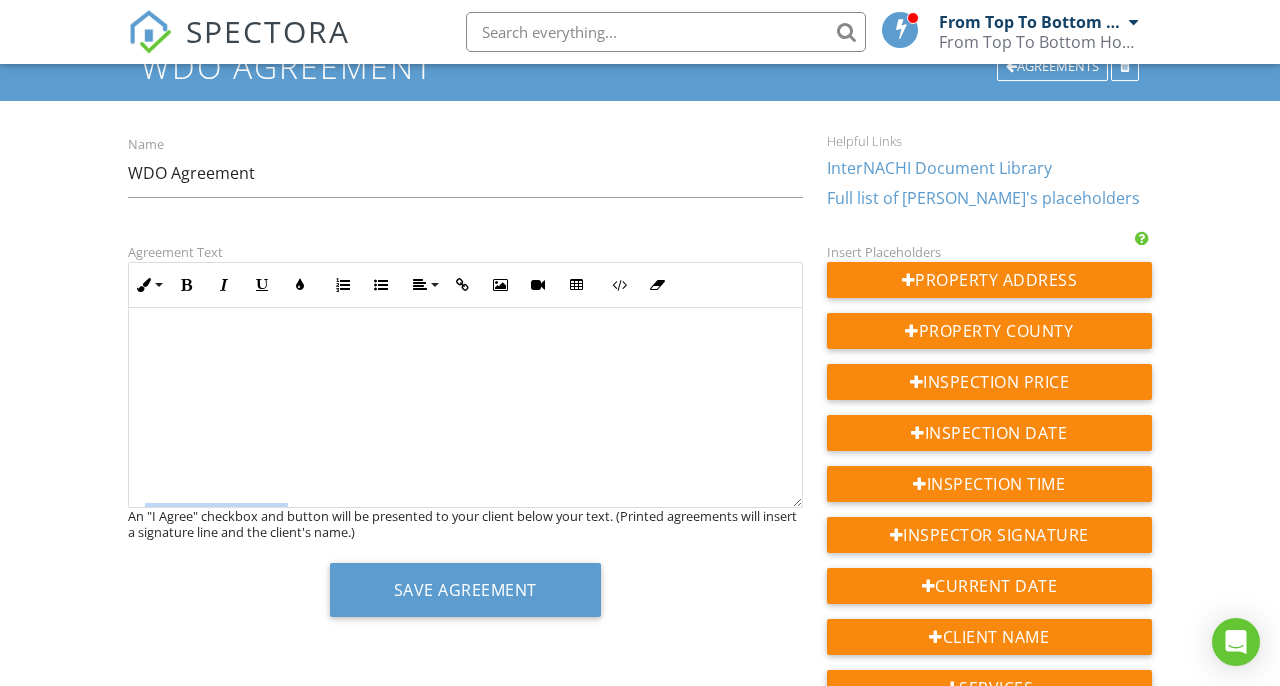 drag, startPoint x: 318, startPoint y: 475, endPoint x: 131, endPoint y: 443, distance: 189.71822 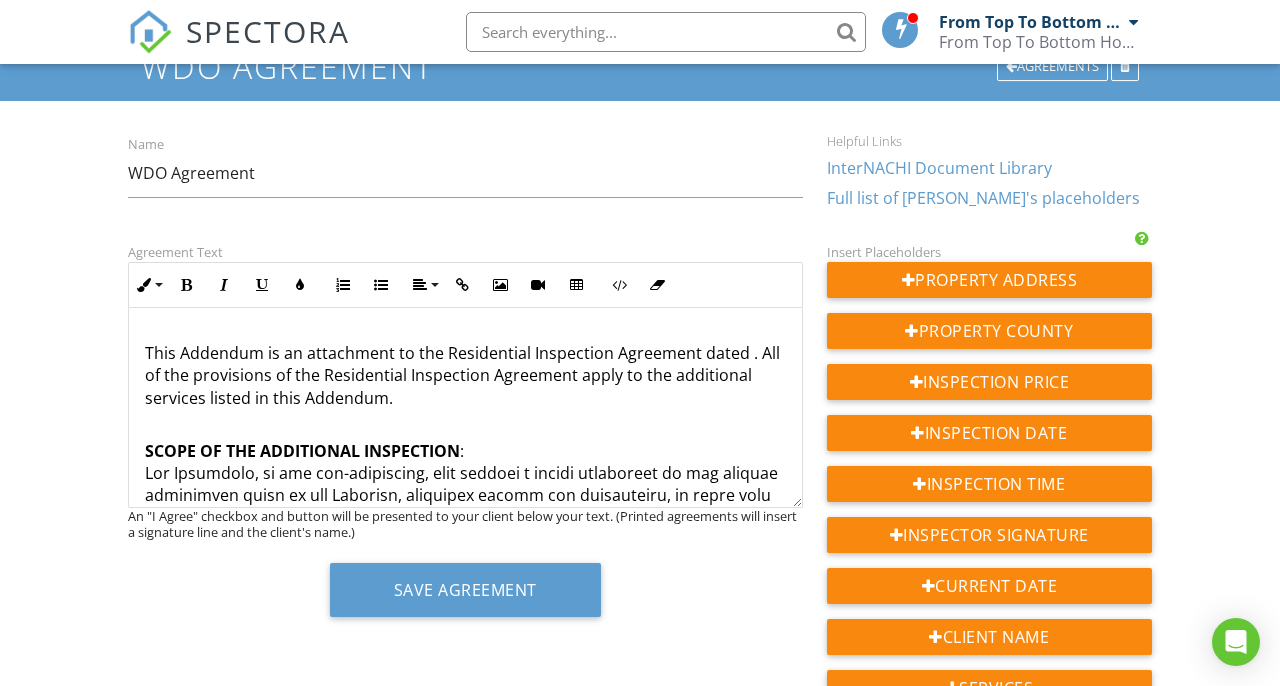 scroll, scrollTop: 48, scrollLeft: 0, axis: vertical 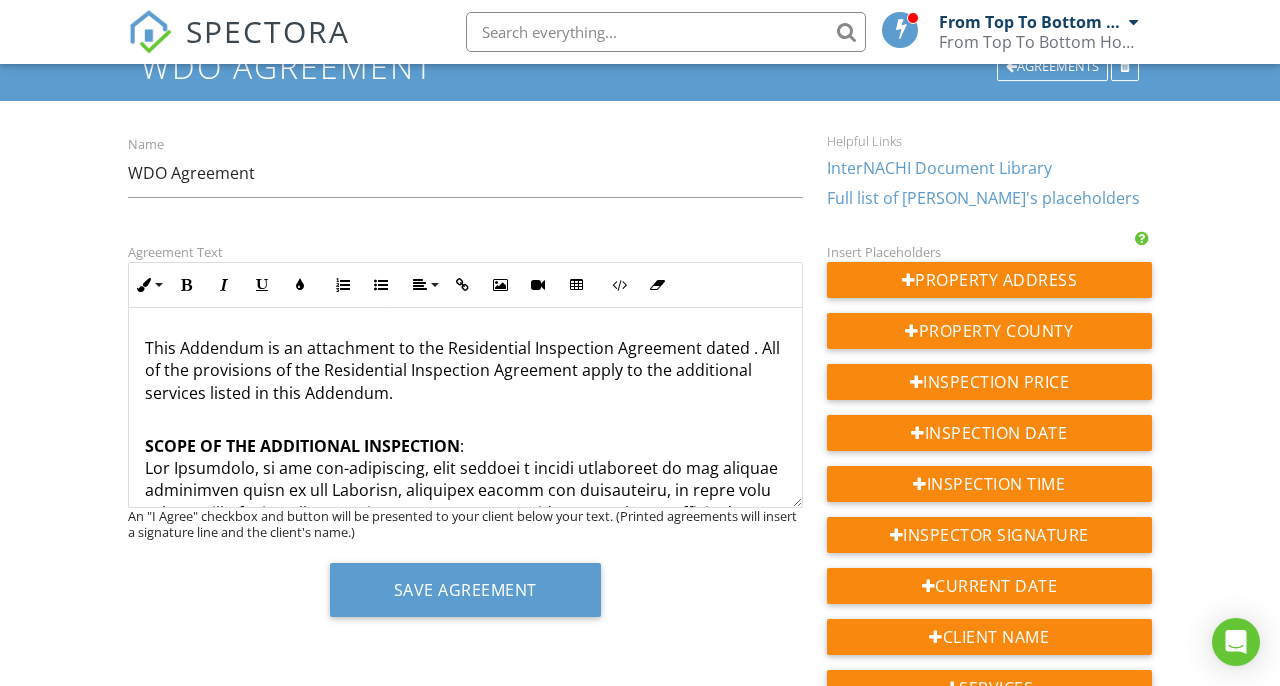click on "This Addendum is an attachment to the Residential Inspection Agreement dated . All of the provisions of the Residential Inspection Agreement apply to the additional services listed in this Addendum." at bounding box center (465, 360) 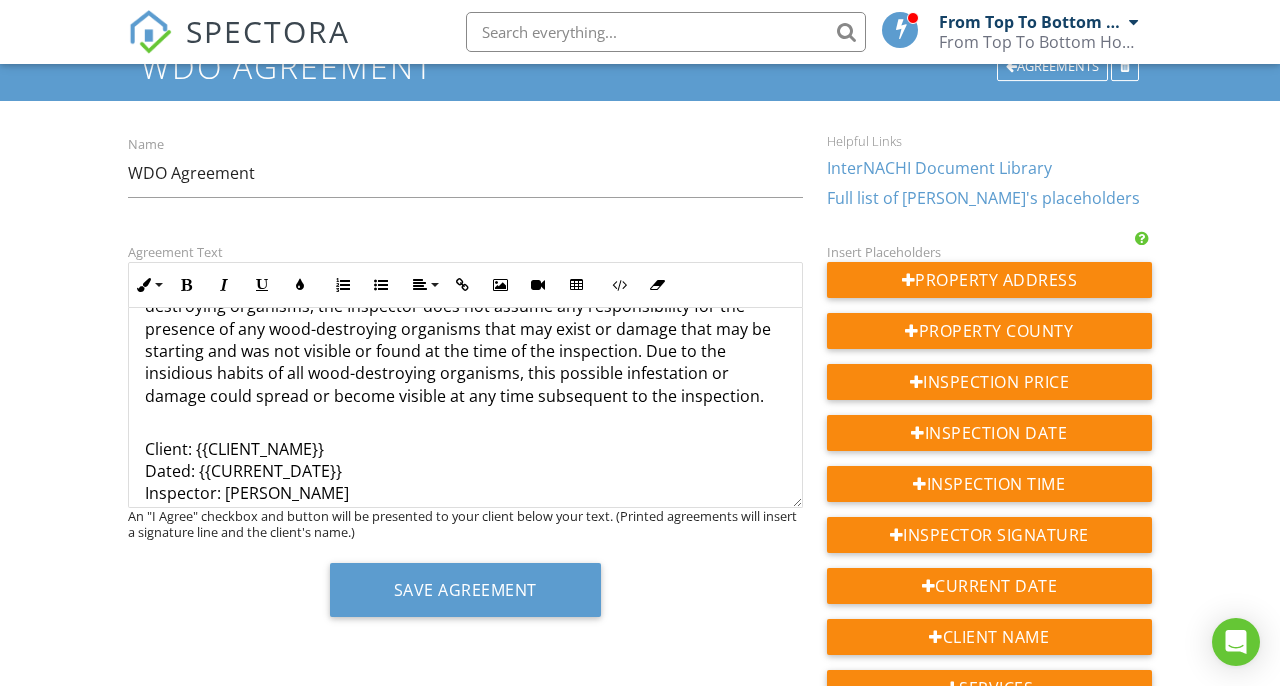 scroll, scrollTop: 867, scrollLeft: 0, axis: vertical 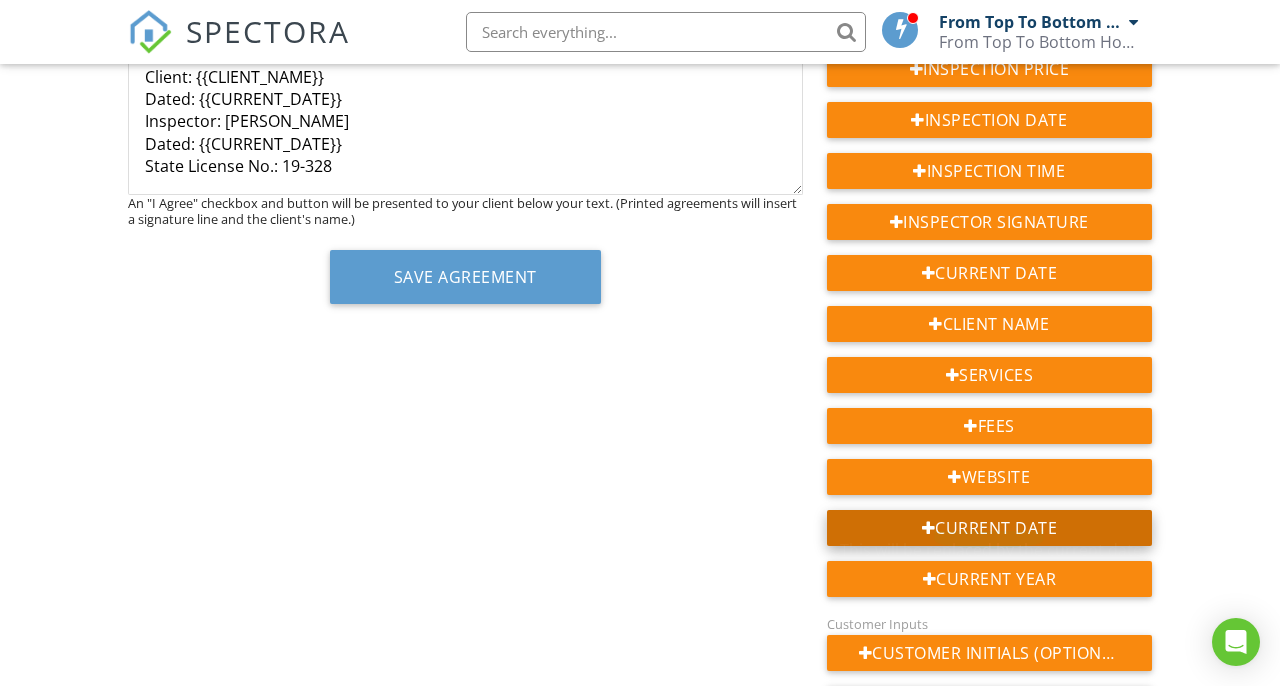 click on "Current Date" at bounding box center (989, 528) 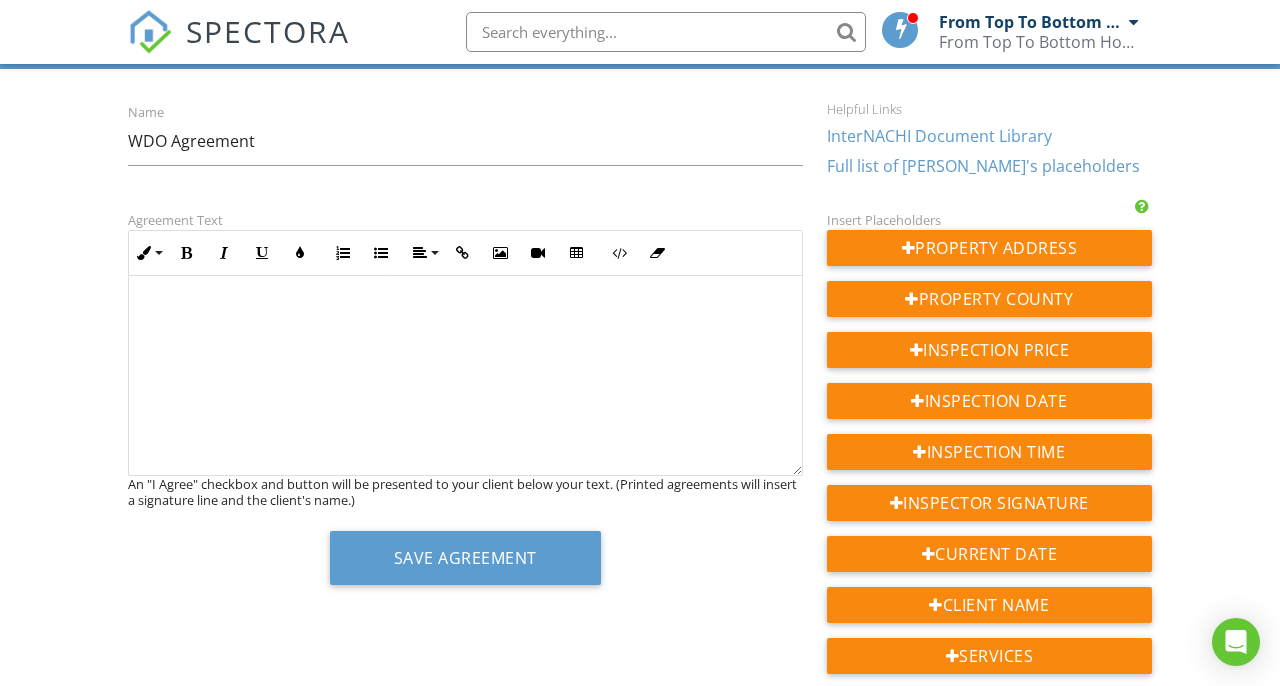 scroll, scrollTop: 138, scrollLeft: 0, axis: vertical 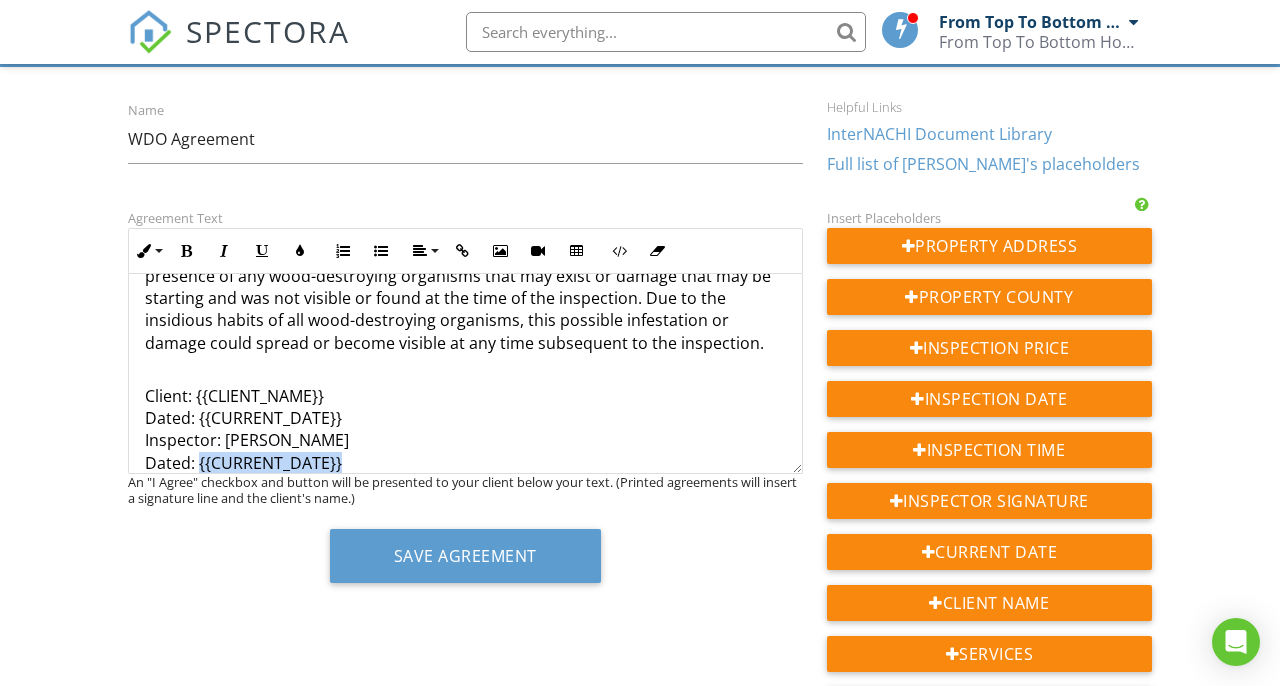 drag, startPoint x: 342, startPoint y: 407, endPoint x: 198, endPoint y: 409, distance: 144.01389 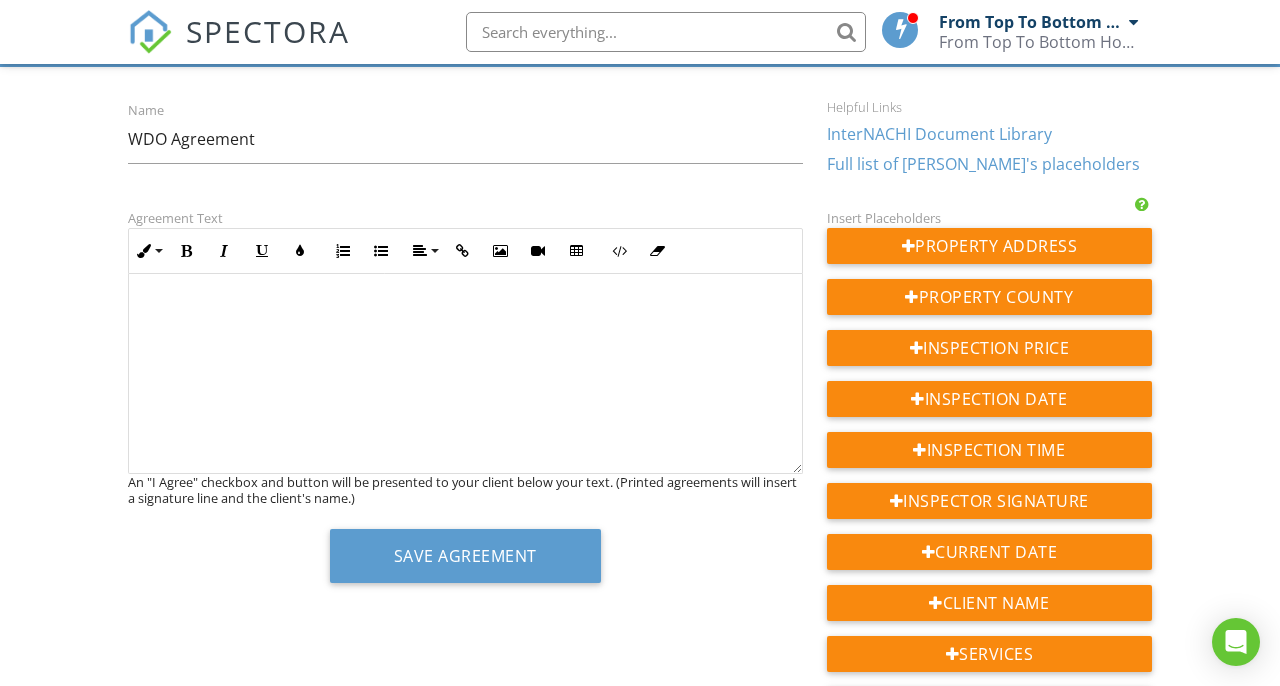 scroll, scrollTop: 1081, scrollLeft: 0, axis: vertical 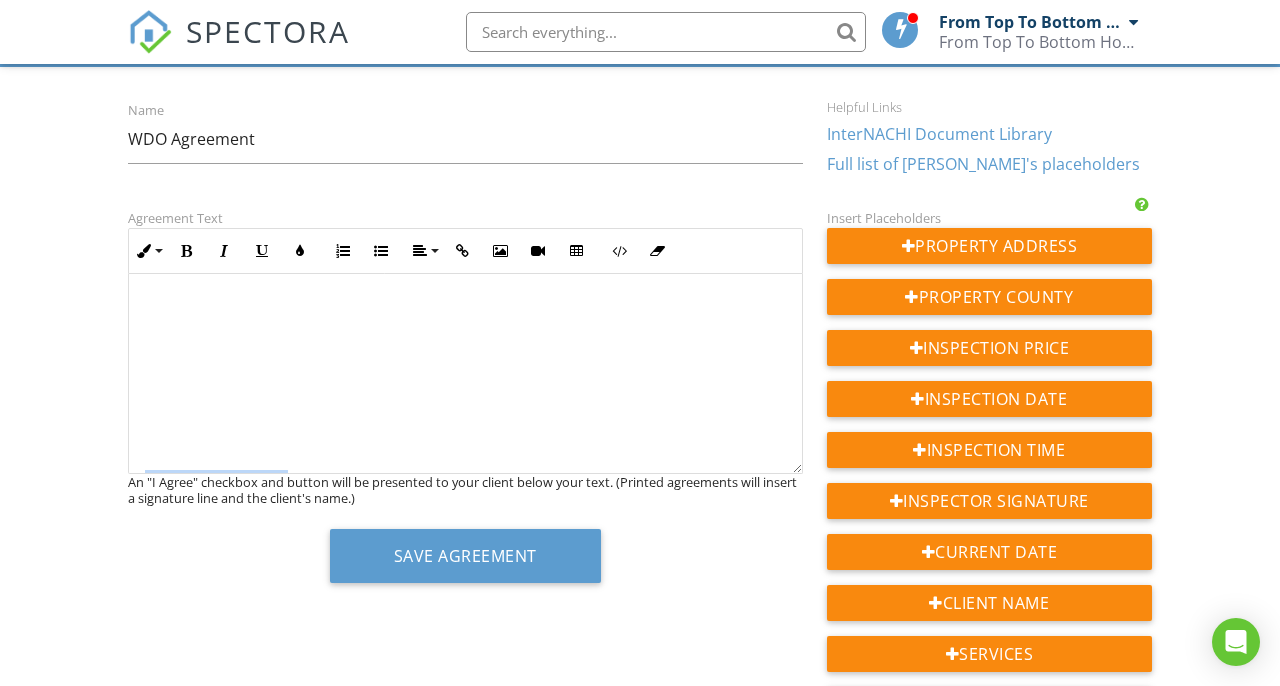 drag, startPoint x: 294, startPoint y: 417, endPoint x: 130, endPoint y: 419, distance: 164.01219 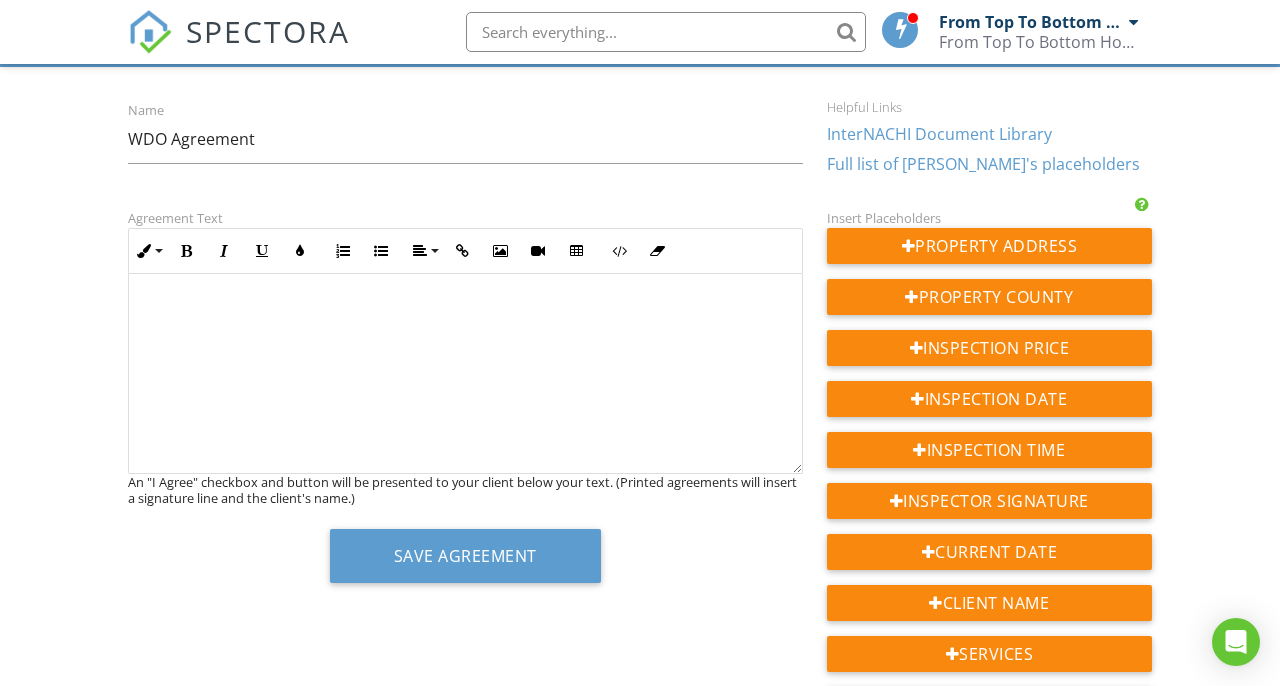 scroll, scrollTop: 859, scrollLeft: 0, axis: vertical 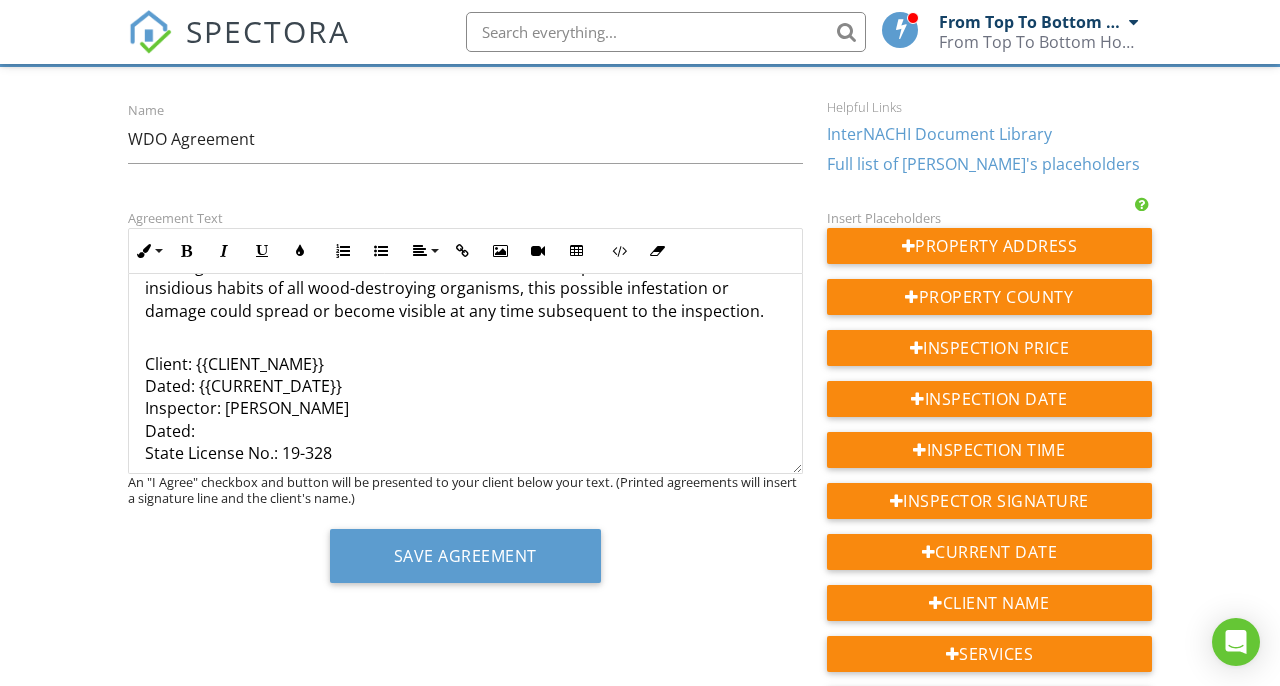 click on "Client: {{CLIENT_NAME}} Dated: {{CURRENT_DATE}} Inspector: Shawn Hemmert Dated:  State License No.: 19-328" at bounding box center (465, 431) 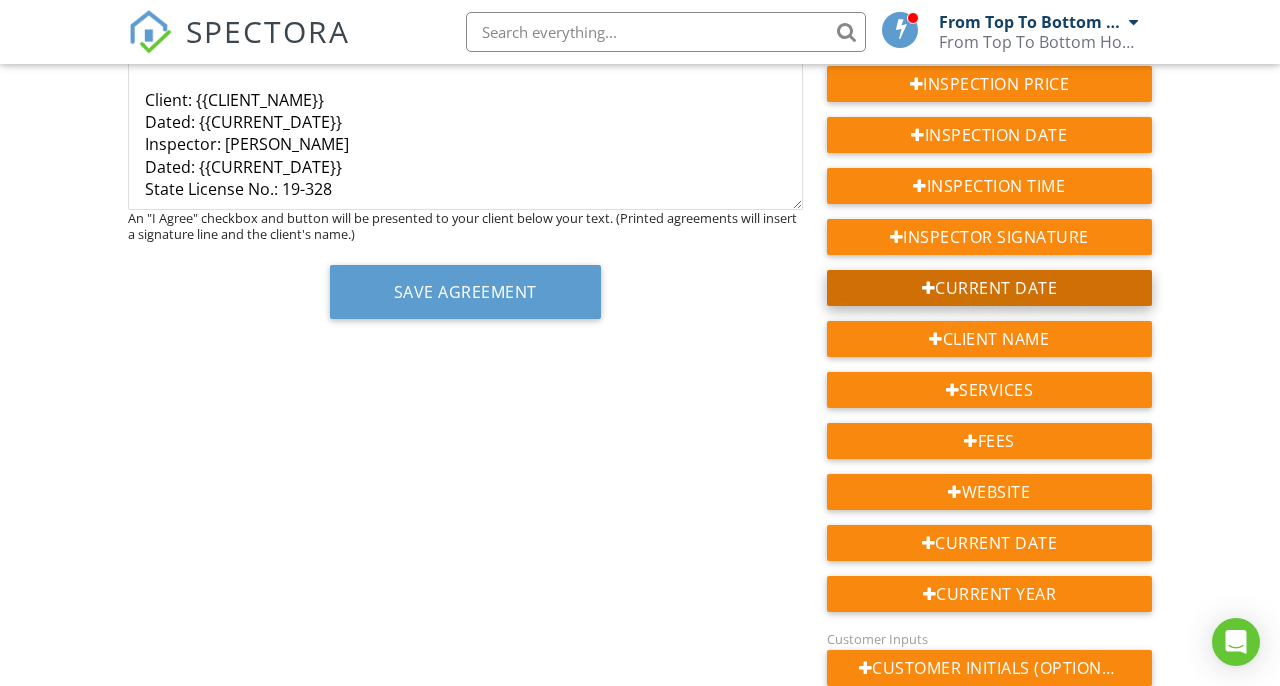 scroll, scrollTop: 404, scrollLeft: 0, axis: vertical 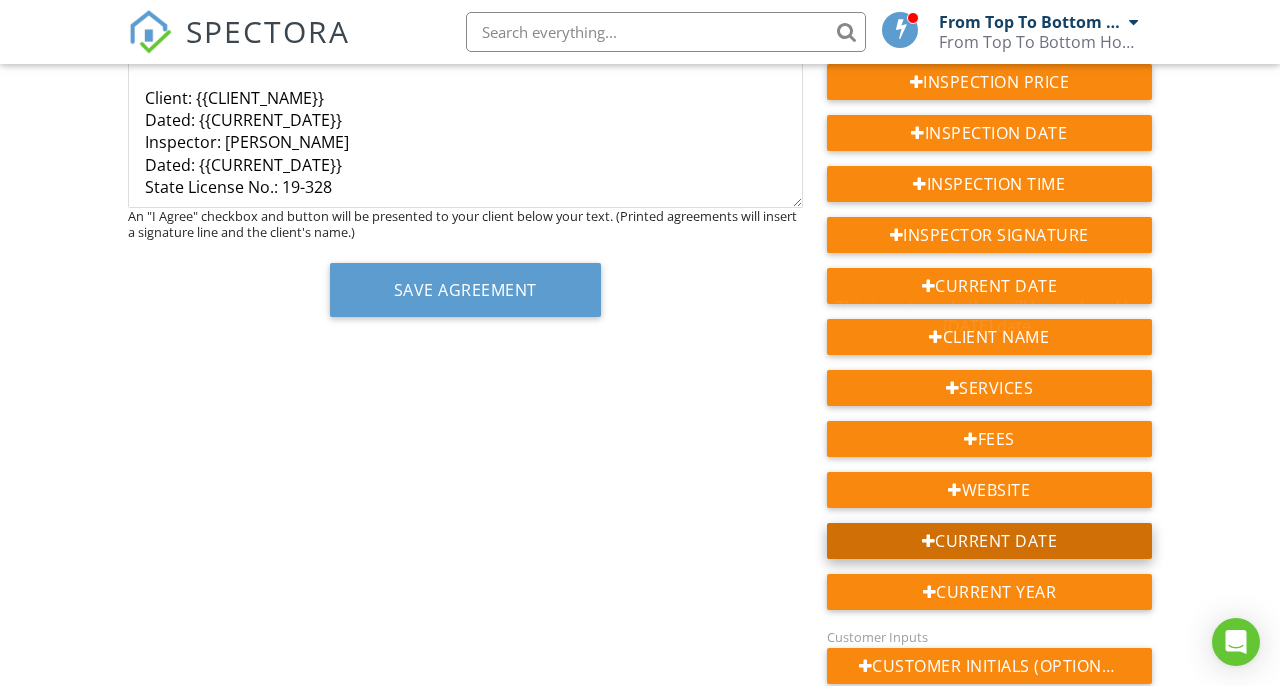 click on "Current Date" at bounding box center (989, 541) 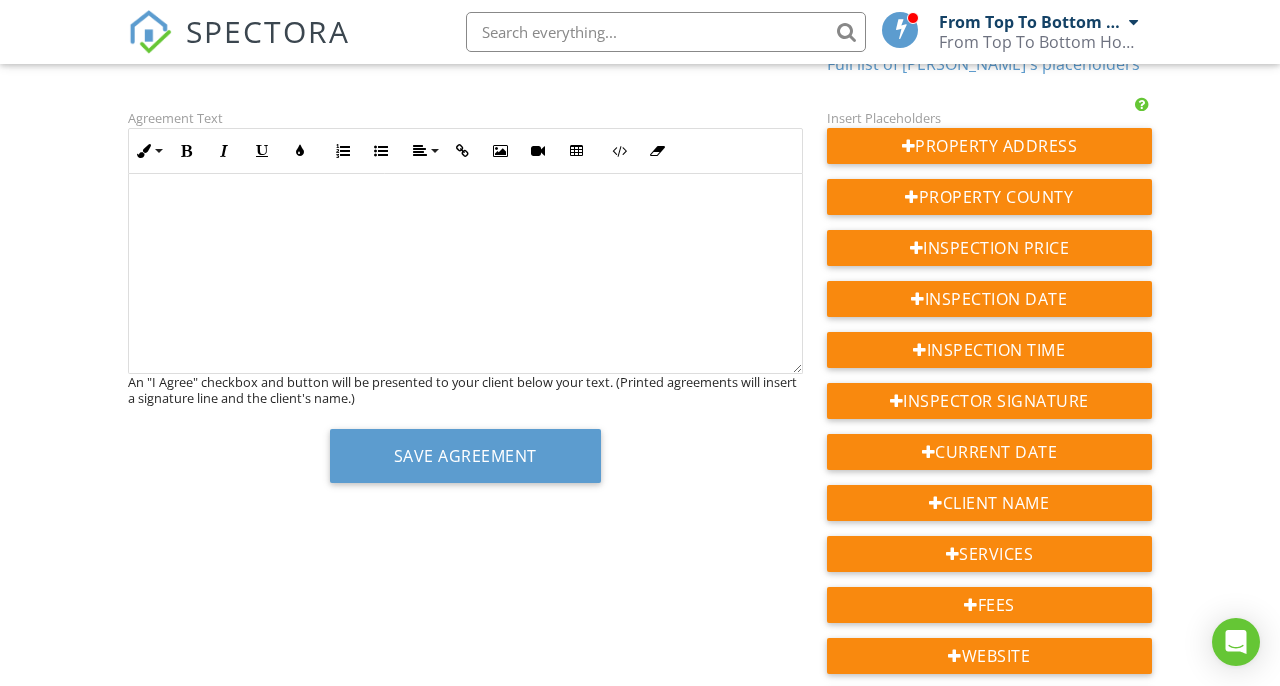 scroll, scrollTop: 238, scrollLeft: 0, axis: vertical 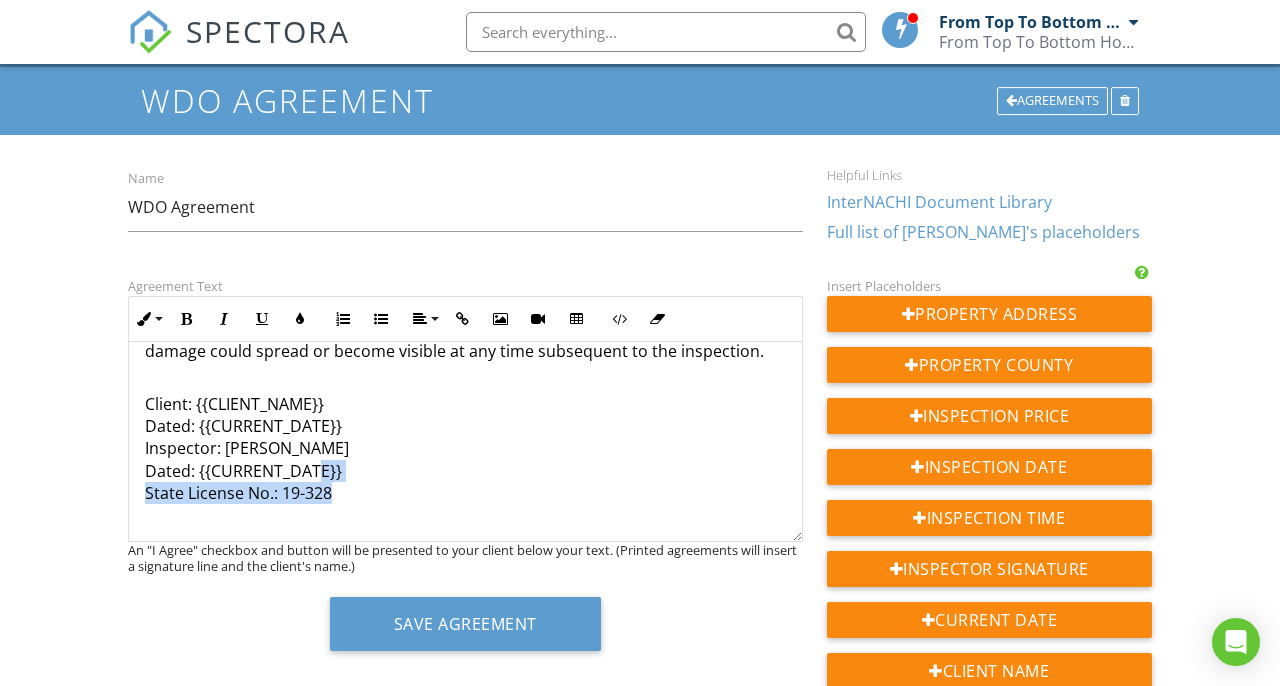 drag, startPoint x: 351, startPoint y: 421, endPoint x: 316, endPoint y: 409, distance: 37 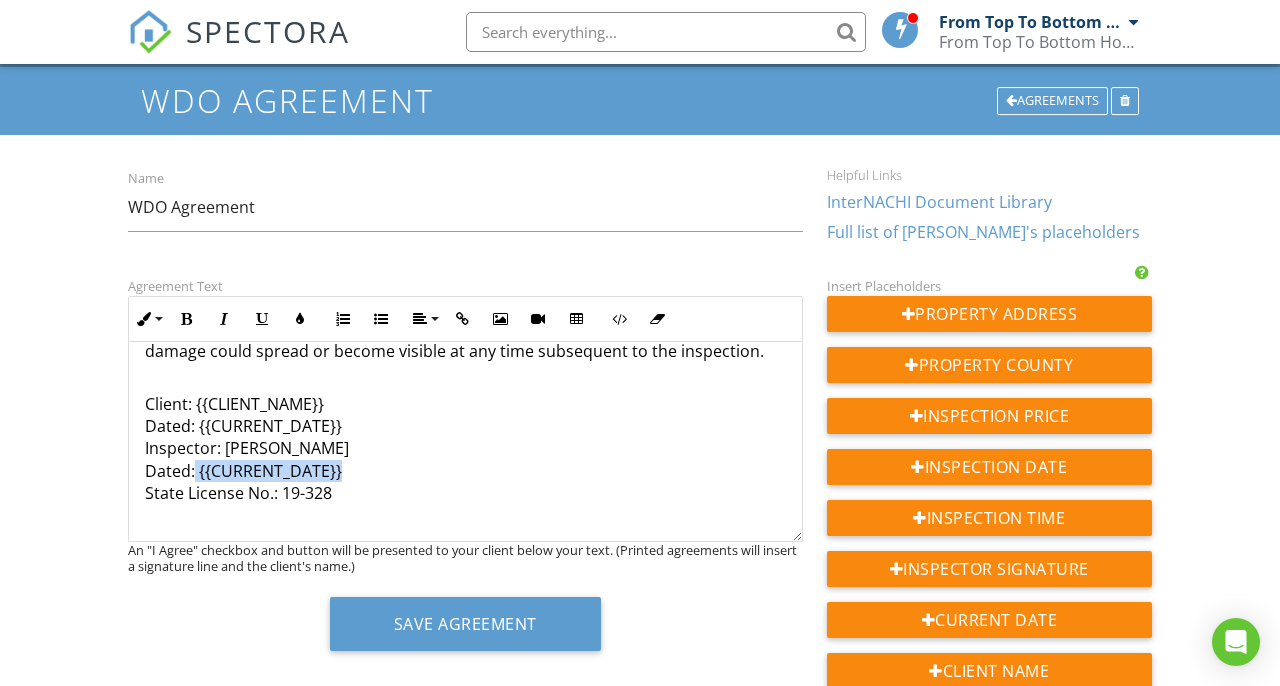 drag, startPoint x: 348, startPoint y: 415, endPoint x: 196, endPoint y: 409, distance: 152.11838 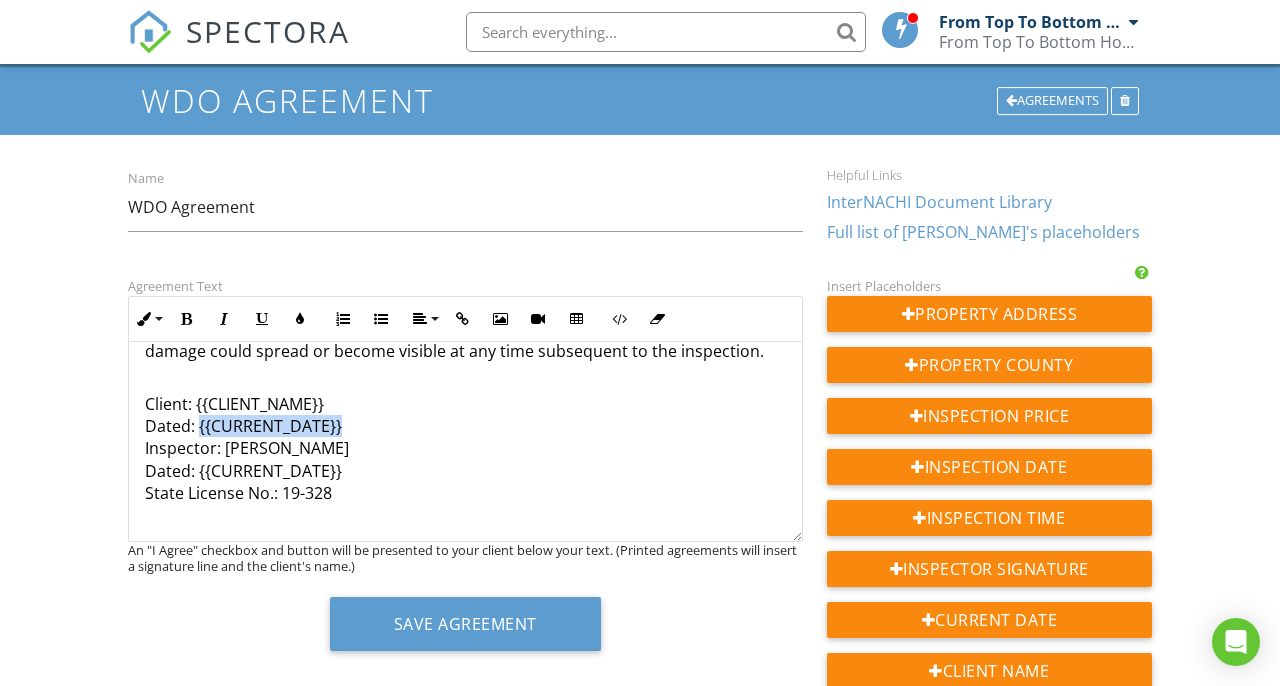 drag, startPoint x: 347, startPoint y: 374, endPoint x: 197, endPoint y: 372, distance: 150.01334 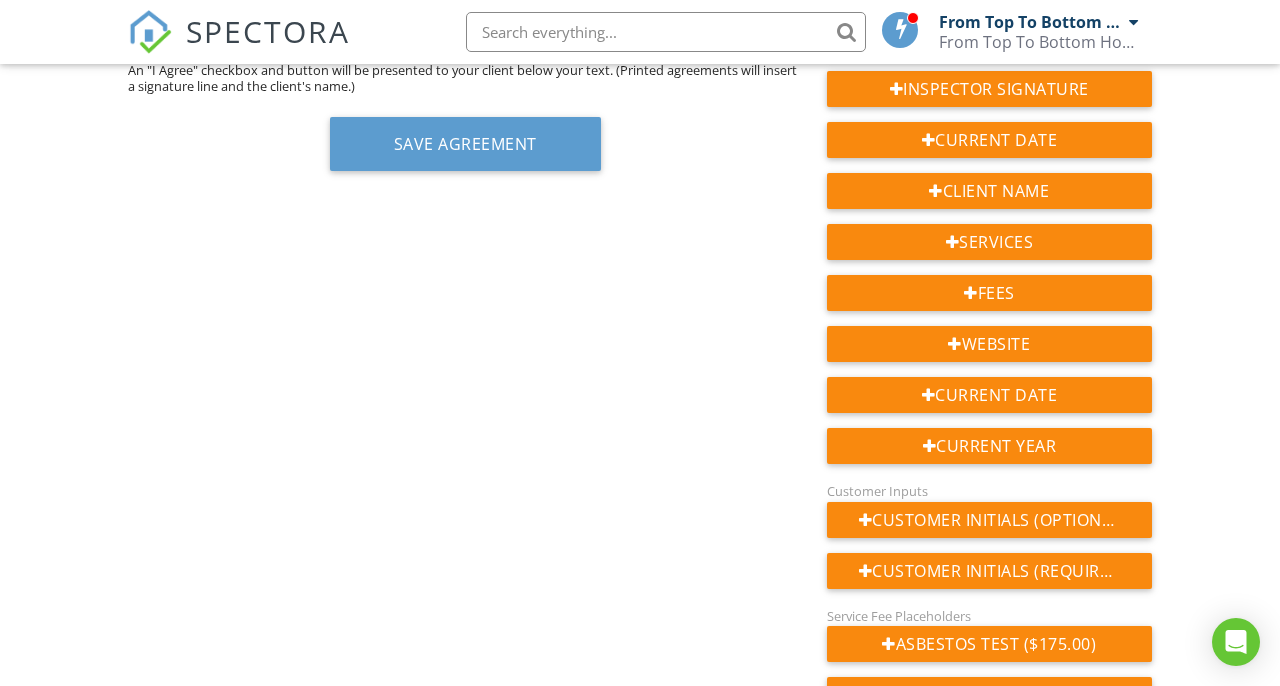 scroll, scrollTop: 551, scrollLeft: 0, axis: vertical 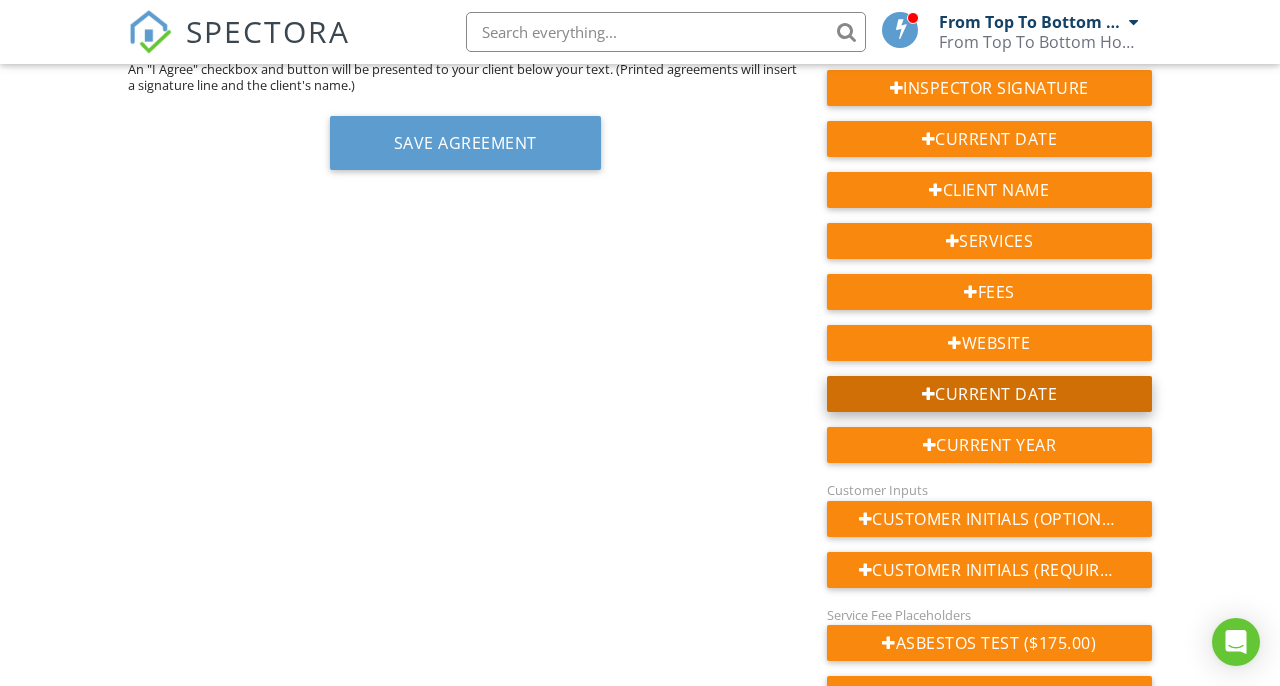 click on "Current Date" at bounding box center [989, 394] 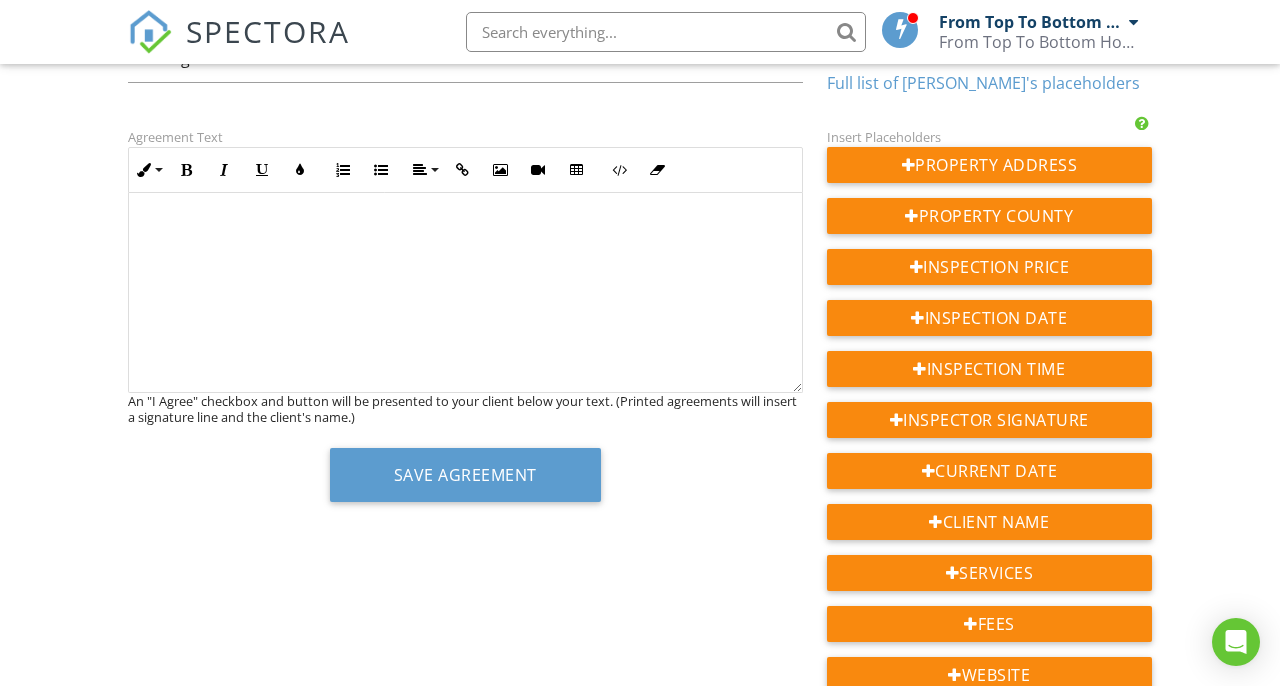 scroll, scrollTop: 219, scrollLeft: 0, axis: vertical 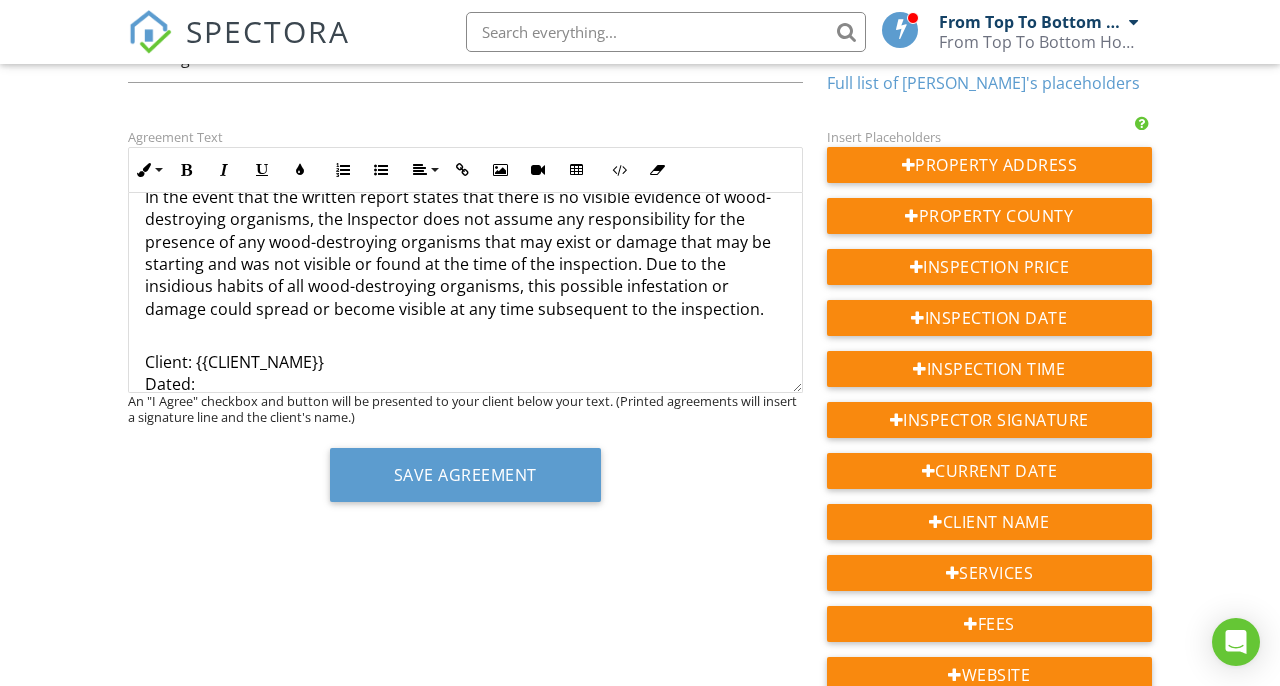 click on "Client: {{CLIENT_NAME}} Dated: Inspector: Shawn Hemmert Dated: {{CURRENT_DATE}} State License No.: 19-328" at bounding box center [465, 429] 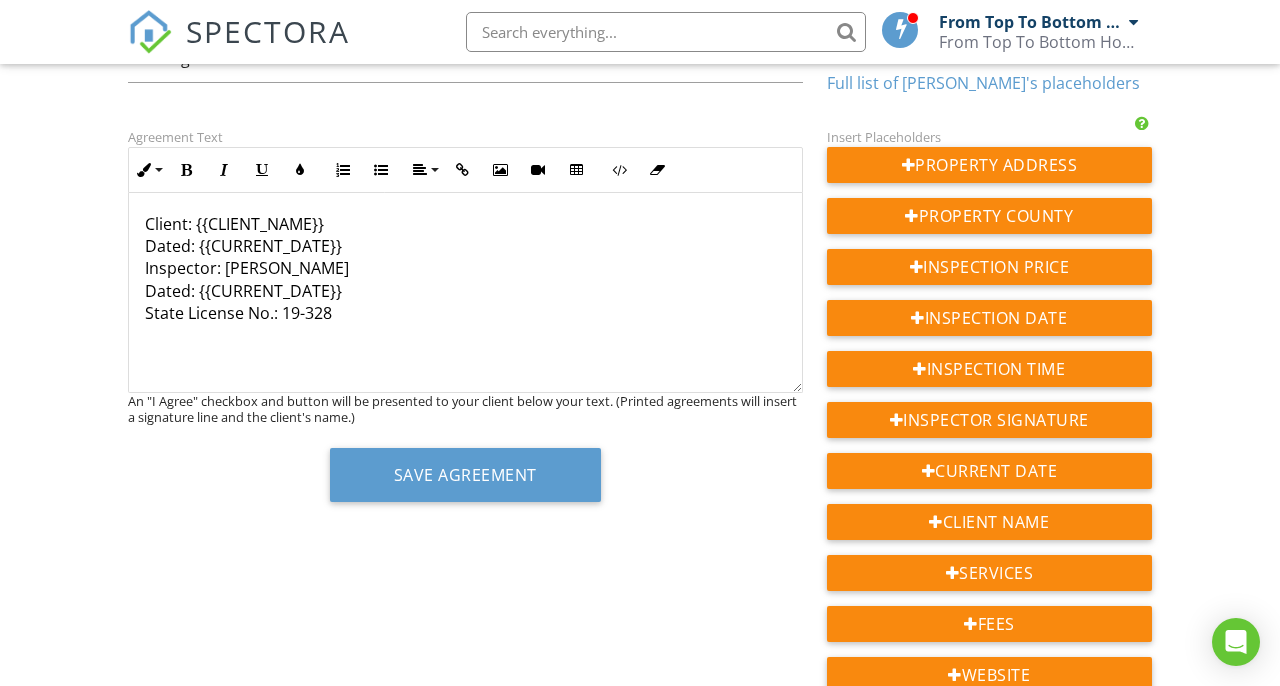 scroll, scrollTop: 922, scrollLeft: 0, axis: vertical 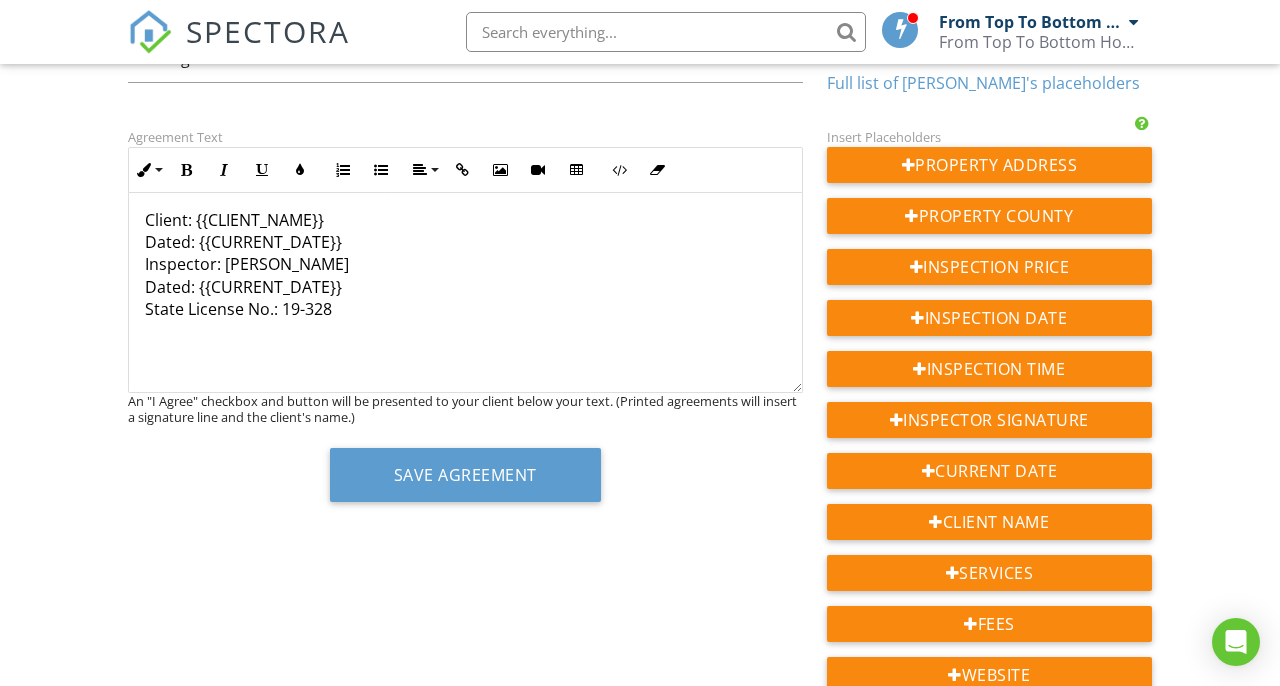 click on "Client: {{CLIENT_NAME}} Dated: {{CURRENT_DATE}} Inspector: Shawn Hemmert Dated: {{CURRENT_DATE}} State License No.: 19-328" at bounding box center [465, 287] 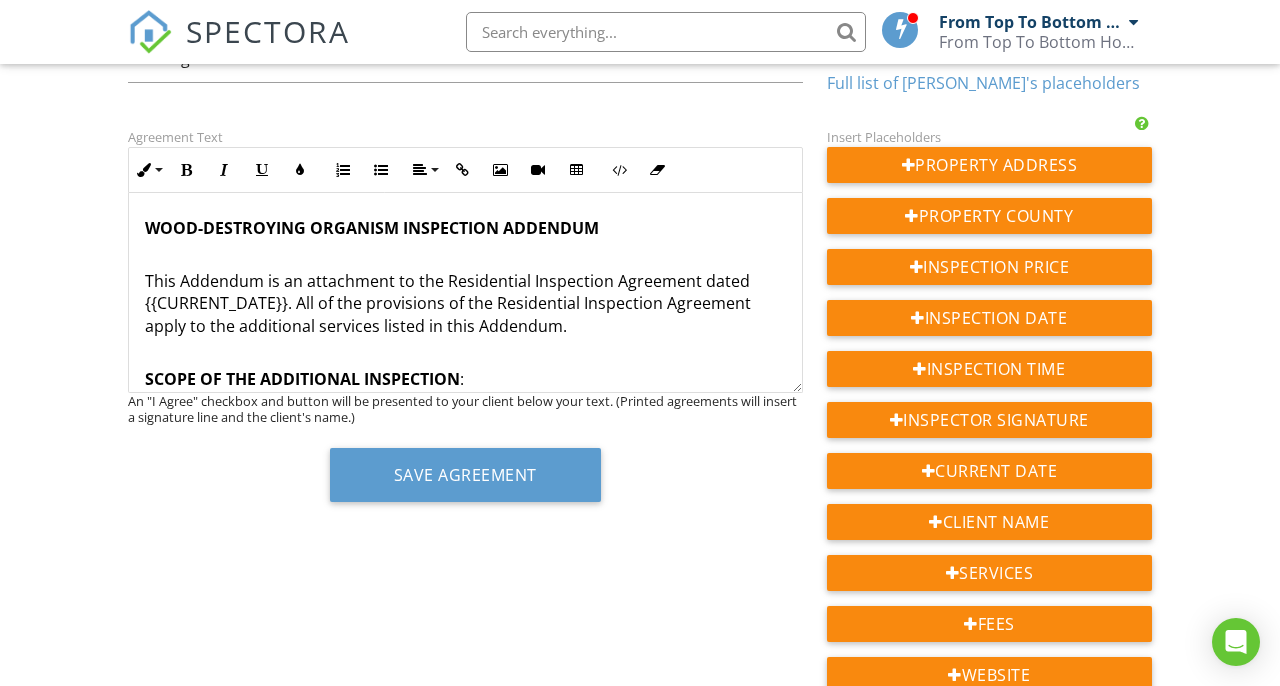 scroll, scrollTop: 0, scrollLeft: 0, axis: both 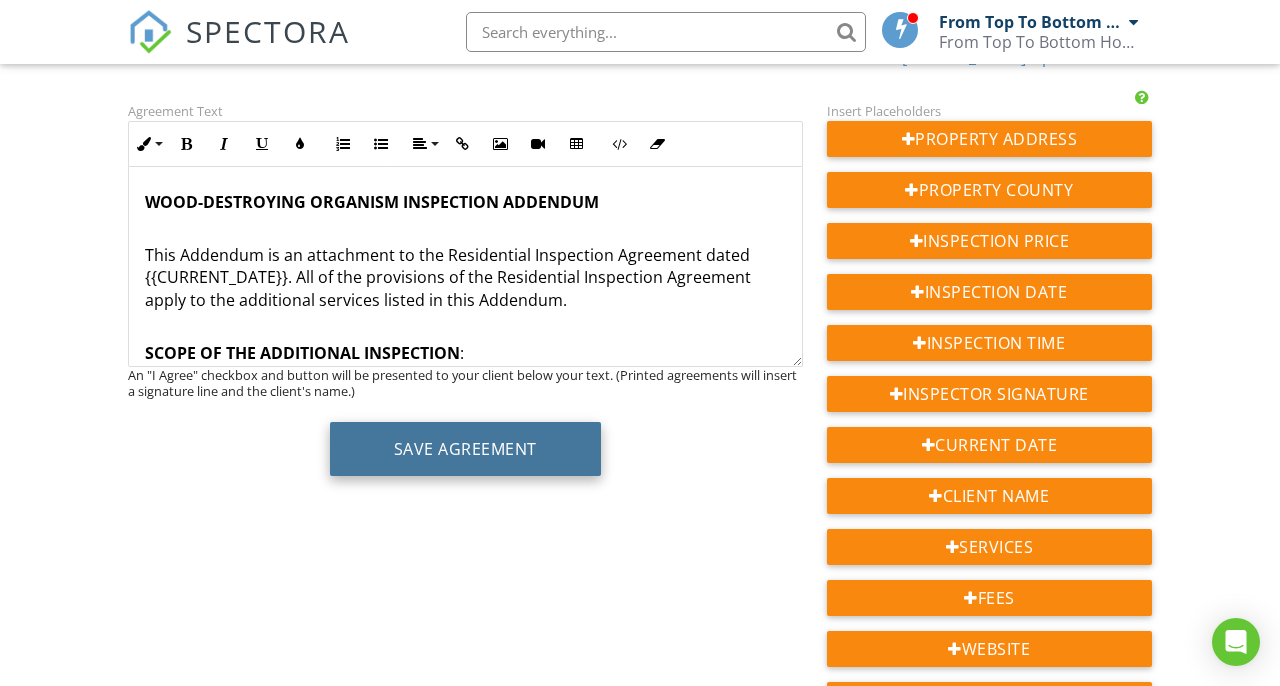 click on "Save Agreement" at bounding box center (465, 449) 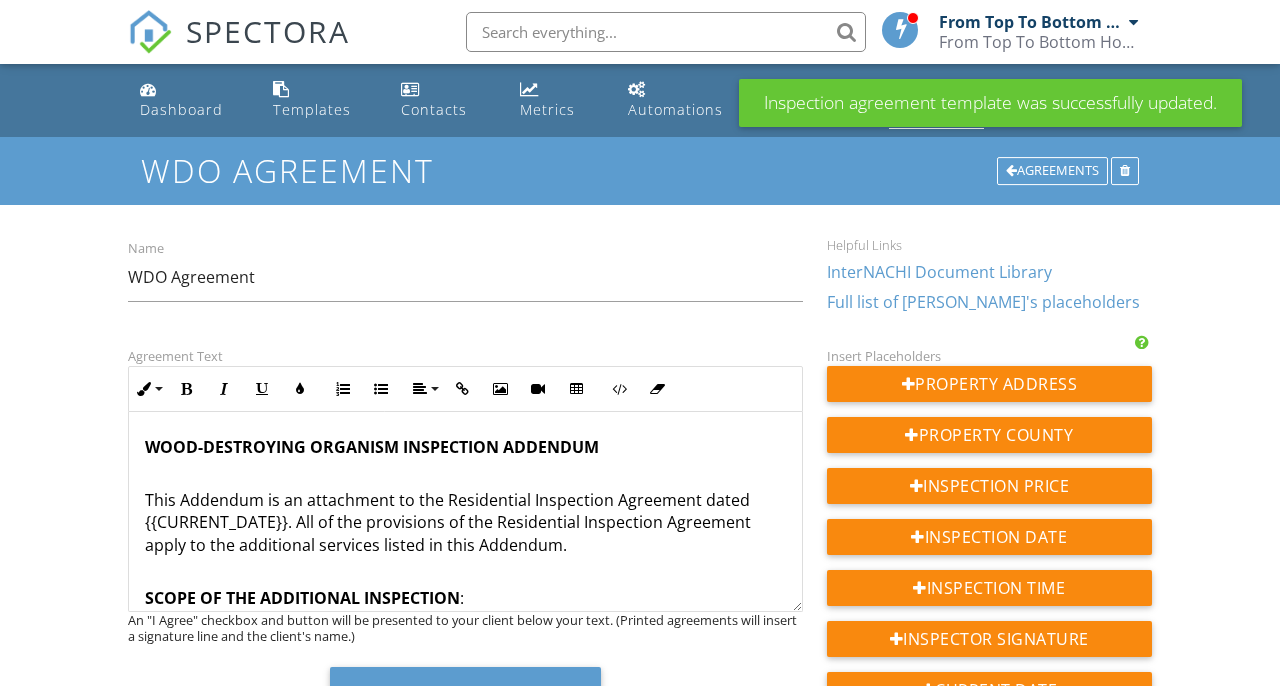 scroll, scrollTop: 0, scrollLeft: 0, axis: both 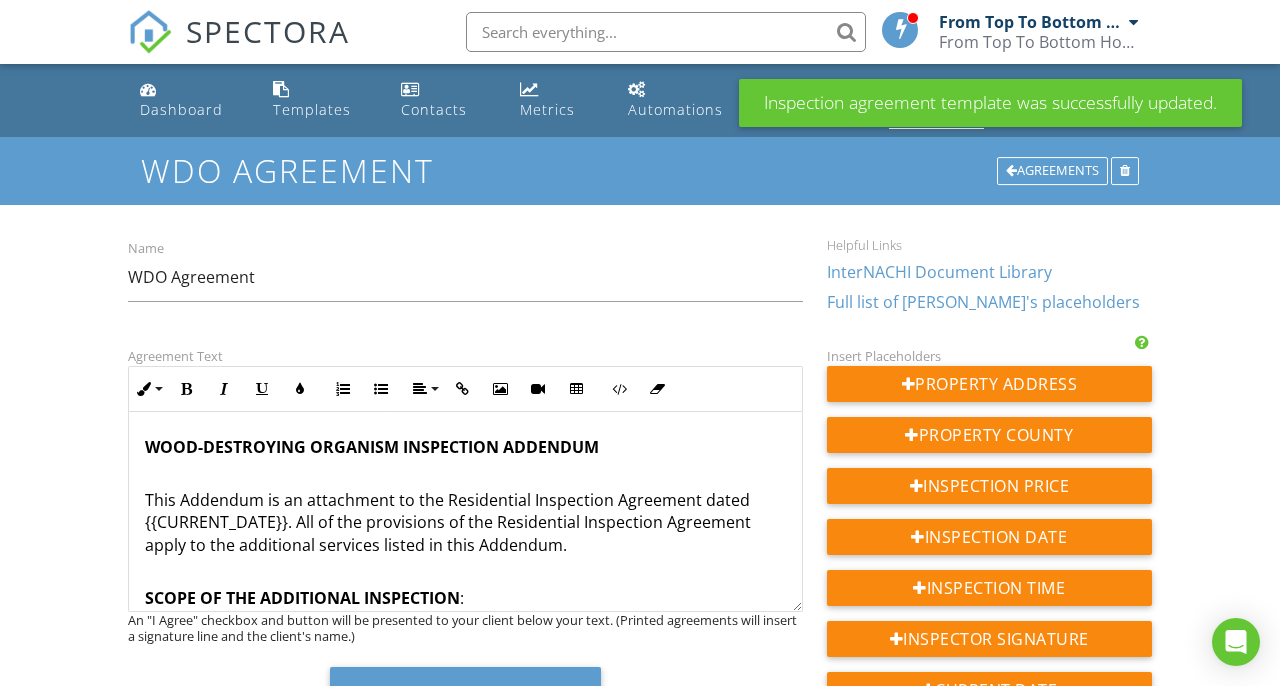 click on "SPECTORA" at bounding box center (268, 31) 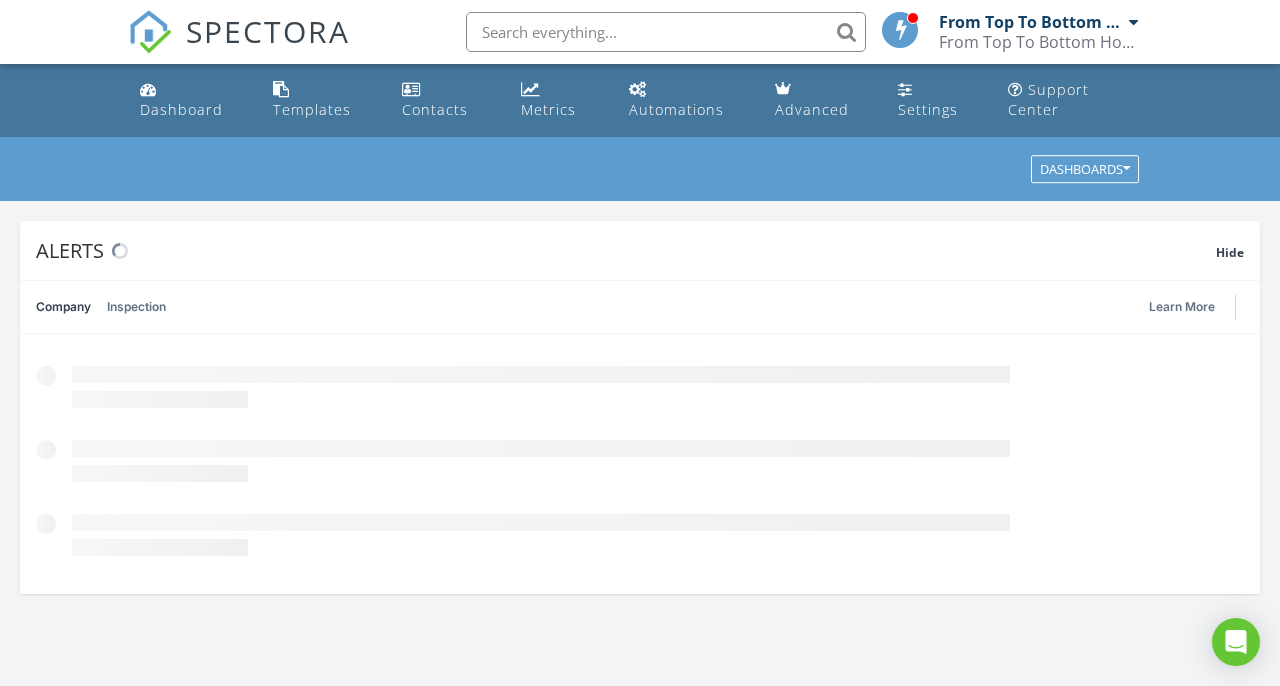 scroll, scrollTop: 0, scrollLeft: 0, axis: both 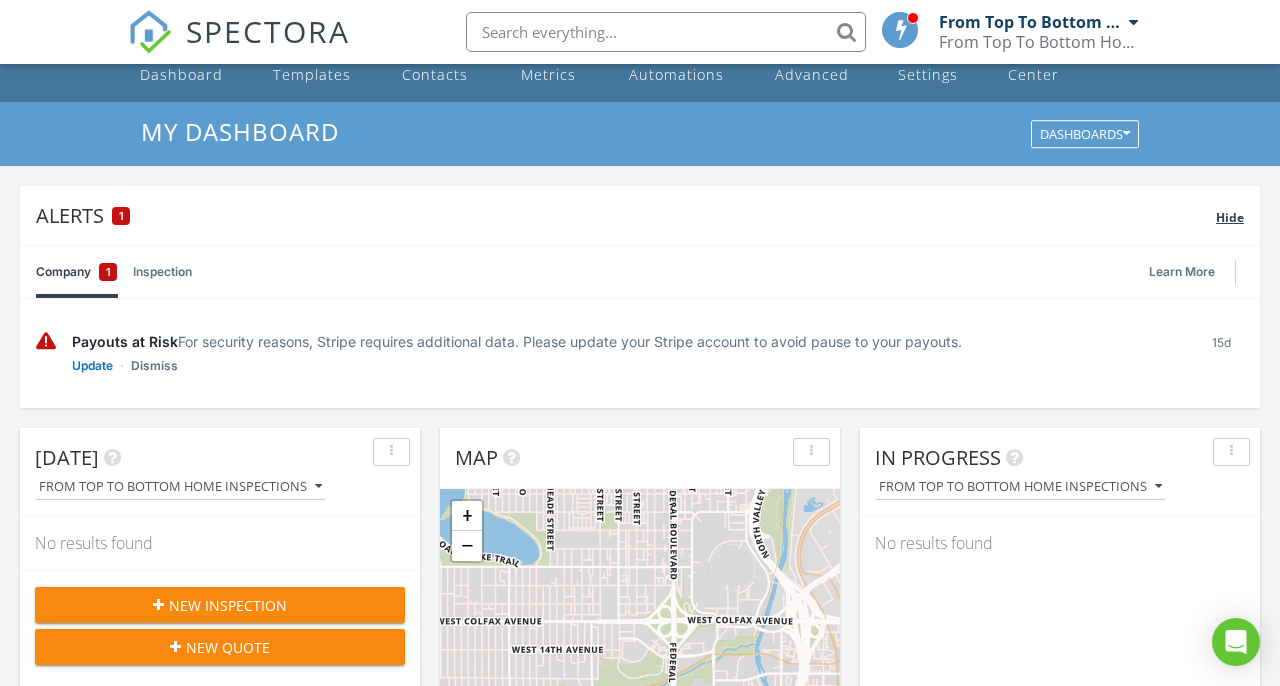 click on "Hide" at bounding box center [1230, 217] 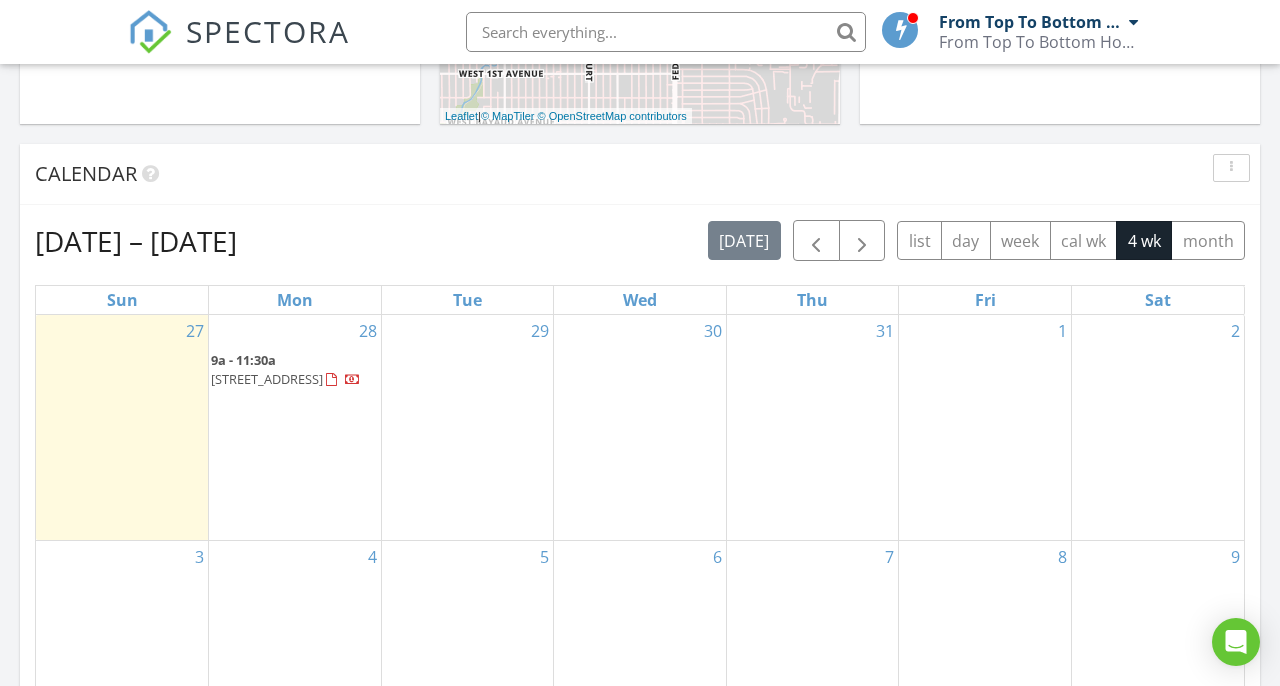 scroll, scrollTop: 660, scrollLeft: 0, axis: vertical 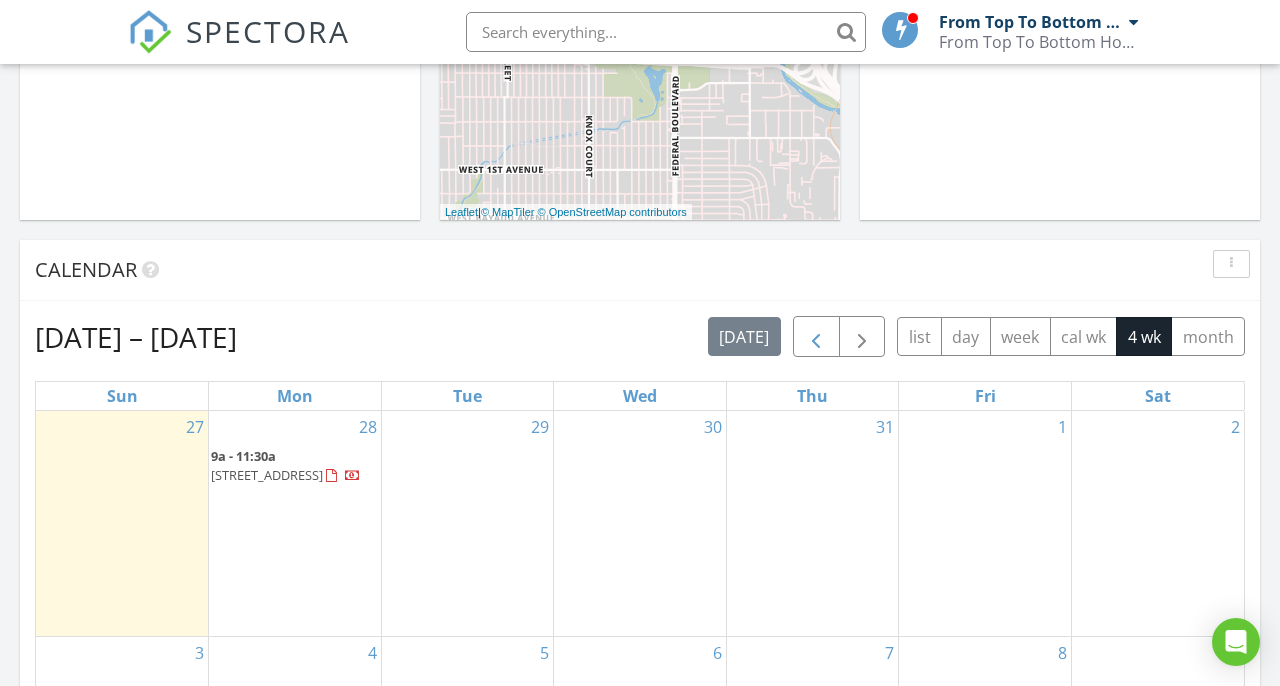 click at bounding box center [816, 337] 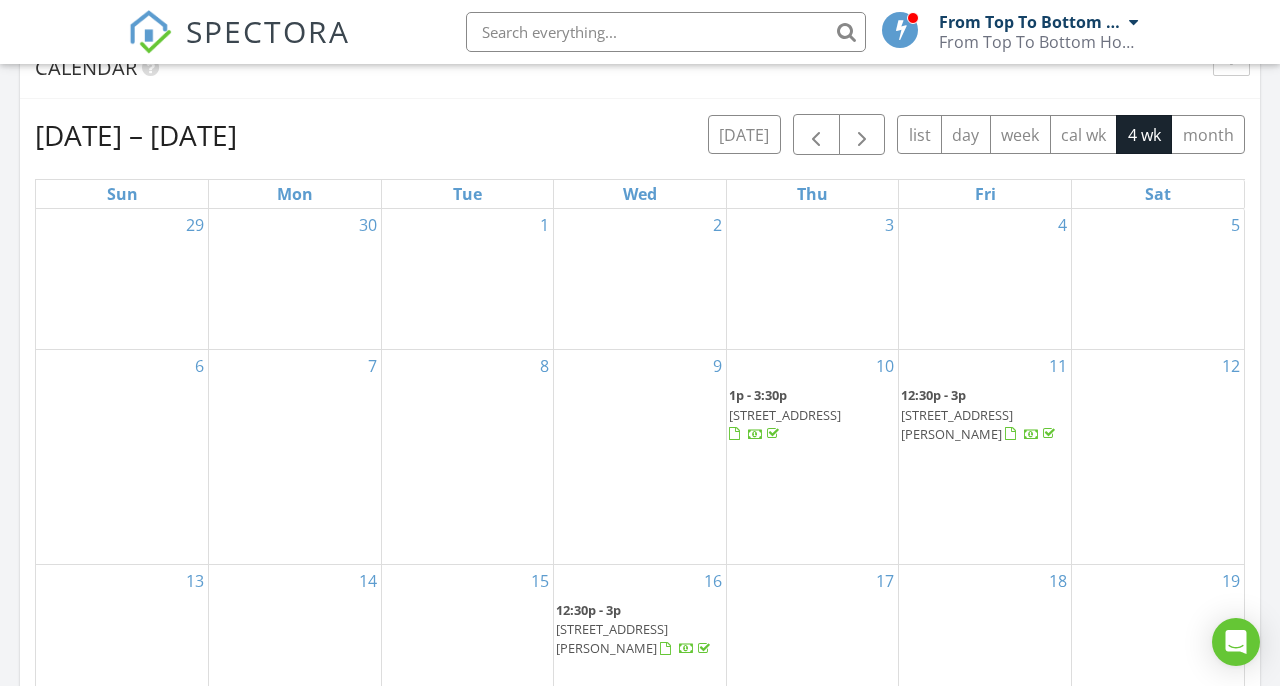 scroll, scrollTop: 764, scrollLeft: 0, axis: vertical 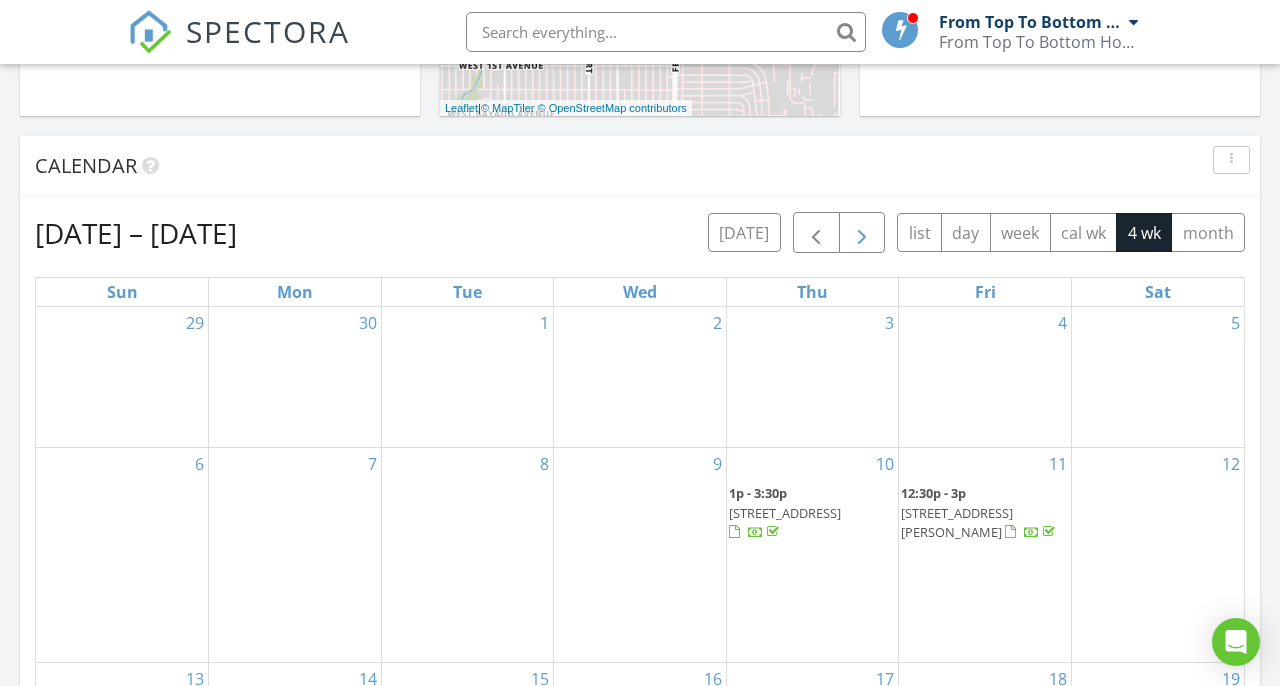 click at bounding box center [862, 233] 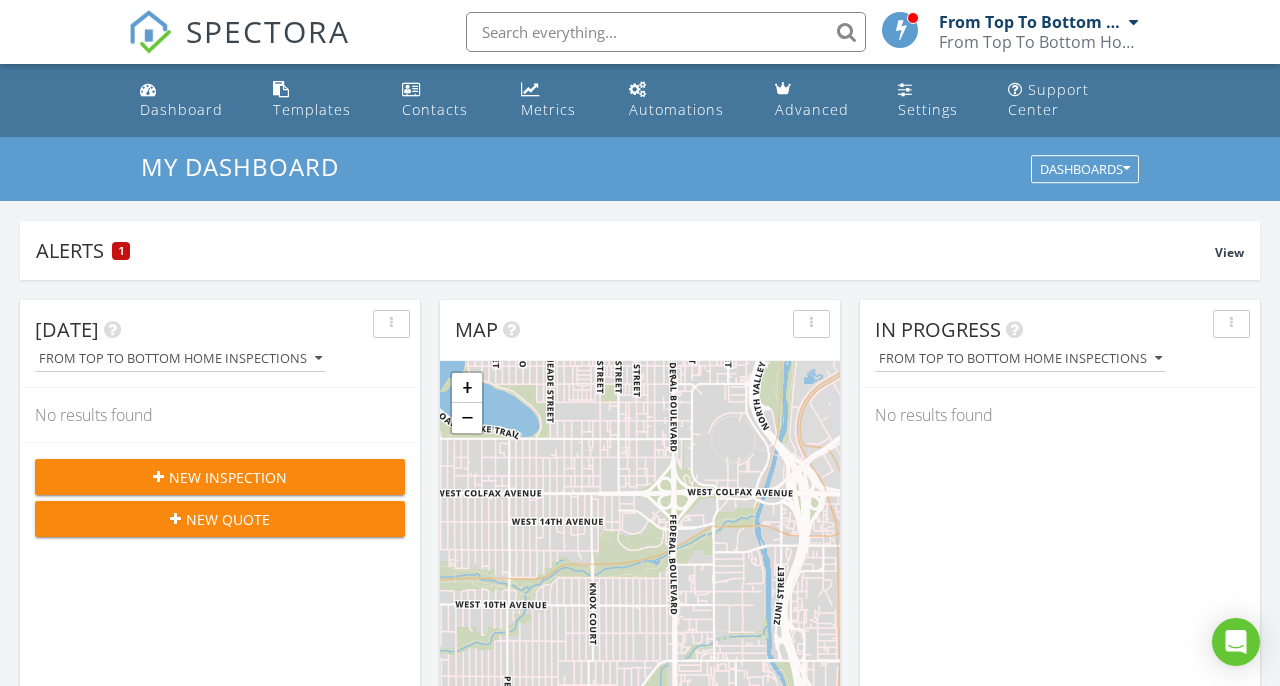 scroll, scrollTop: 0, scrollLeft: 0, axis: both 